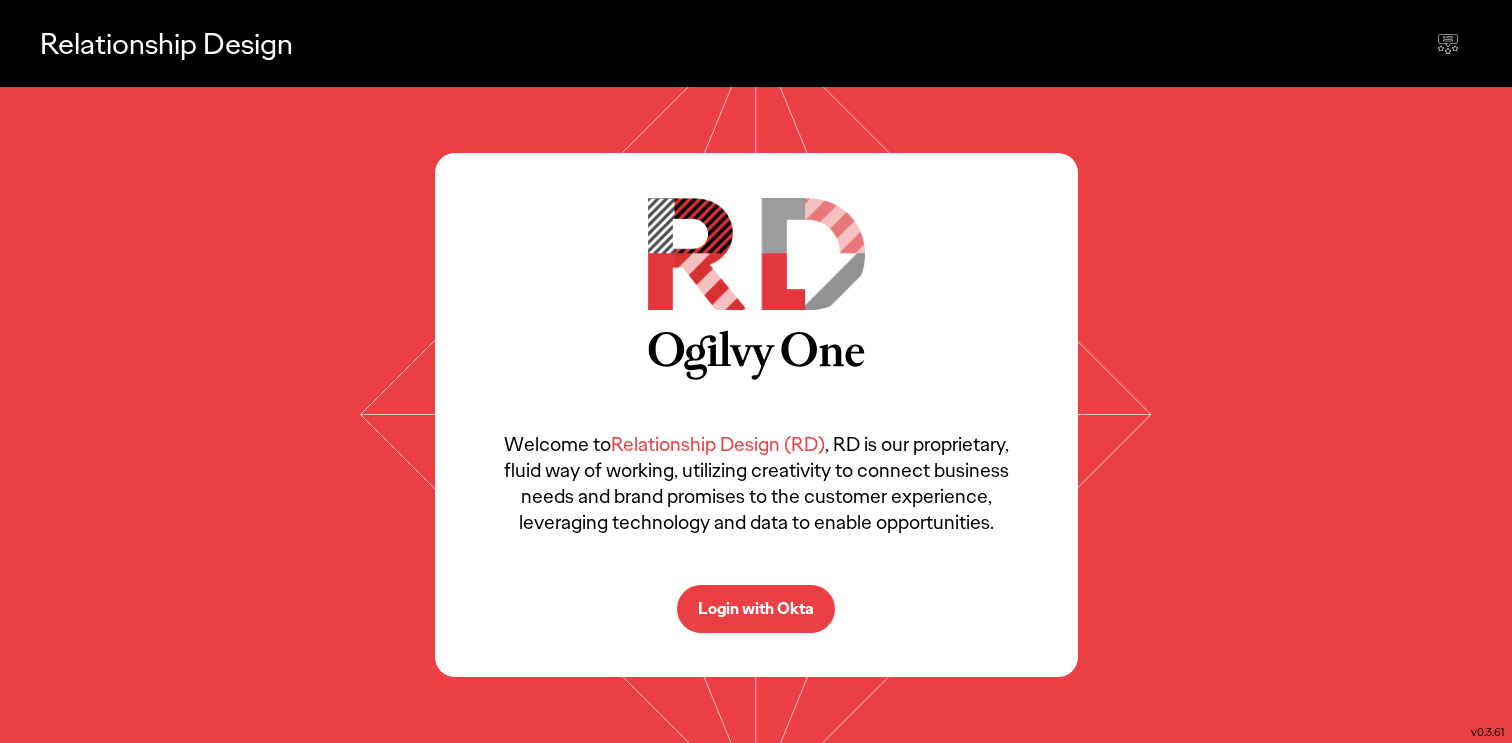 scroll, scrollTop: 0, scrollLeft: 0, axis: both 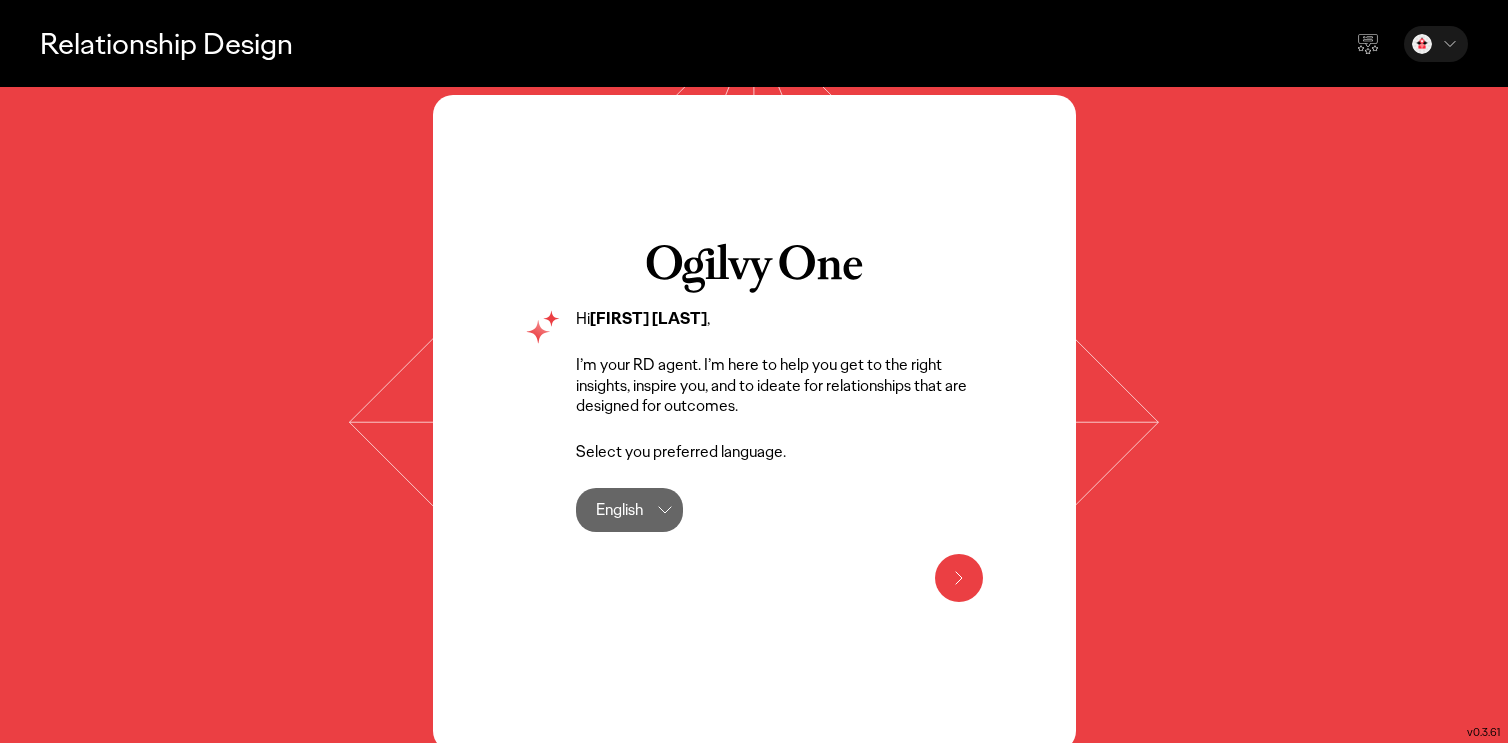 click 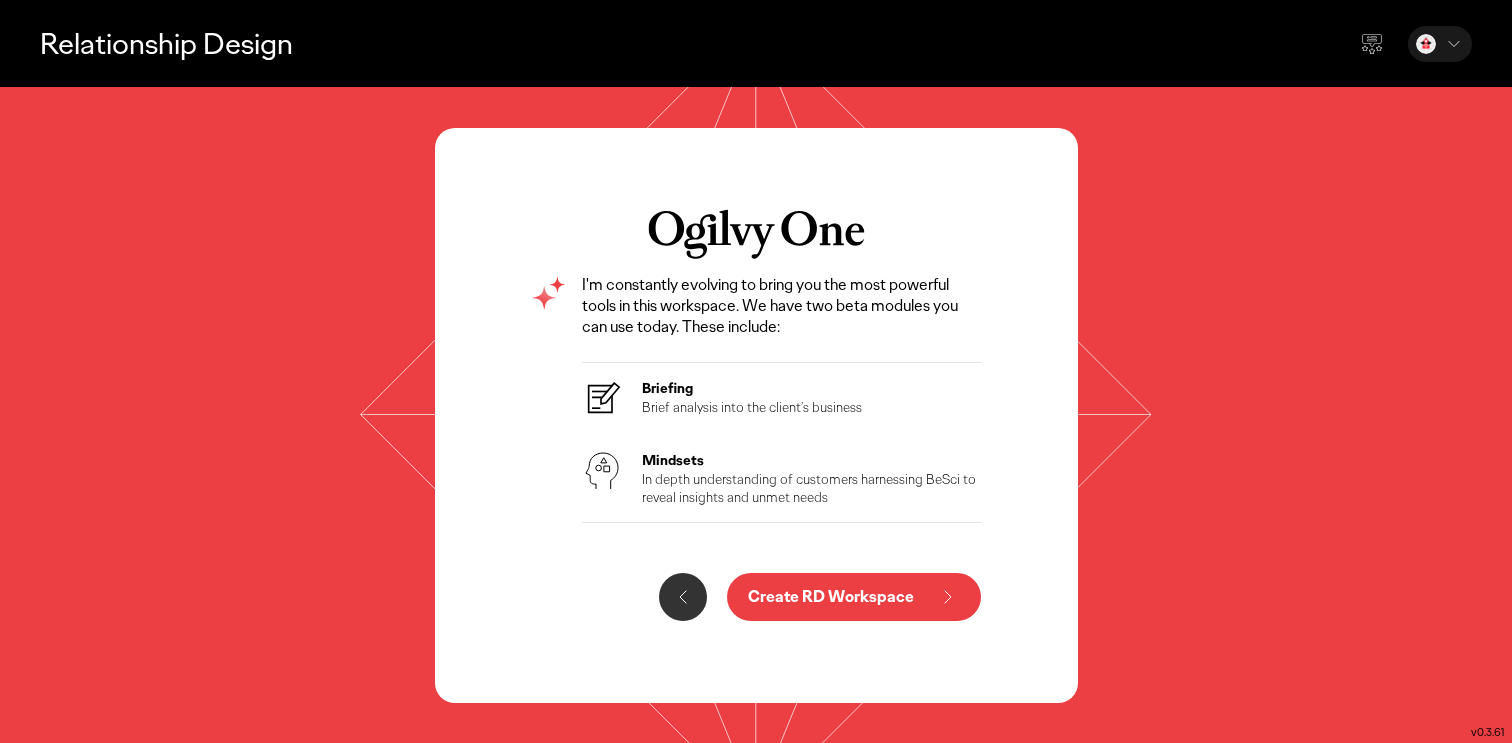 click on "Briefing" at bounding box center (752, 388) 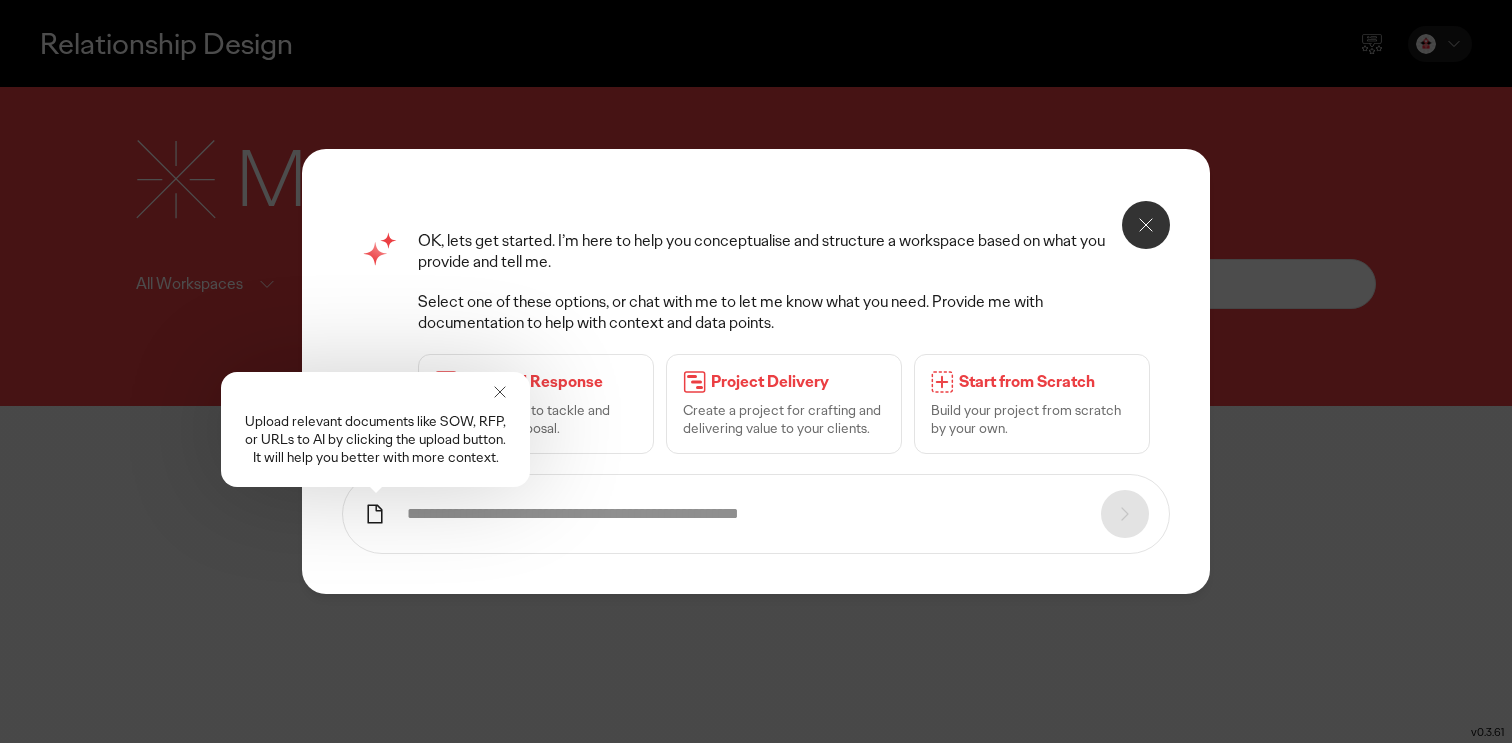 click 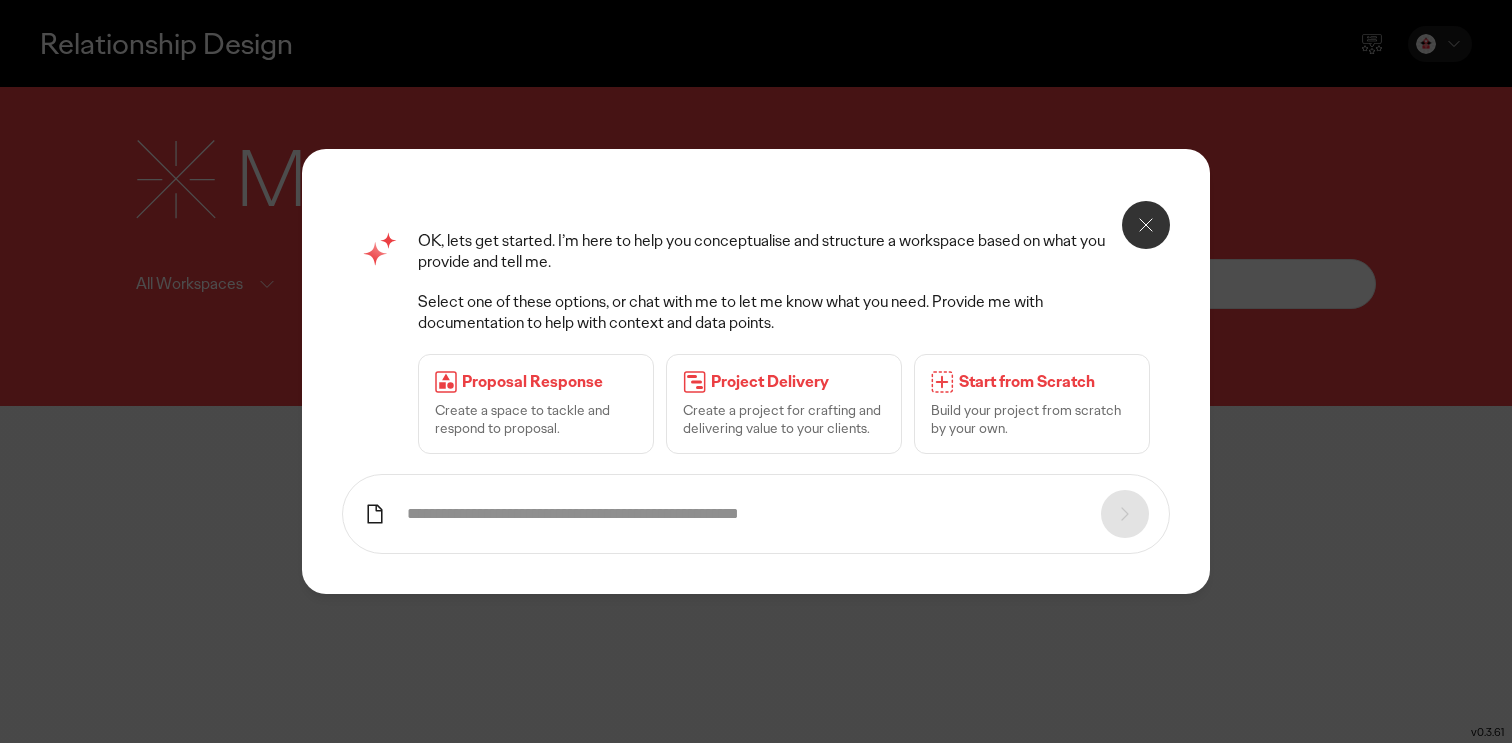 click on "Start from Scratch" at bounding box center [1046, 382] 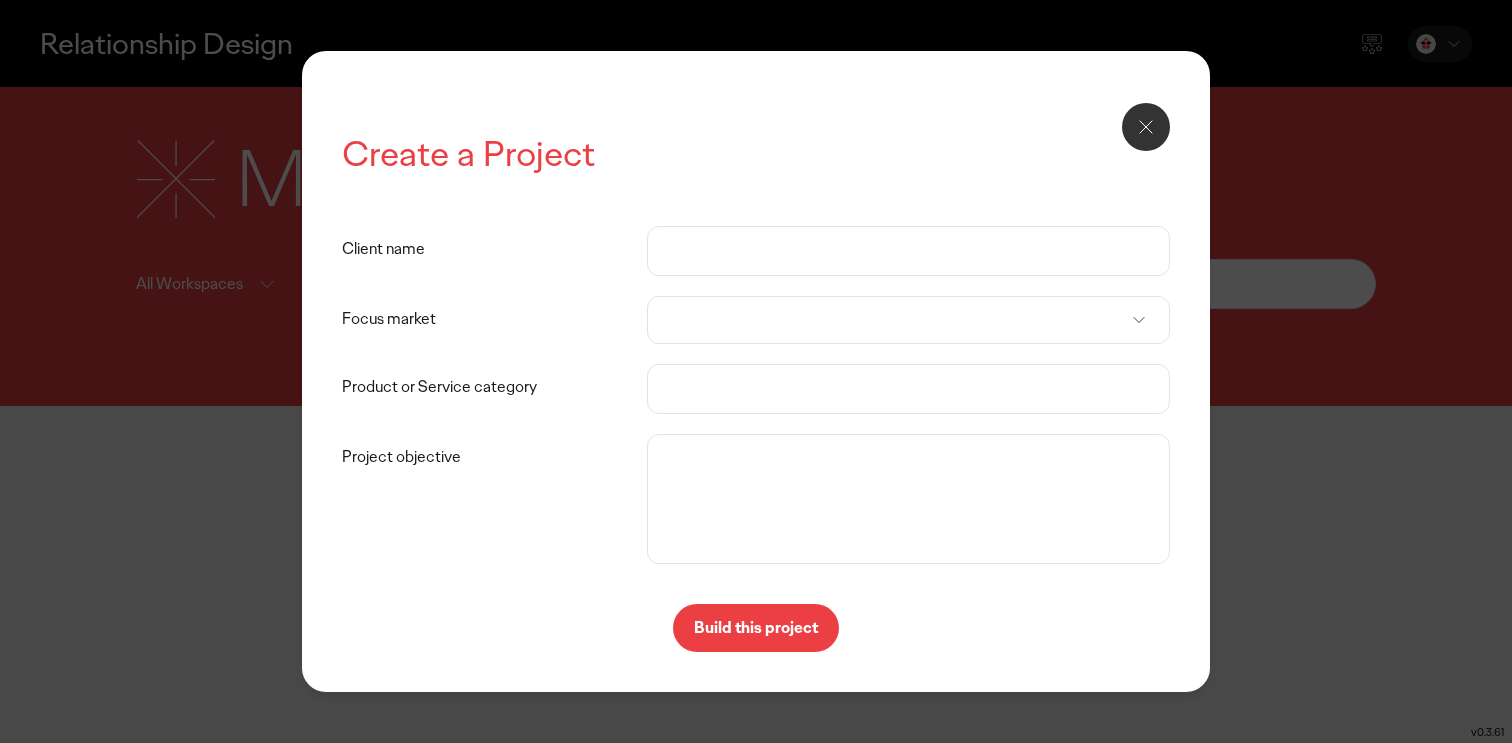 click on "Client name" at bounding box center [908, 251] 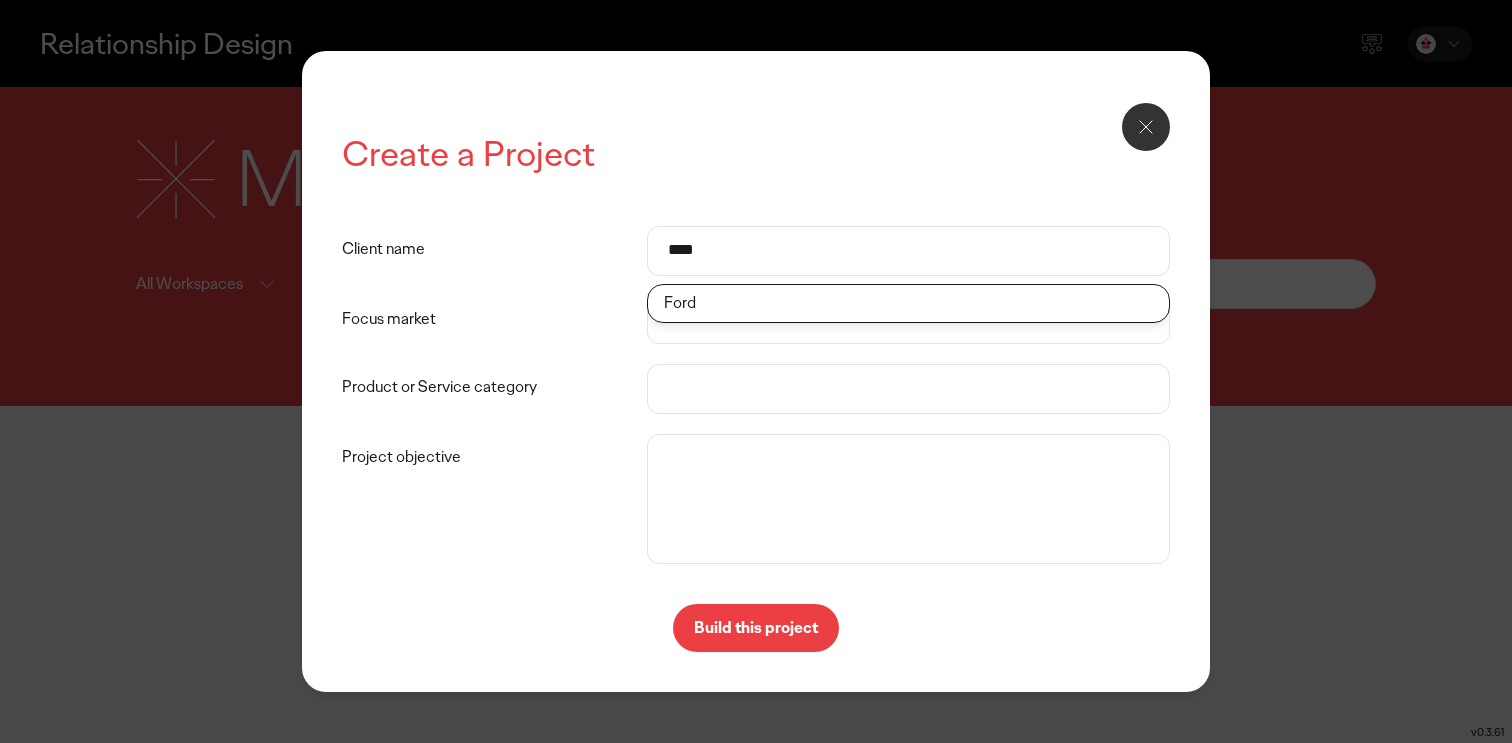 type on "****" 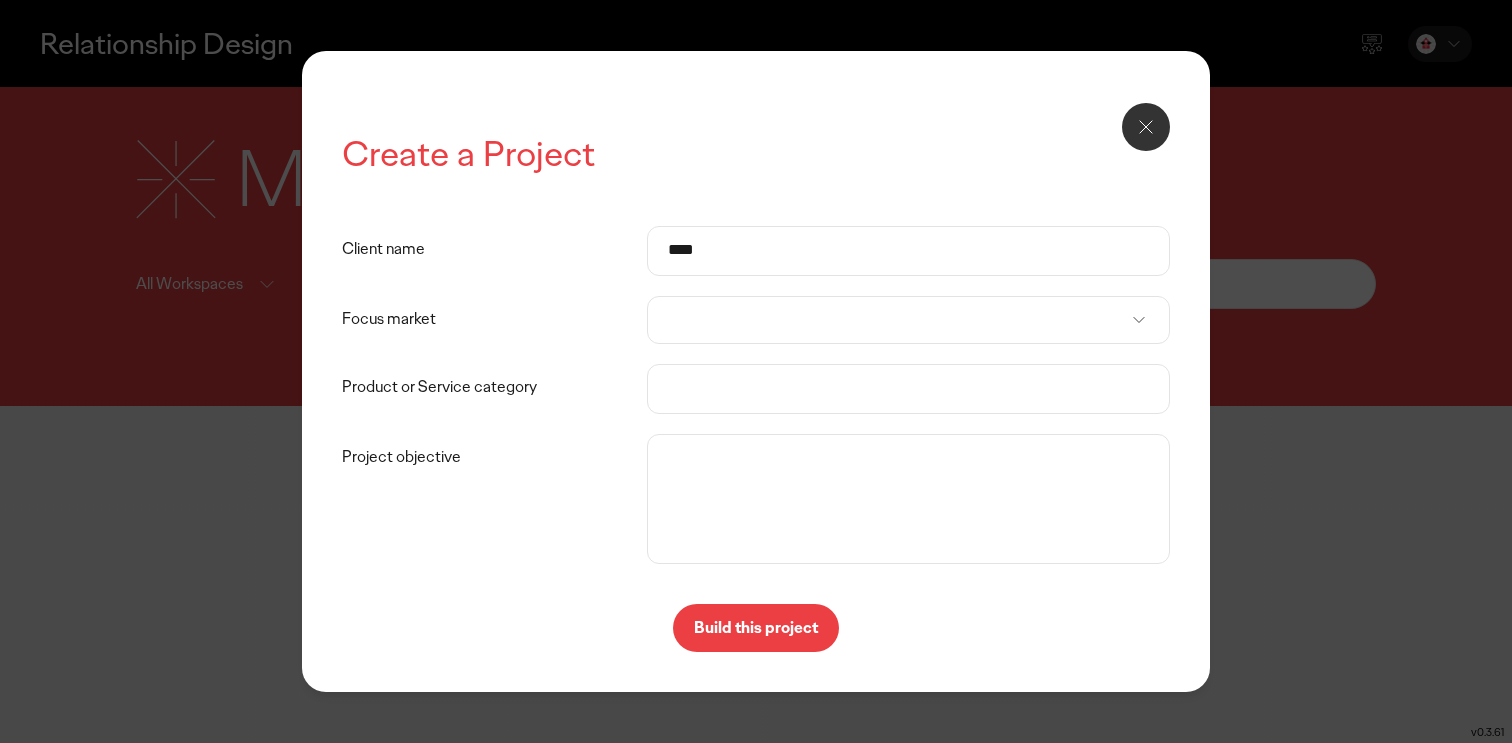 click at bounding box center (908, 320) 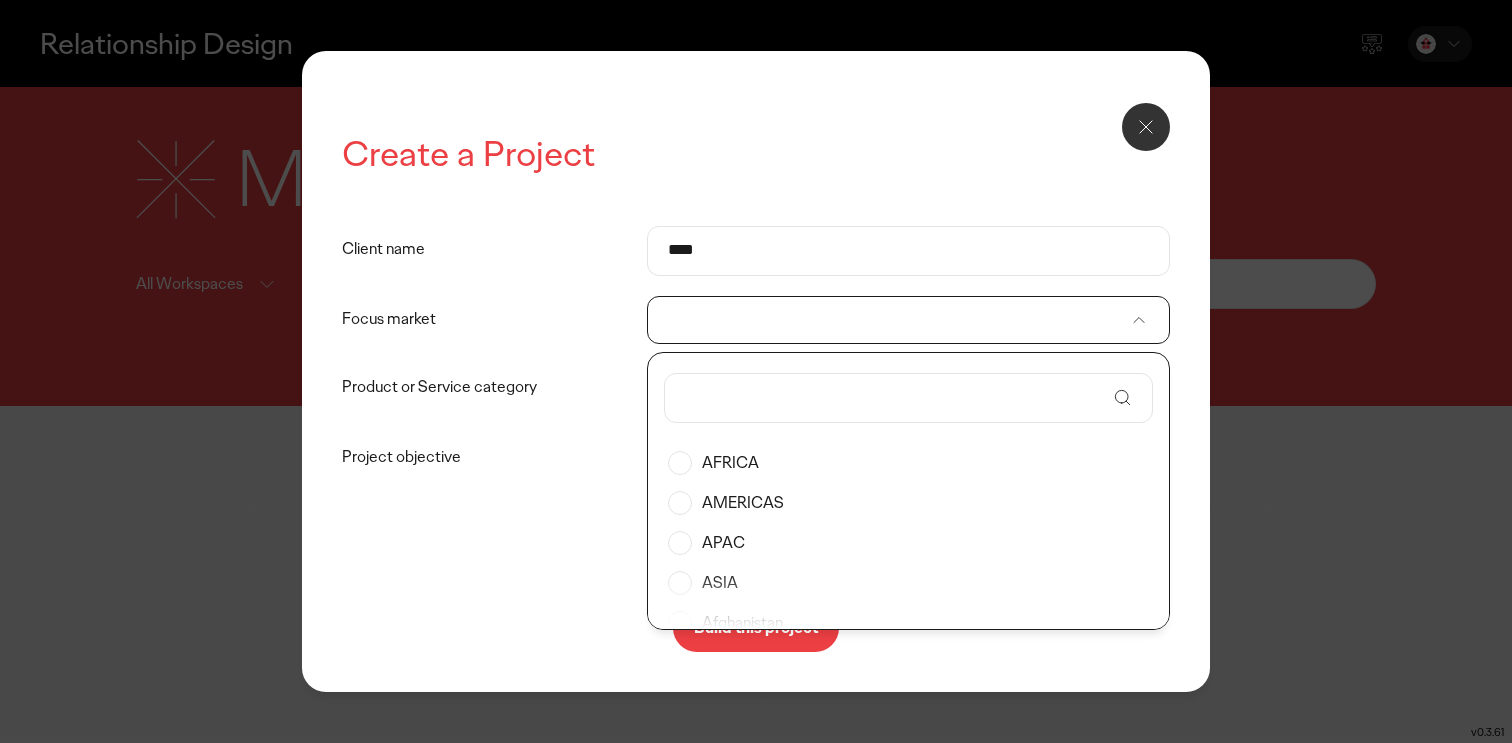 click on "ASIA" at bounding box center (908, 583) 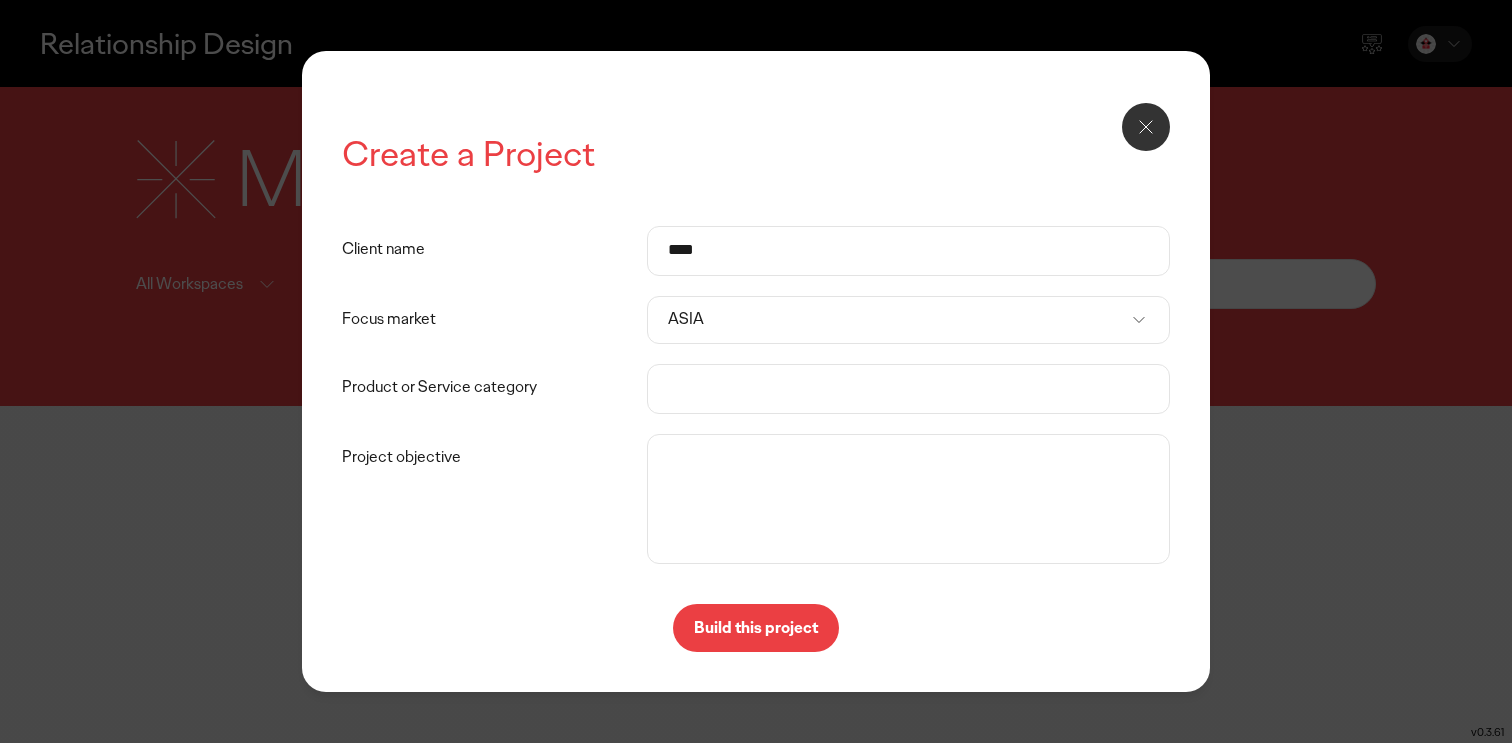 click on "Product or Service category" at bounding box center (908, 389) 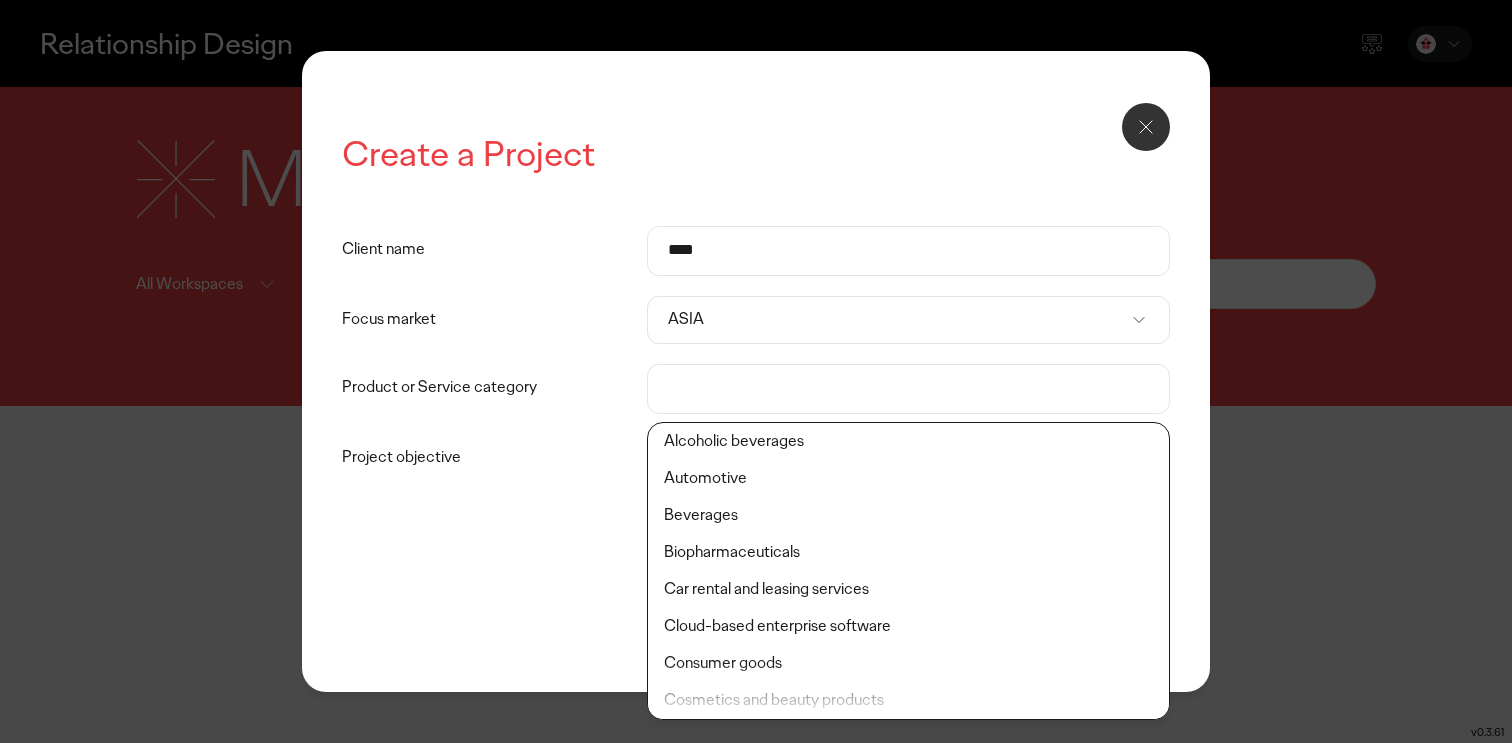 click on "Automotive" 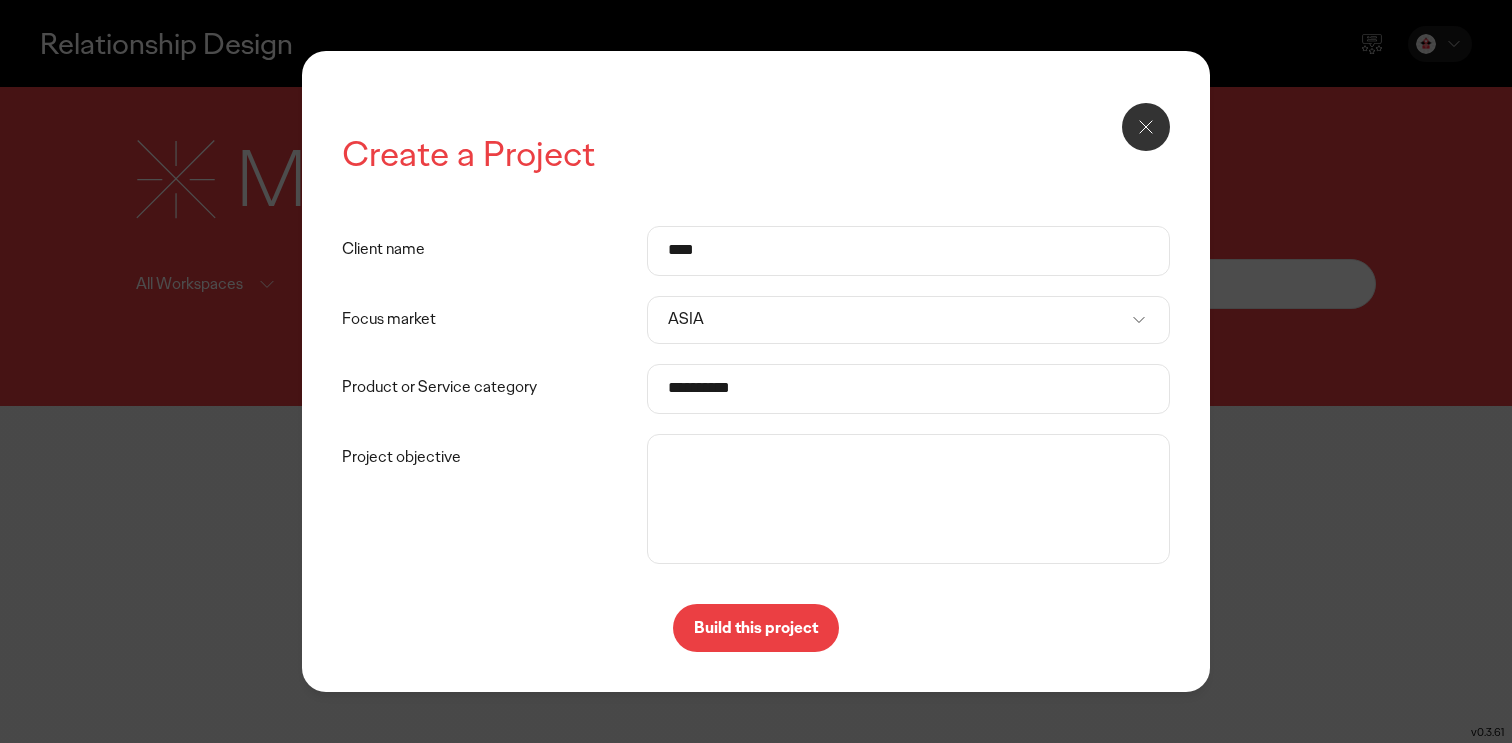 click on "Project objective" at bounding box center (908, 499) 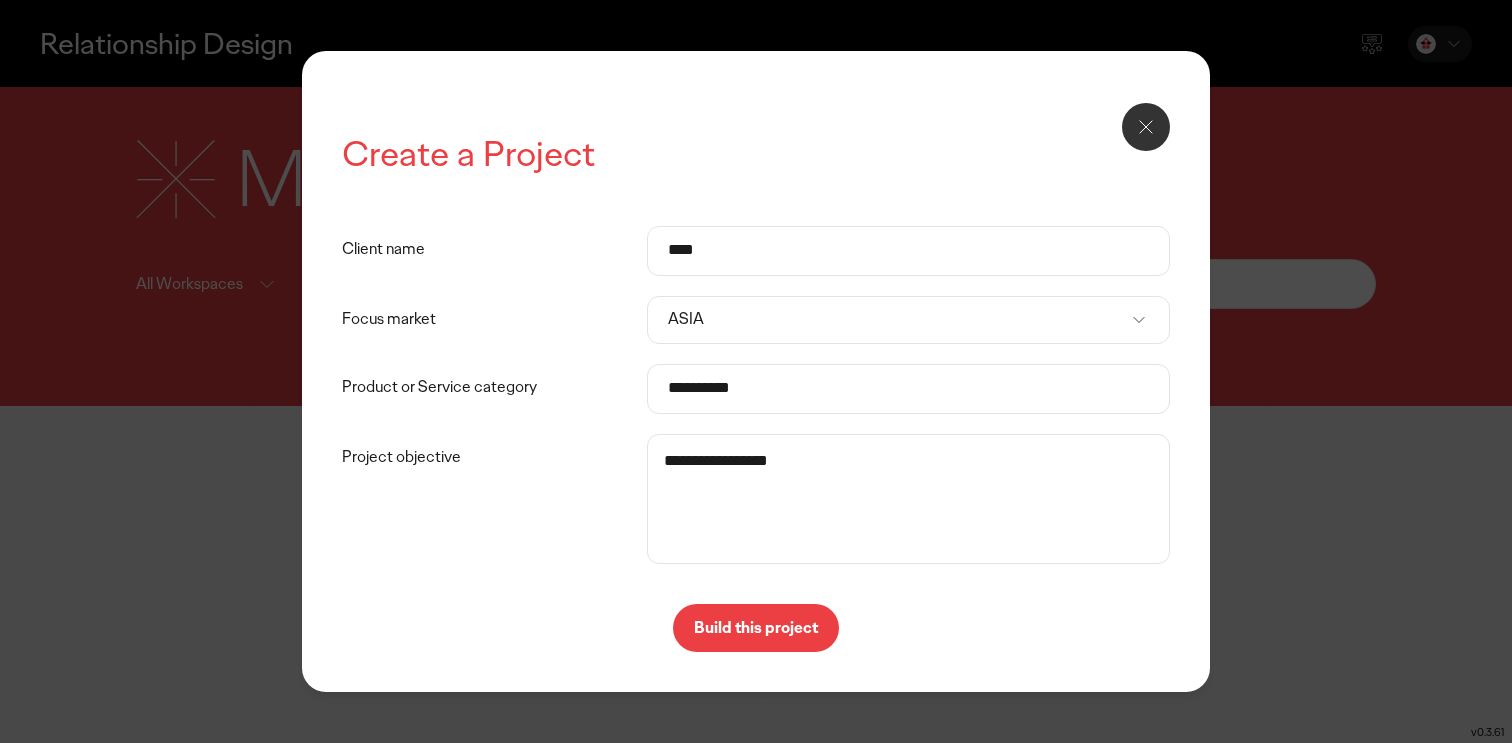 type on "**********" 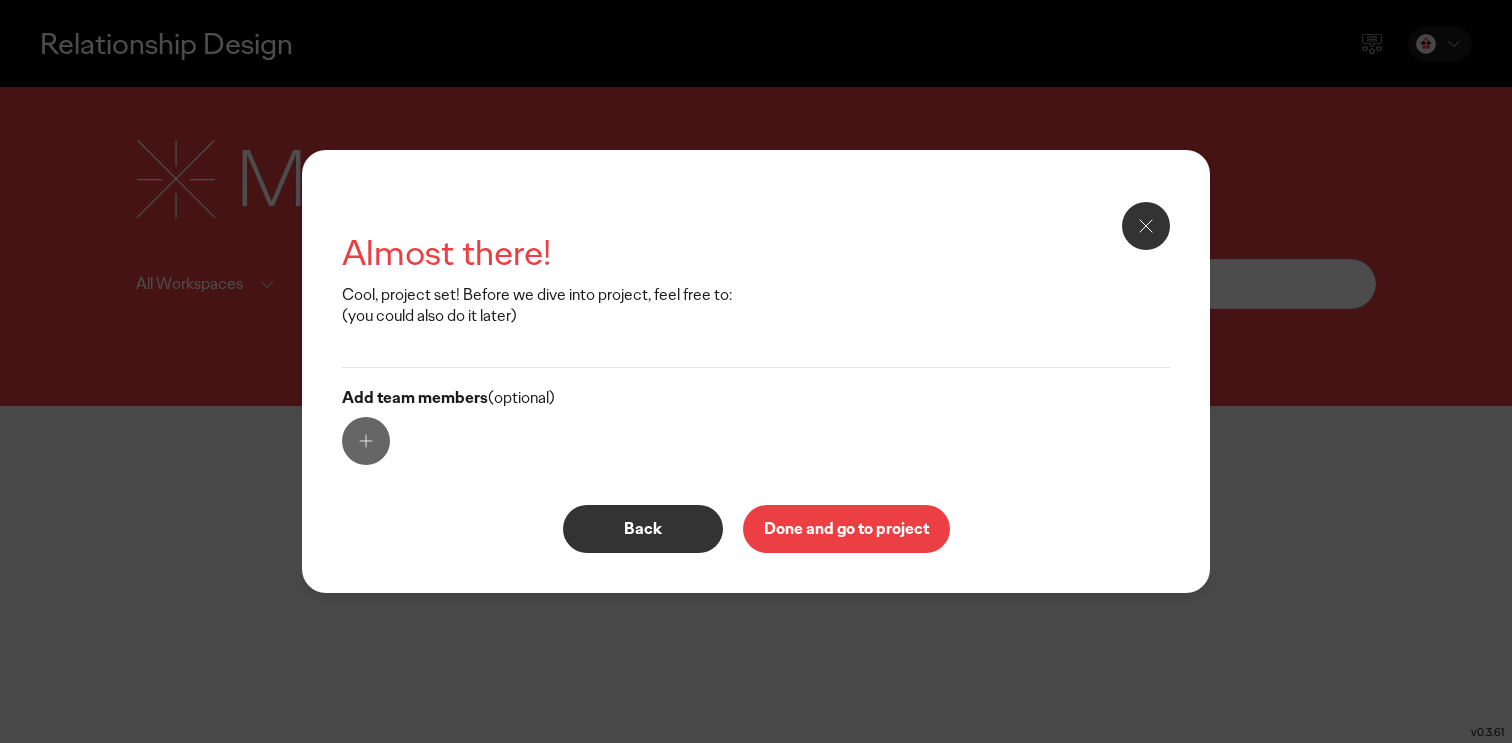 click 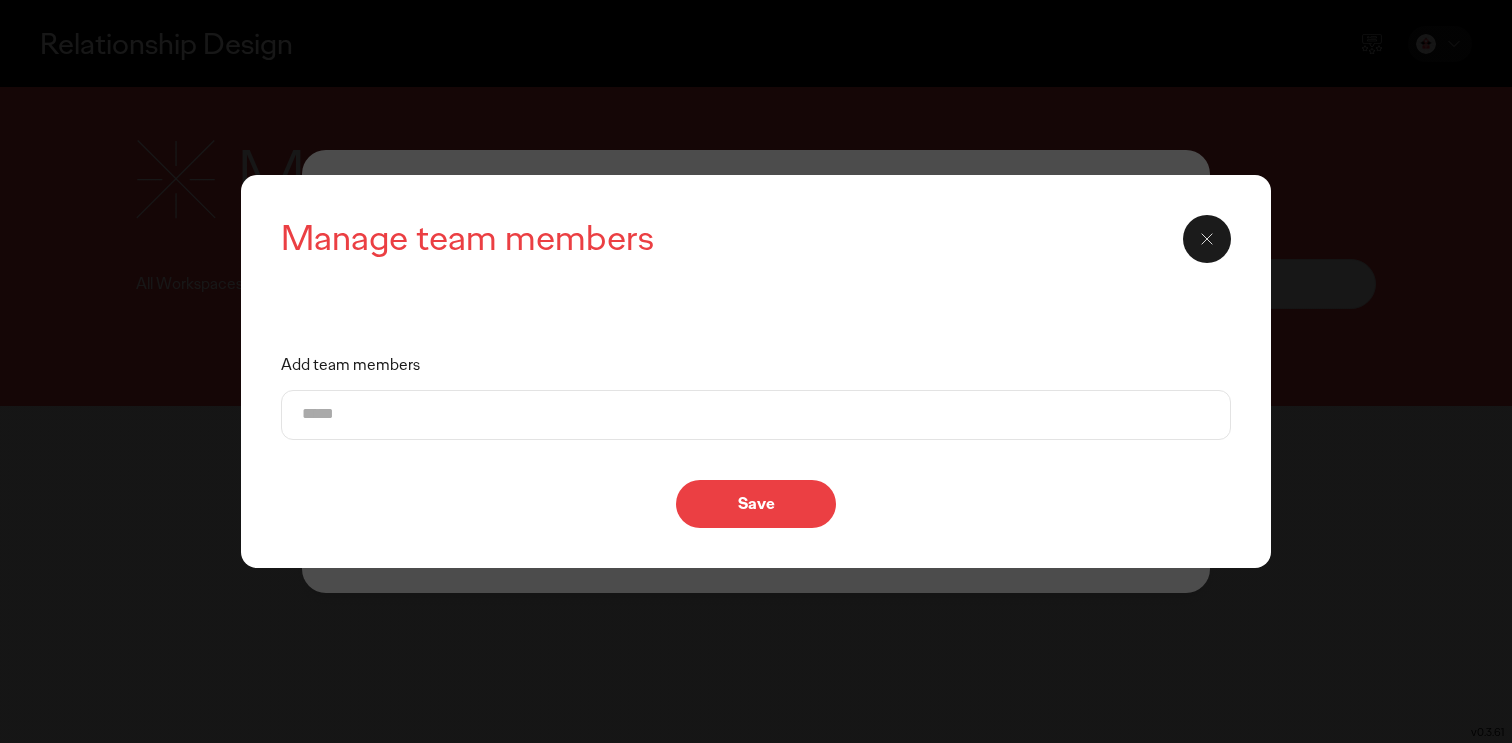 click 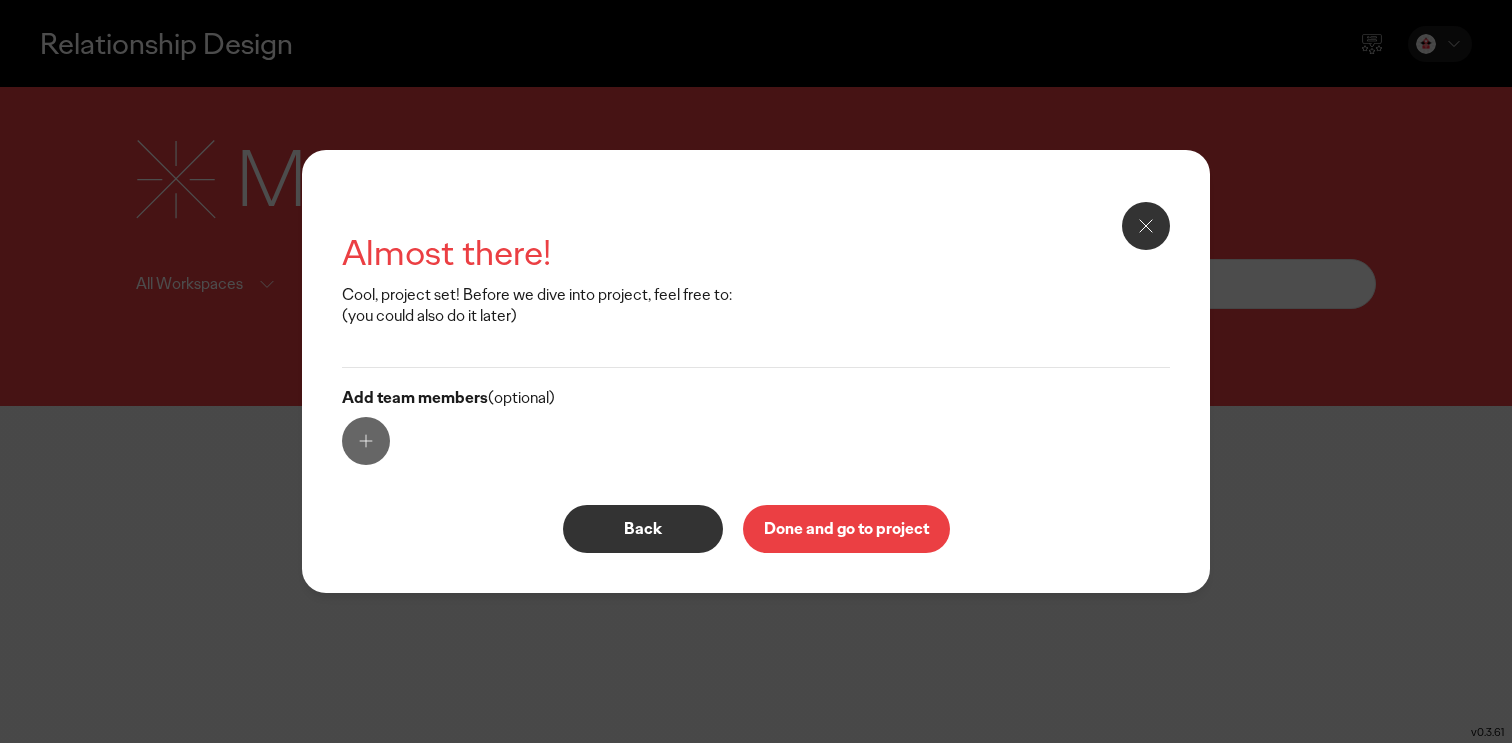 click 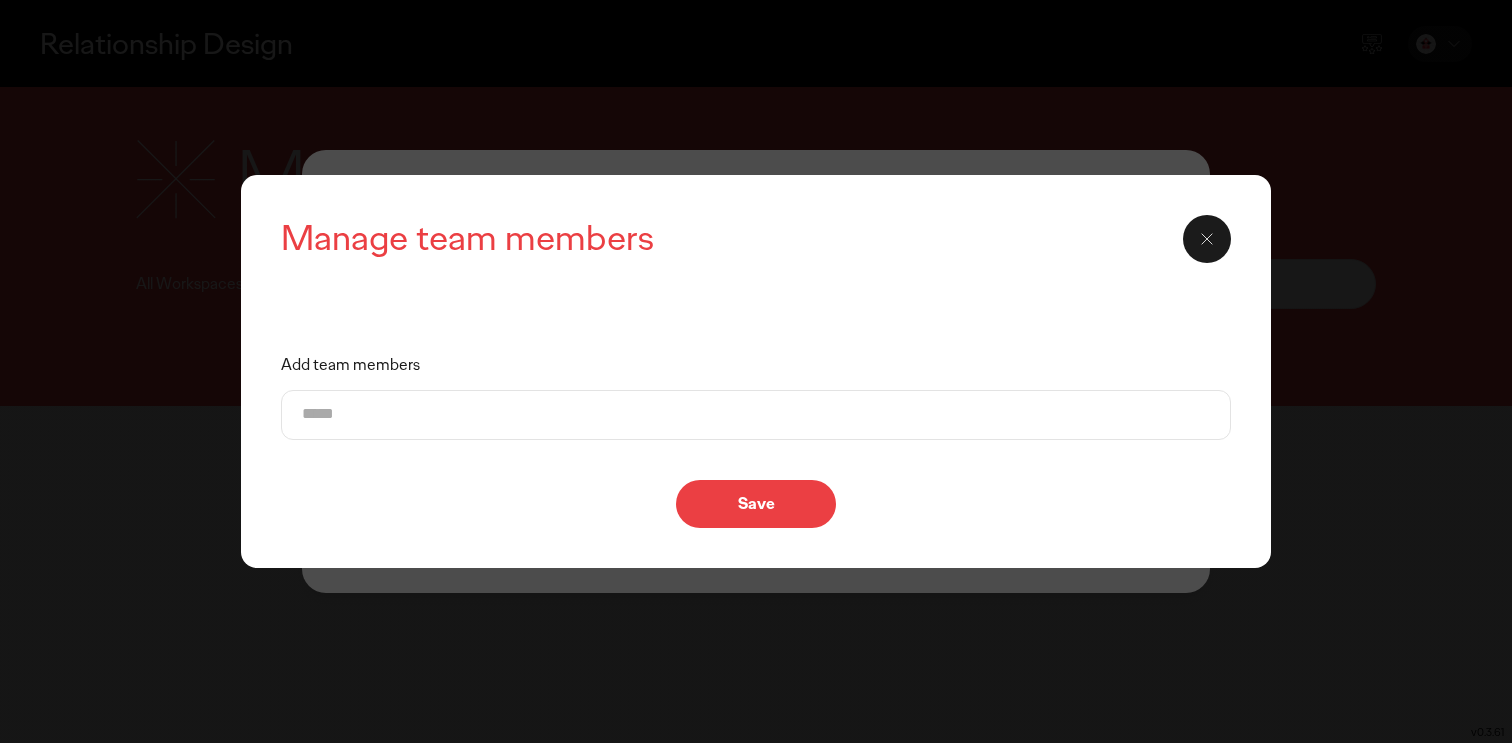 click on "Add team members" at bounding box center (756, 415) 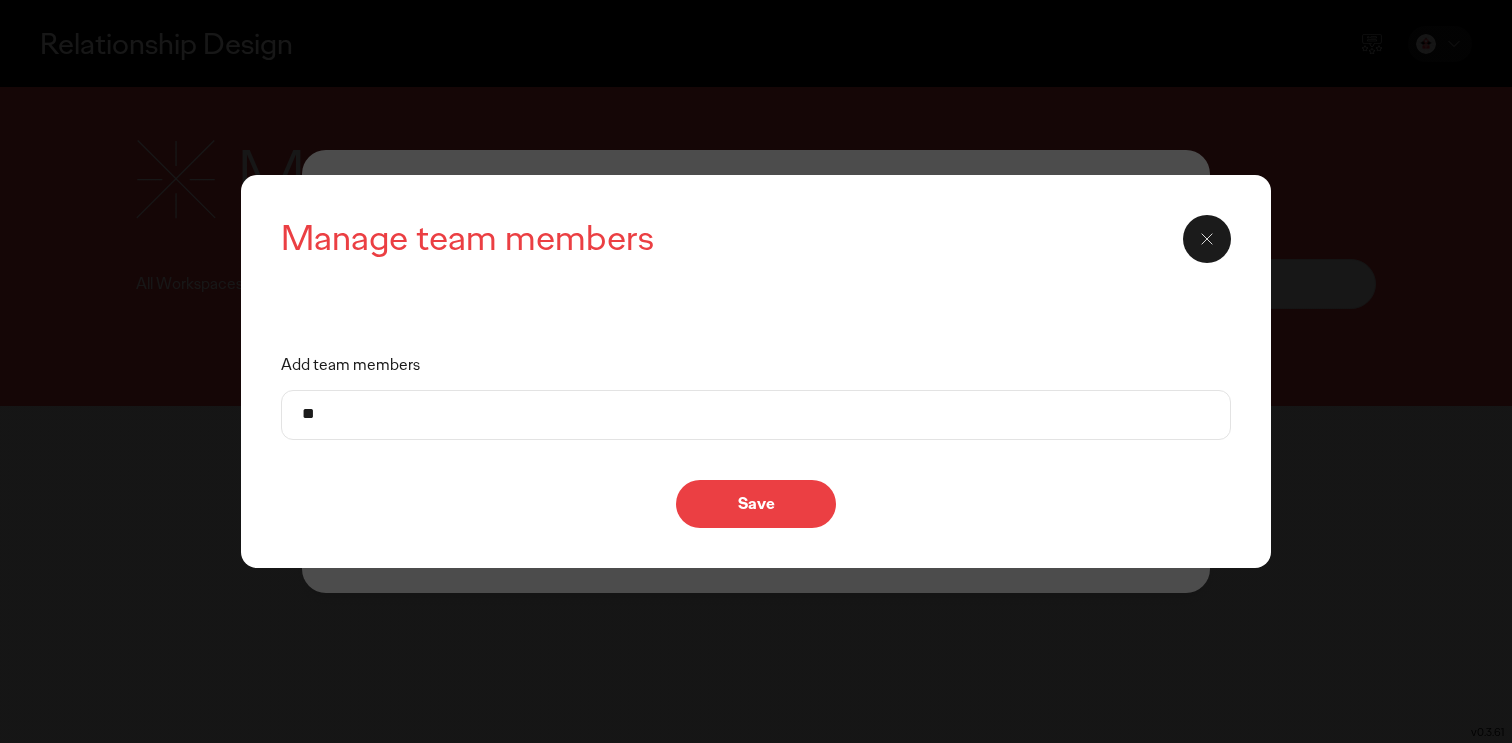type on "*" 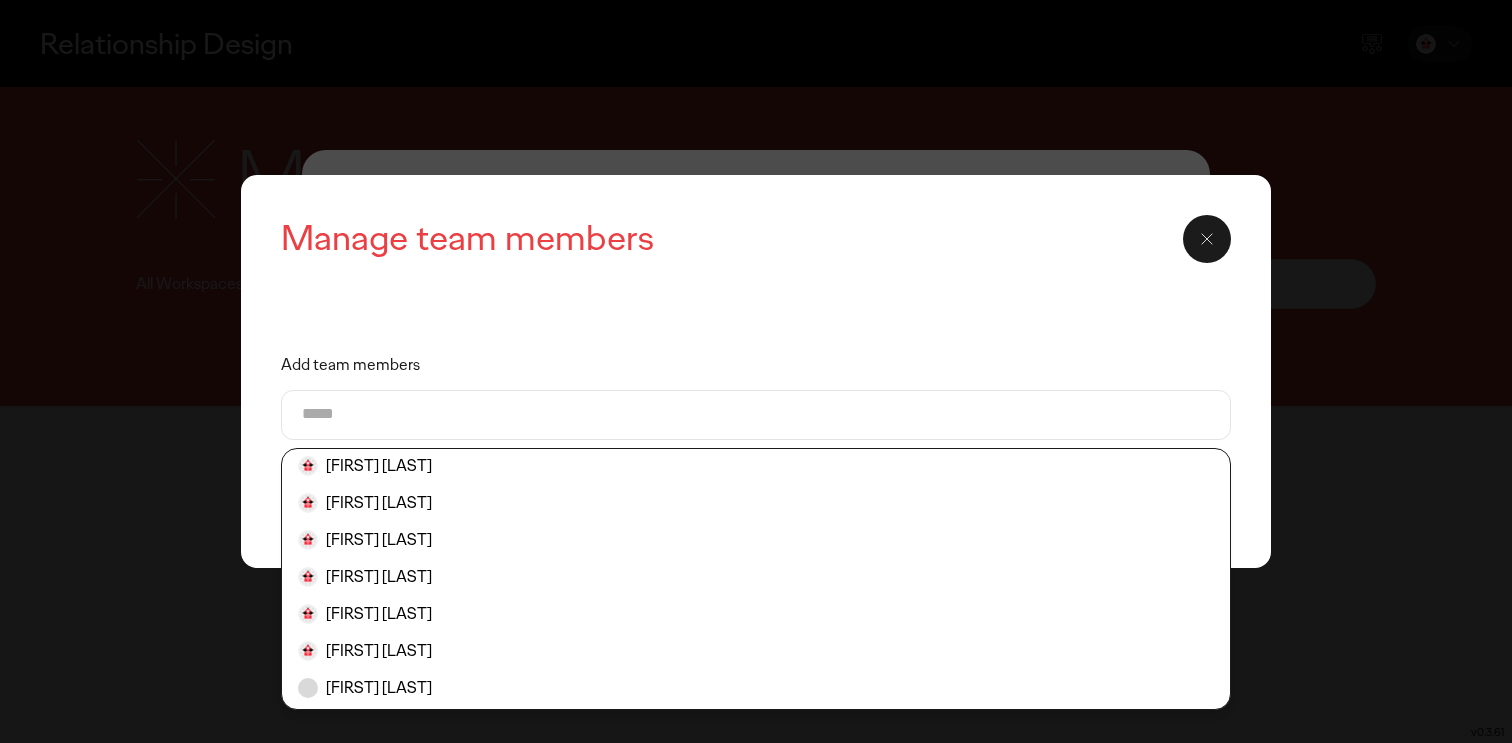 scroll, scrollTop: 0, scrollLeft: 0, axis: both 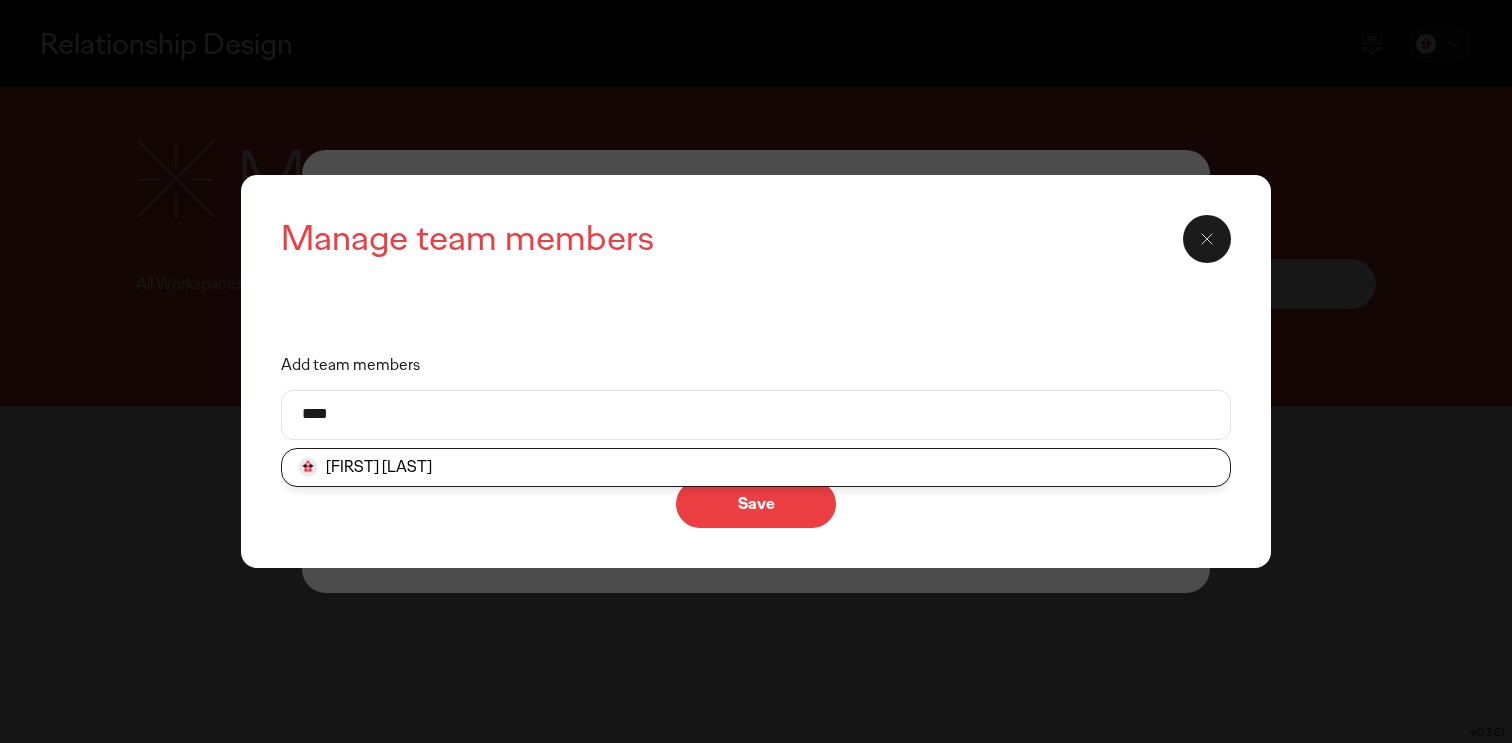 type on "****" 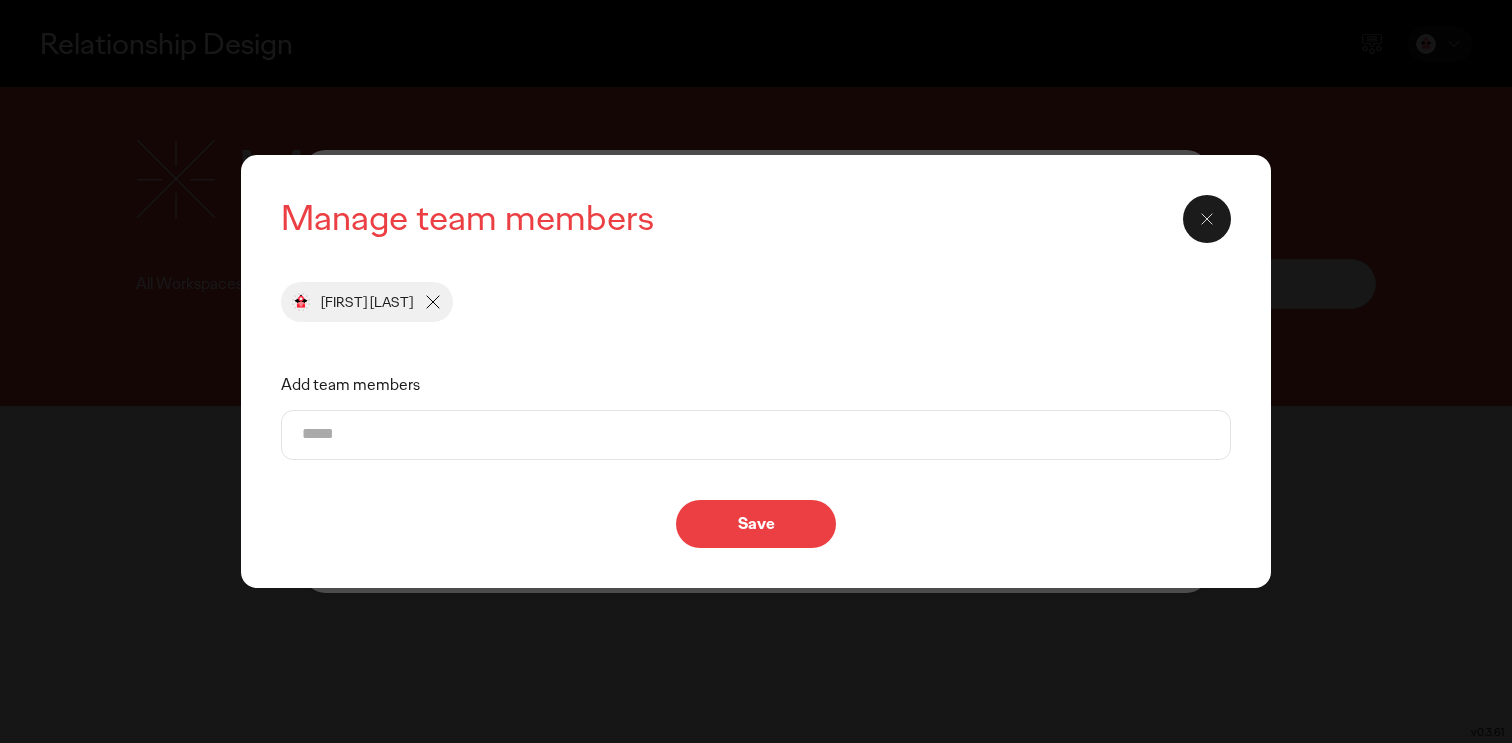 click on "Add team members" at bounding box center [756, 435] 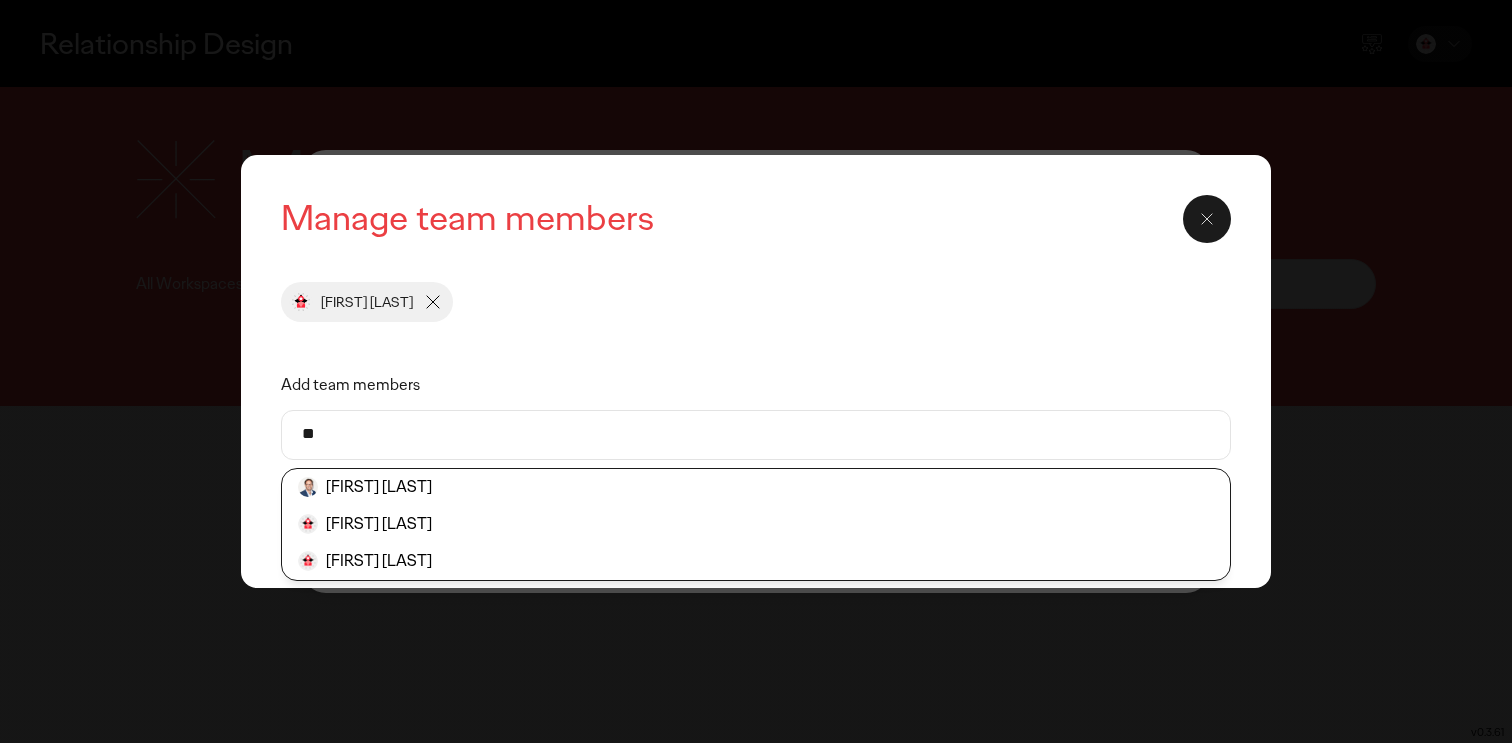 type on "*" 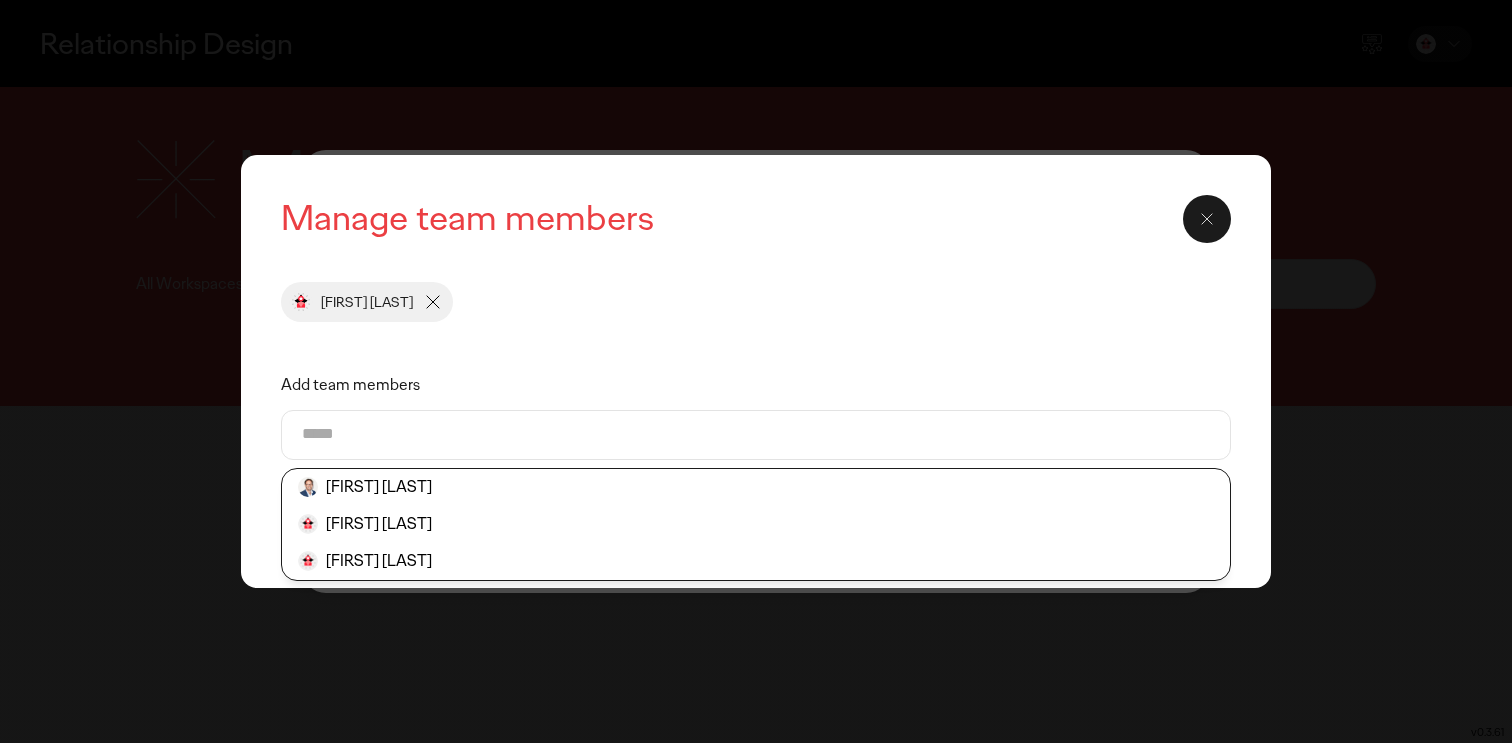 click on "Manage team members  Danni Nocom Add team members  Jason Davey  Jason Smit  Jason Smit  Save" 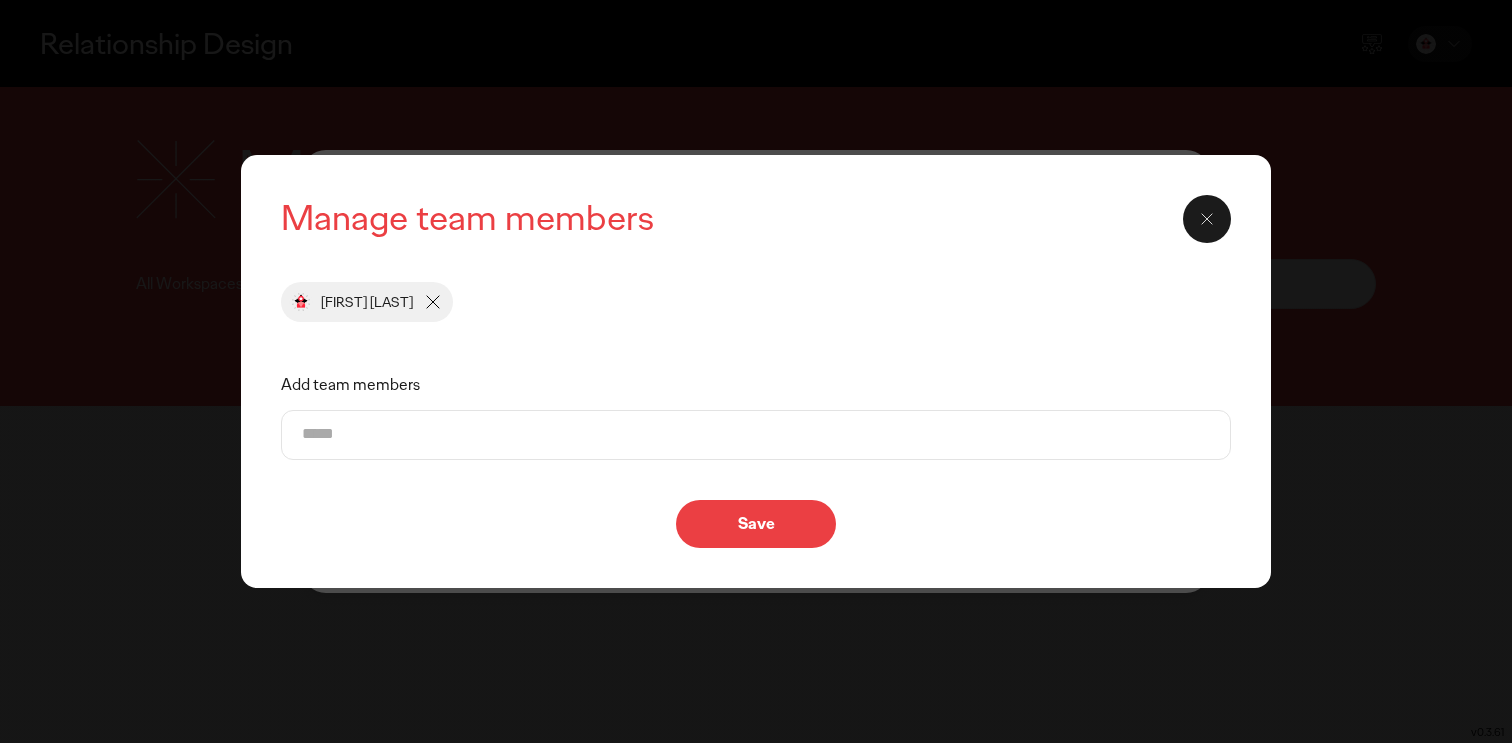 click on "Add team members" at bounding box center [756, 435] 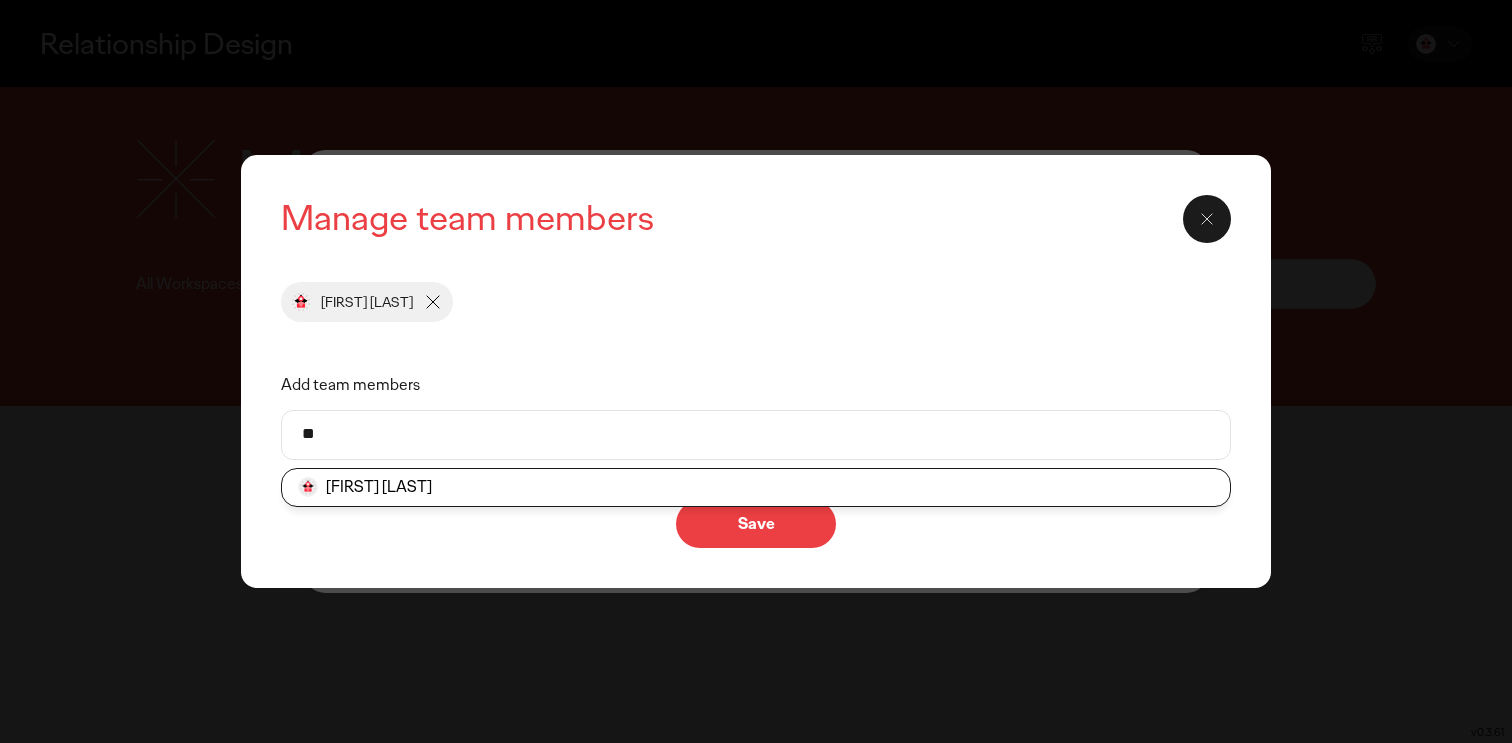 type on "*" 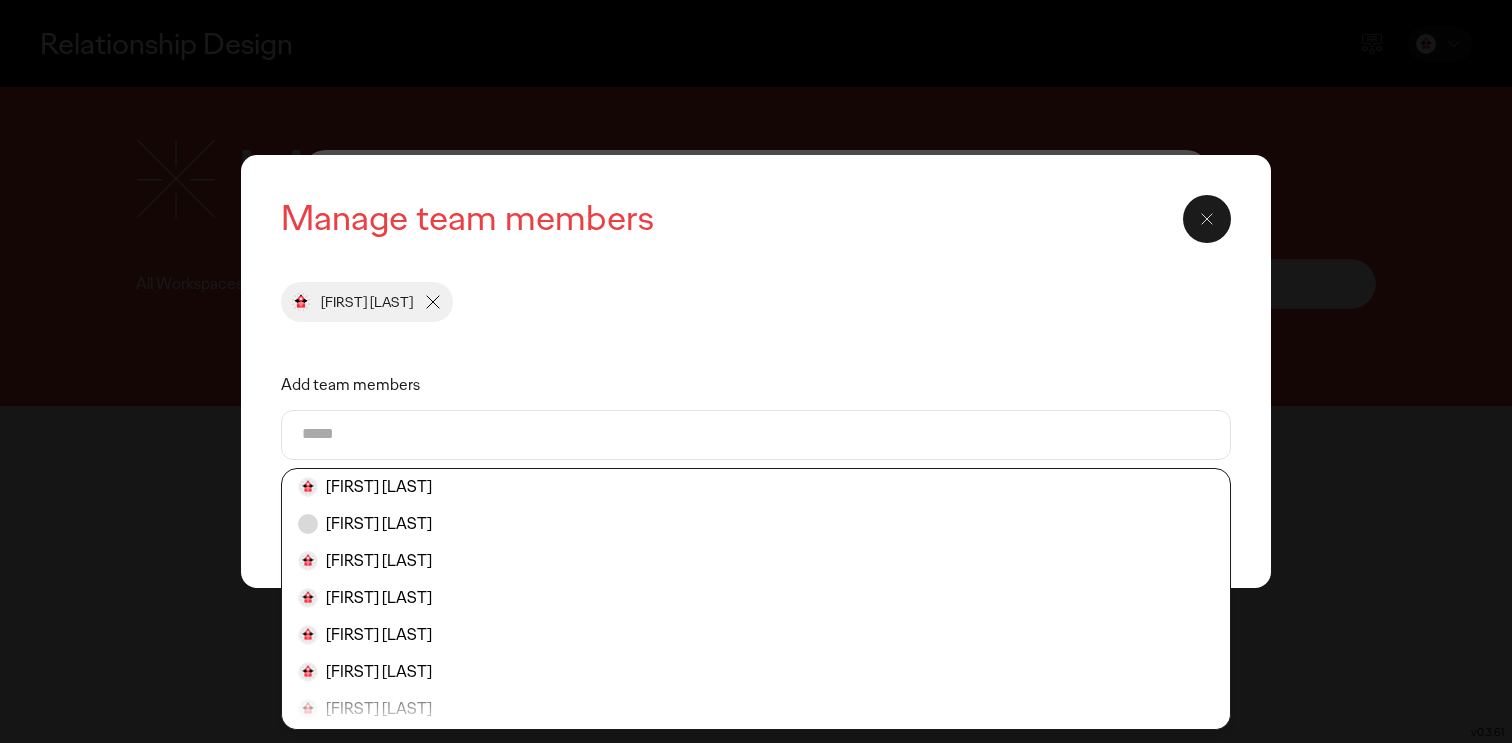 click on "Manage team members  Danni Nocom Add team members  Aaron Goldring  Abe Atiya  Ab Gaur  Abir Banerjee  Adam Spina  Adeline StaAna  Adella Allakkis  Aditi Dureha  Aditya Pradeep  Aditya Pradeep  Adrian Chu  Ahmed Waheib  Aishvarya Raghavan  Ajay Tawde  Ajinkya Pawar  Akhilesh Nath  Alejandra Flores  Alejandro Nava  Alessandra Dalbianco  Alexander Pfaff  Save" 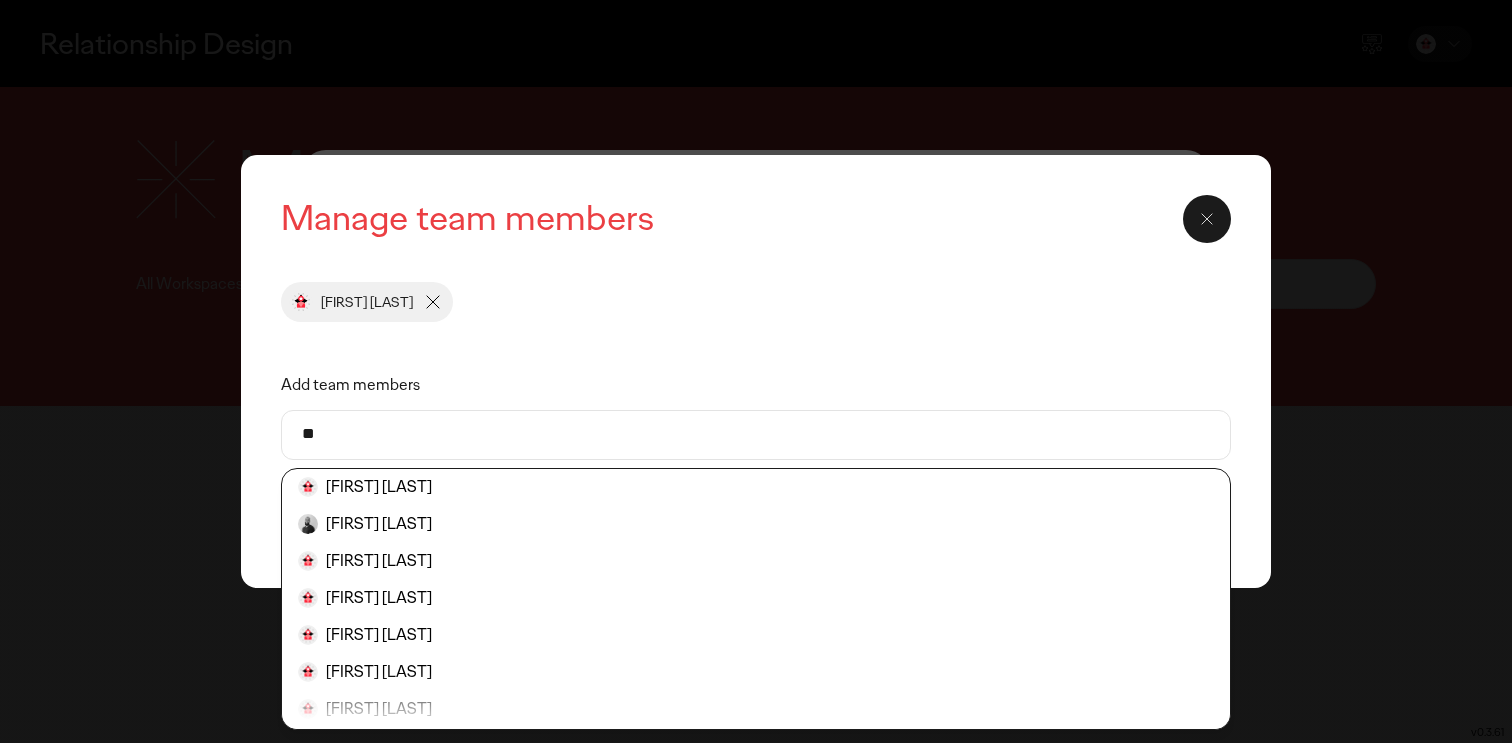 type on "*" 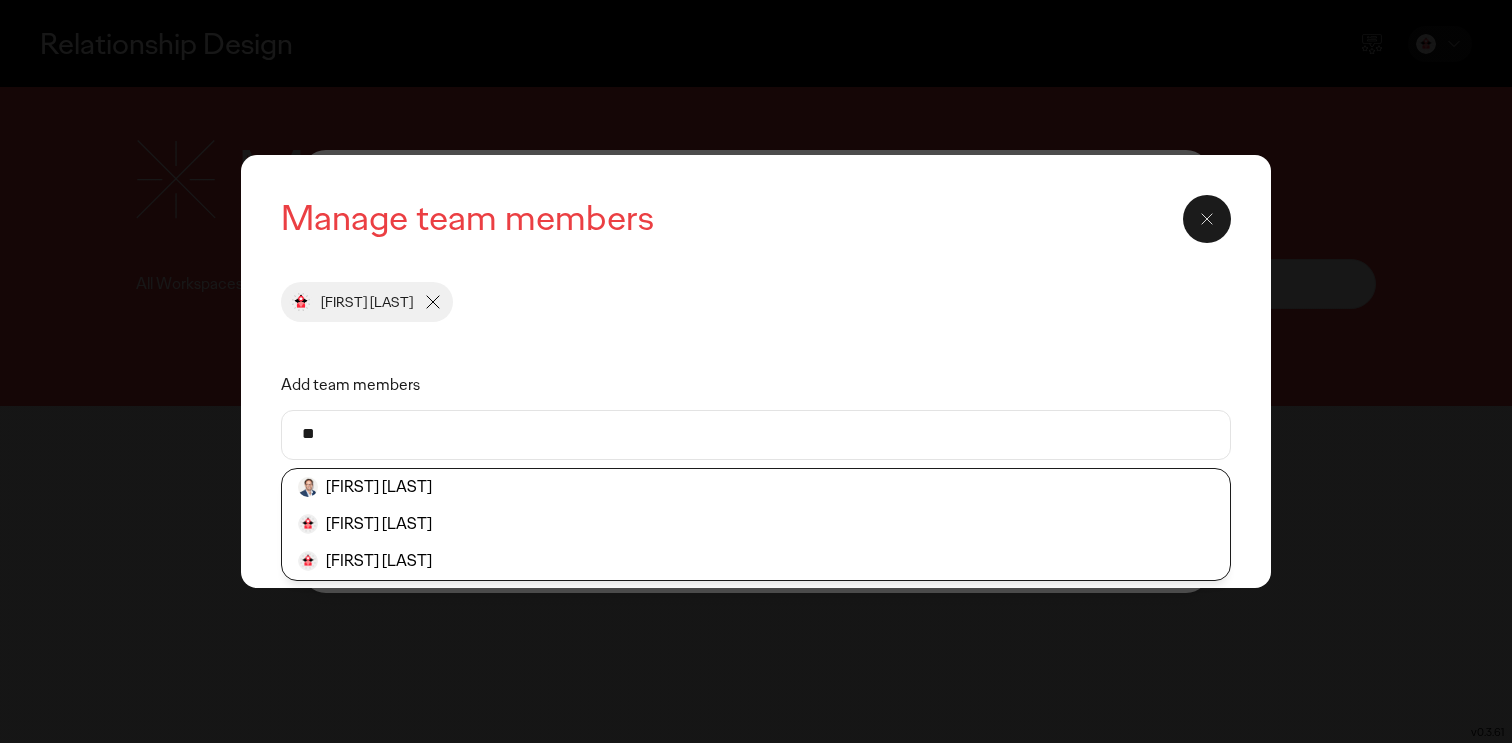 type on "*" 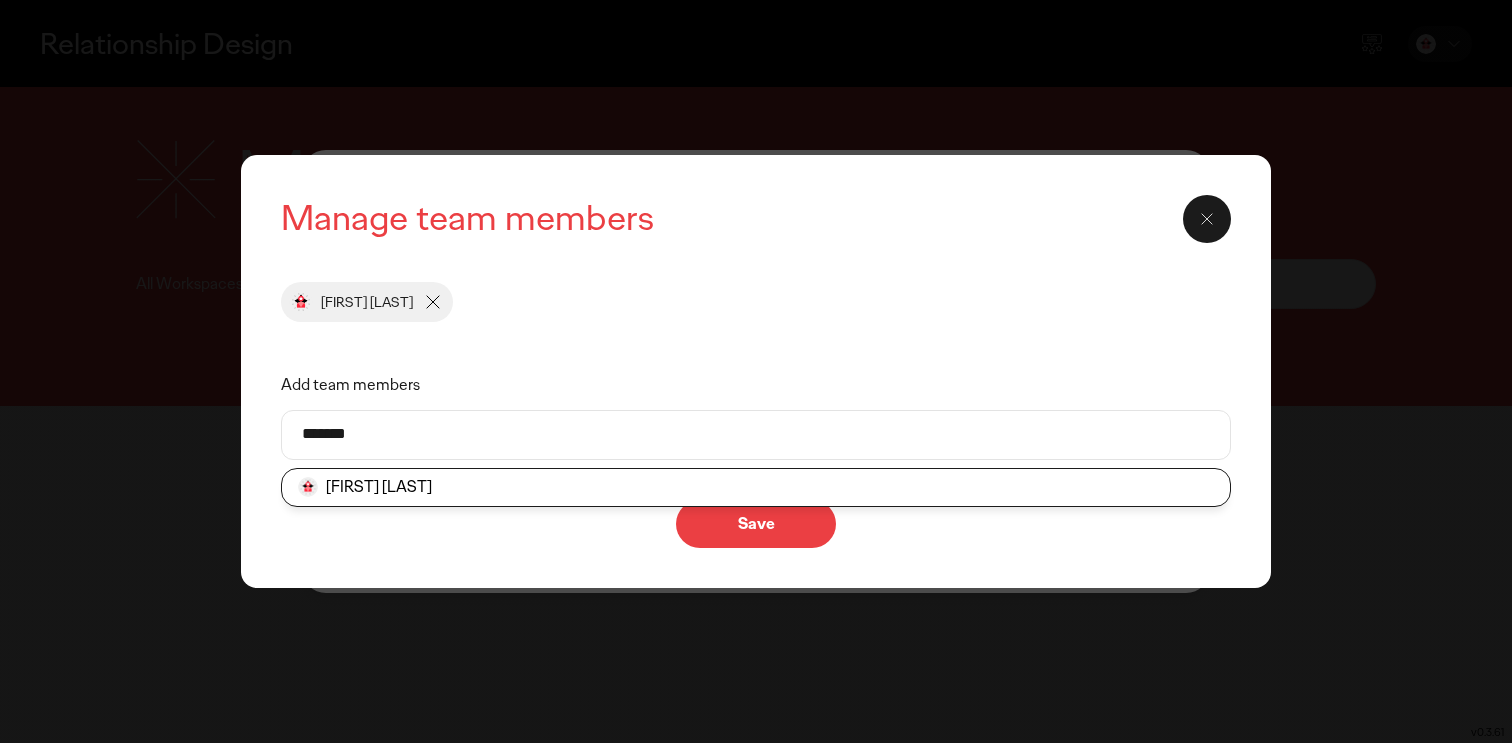 type on "*******" 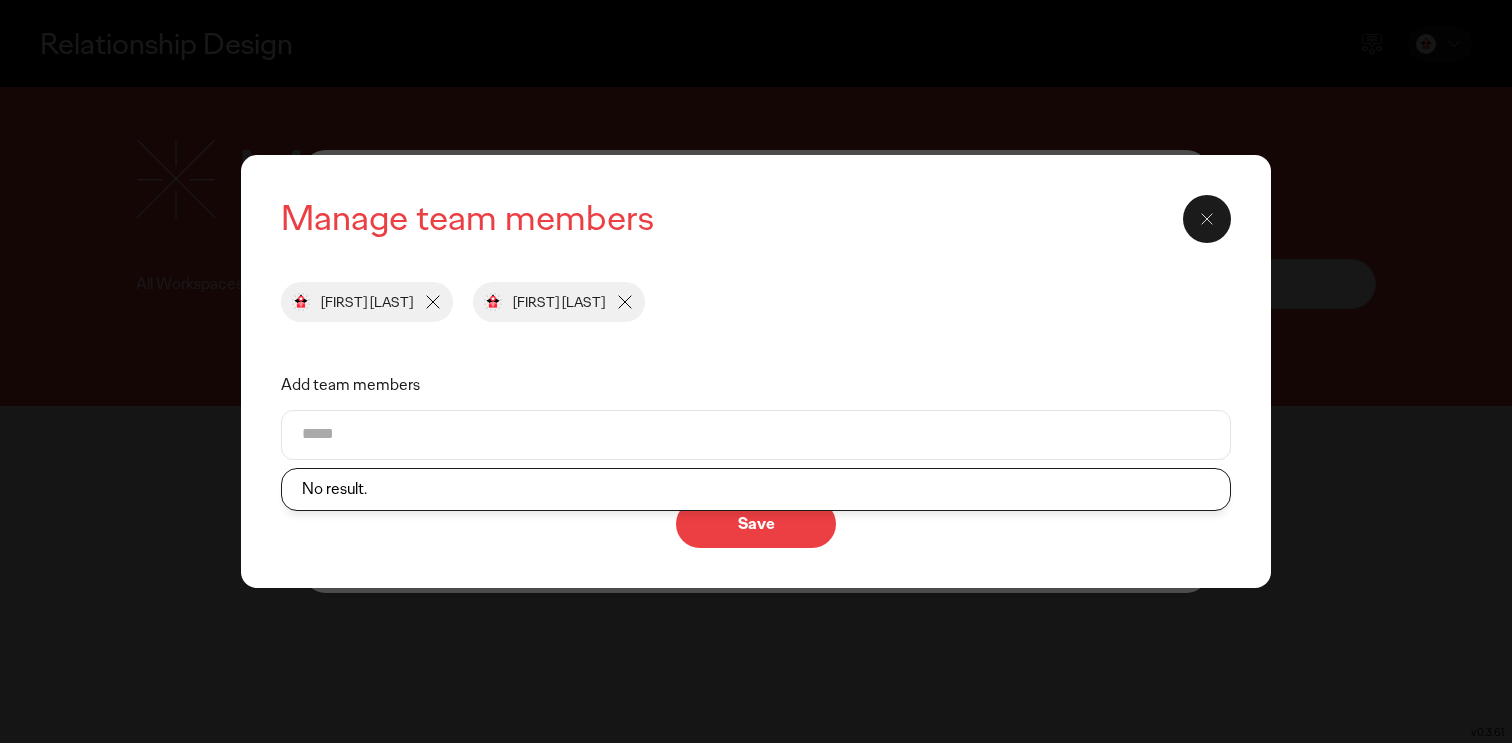 click 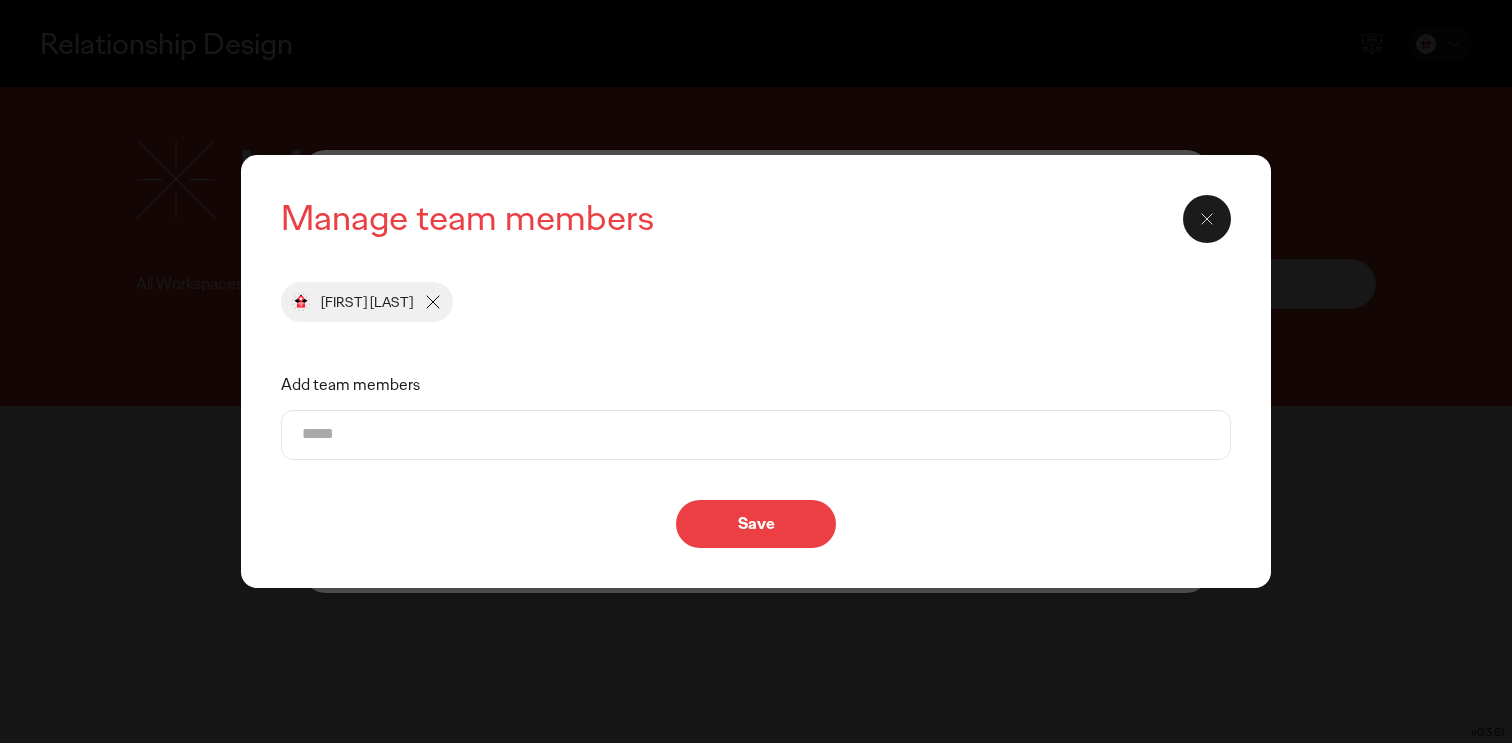 click on "Add team members" at bounding box center (756, 435) 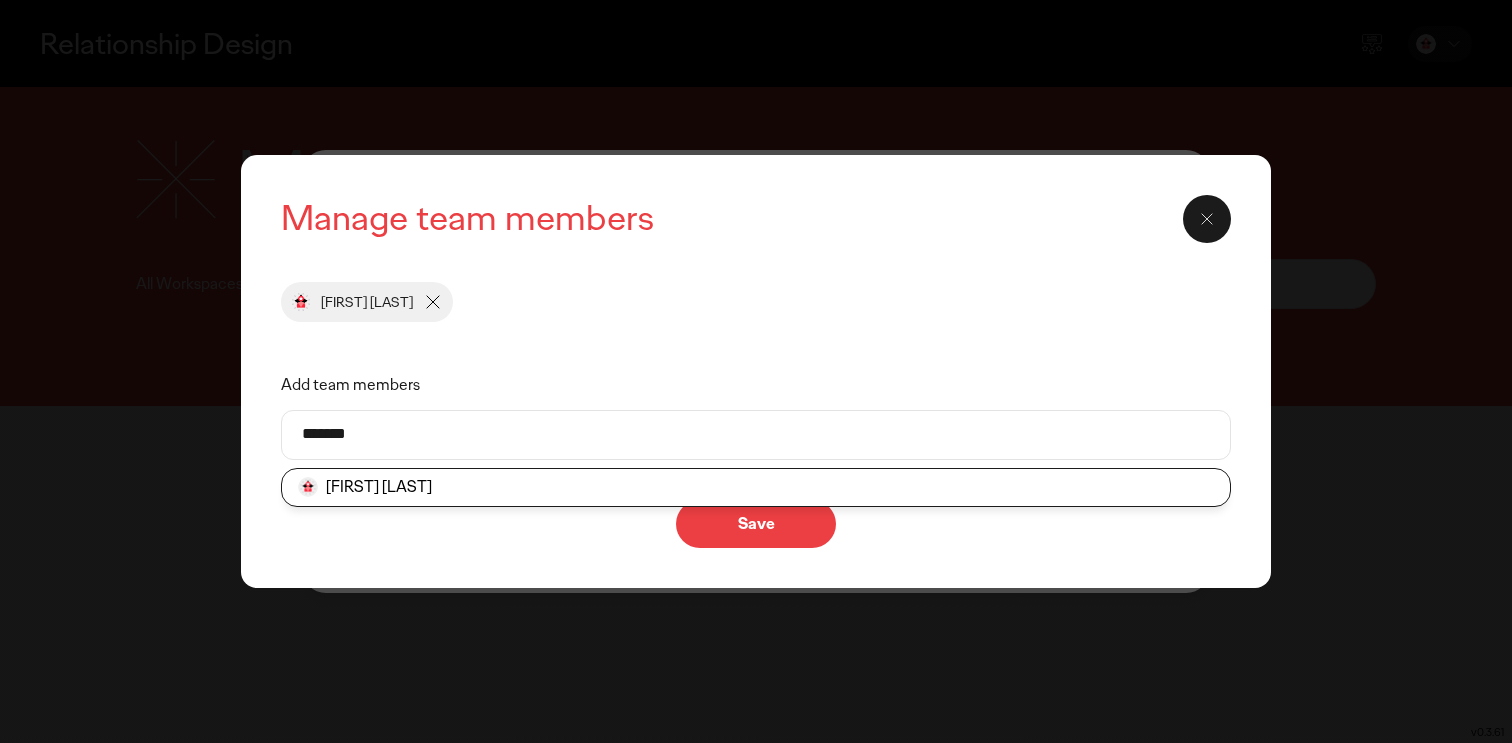 type on "*******" 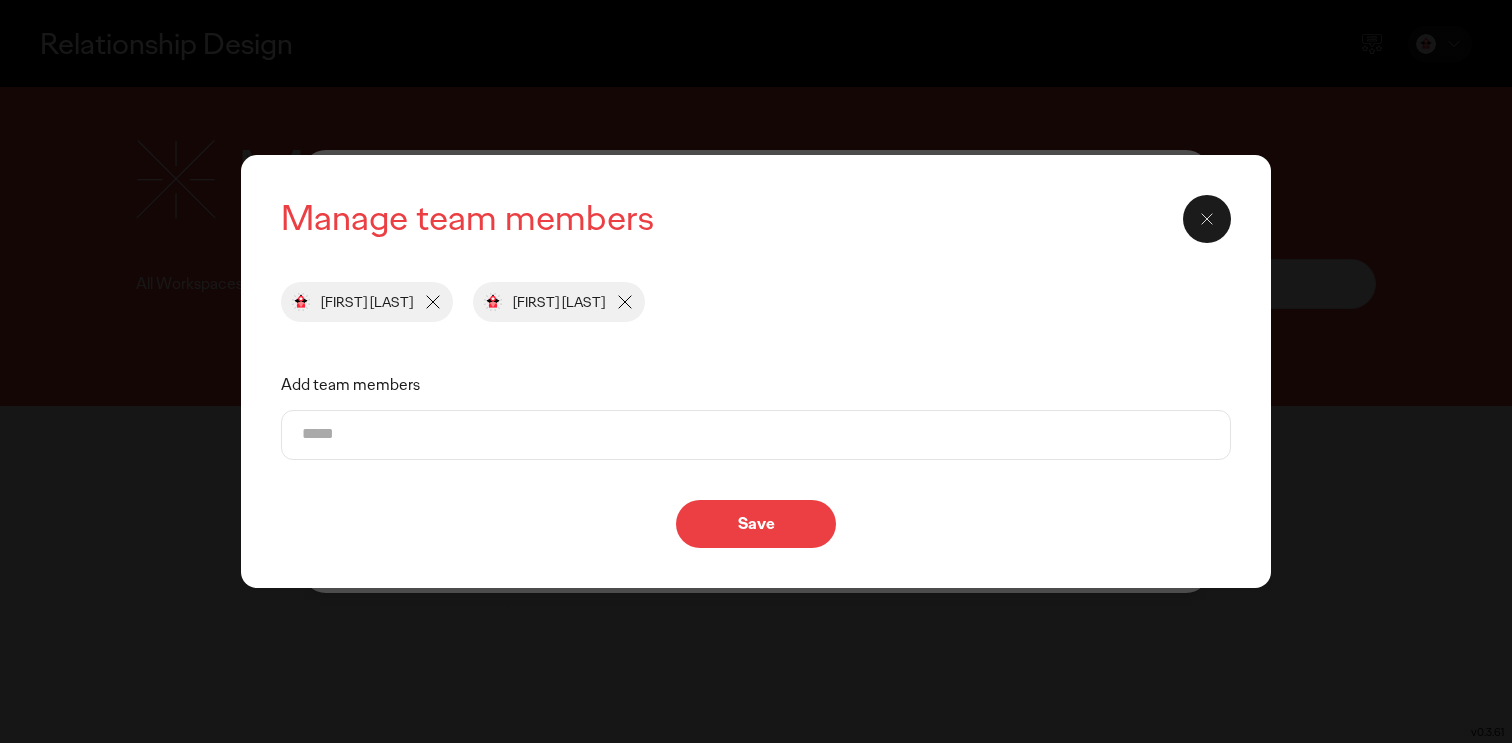 click on "Add team members" at bounding box center [756, 435] 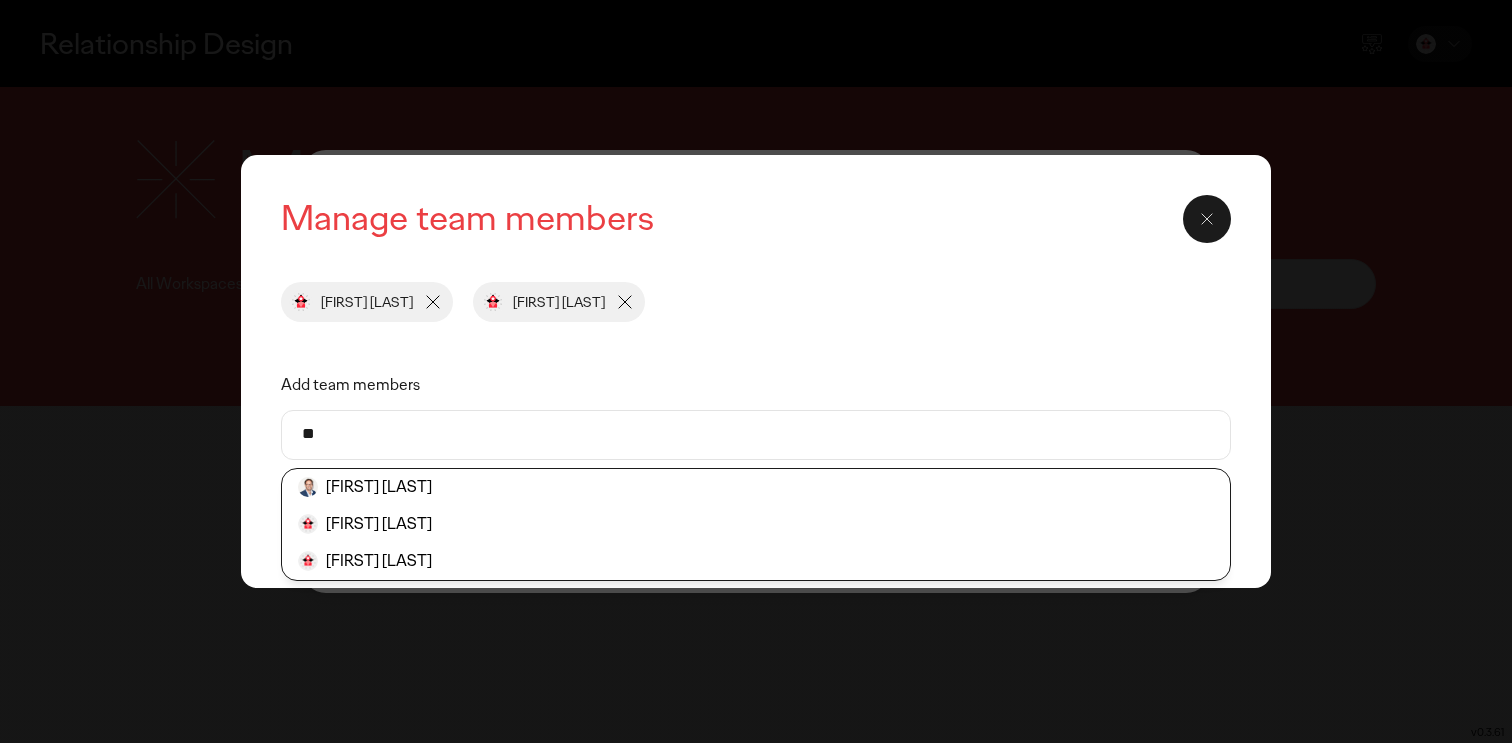type on "*" 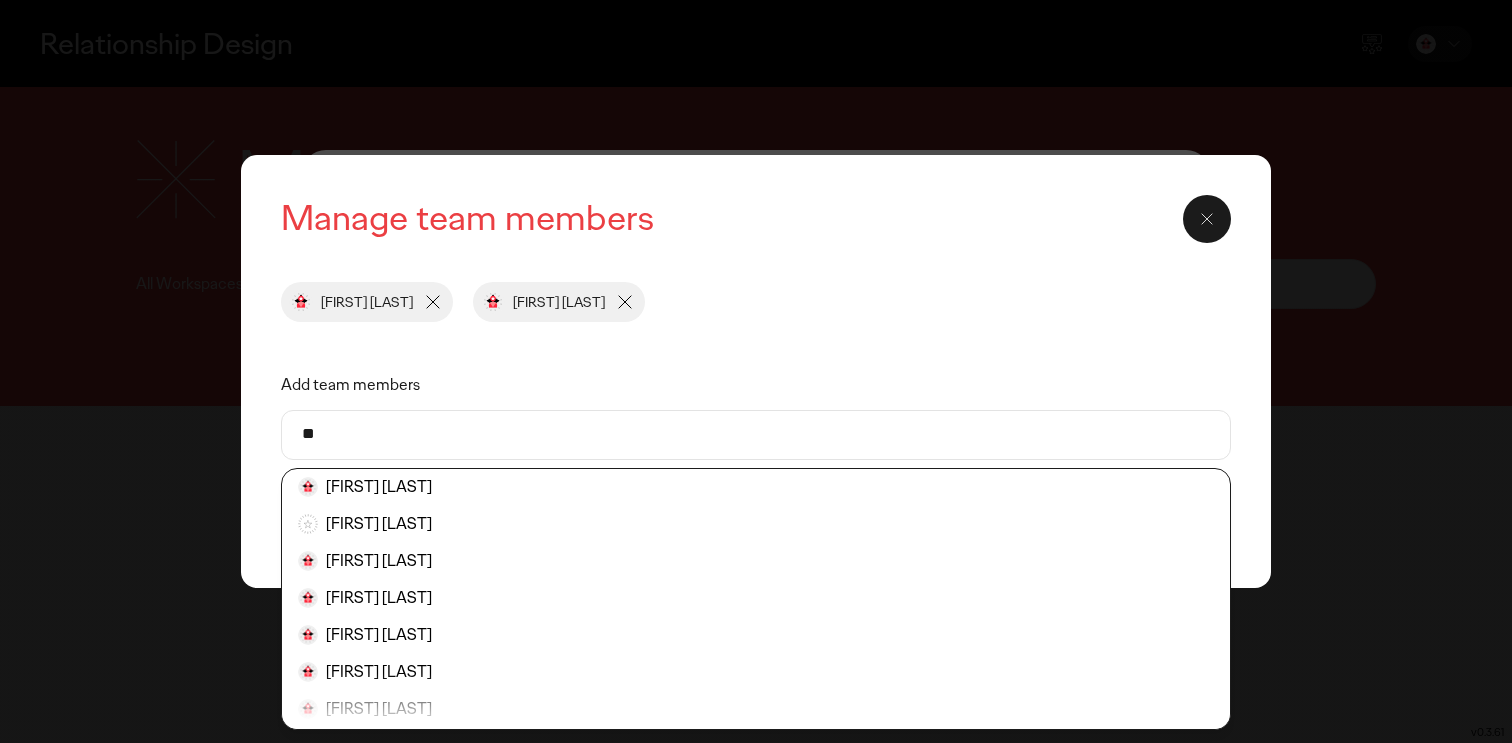 type on "*" 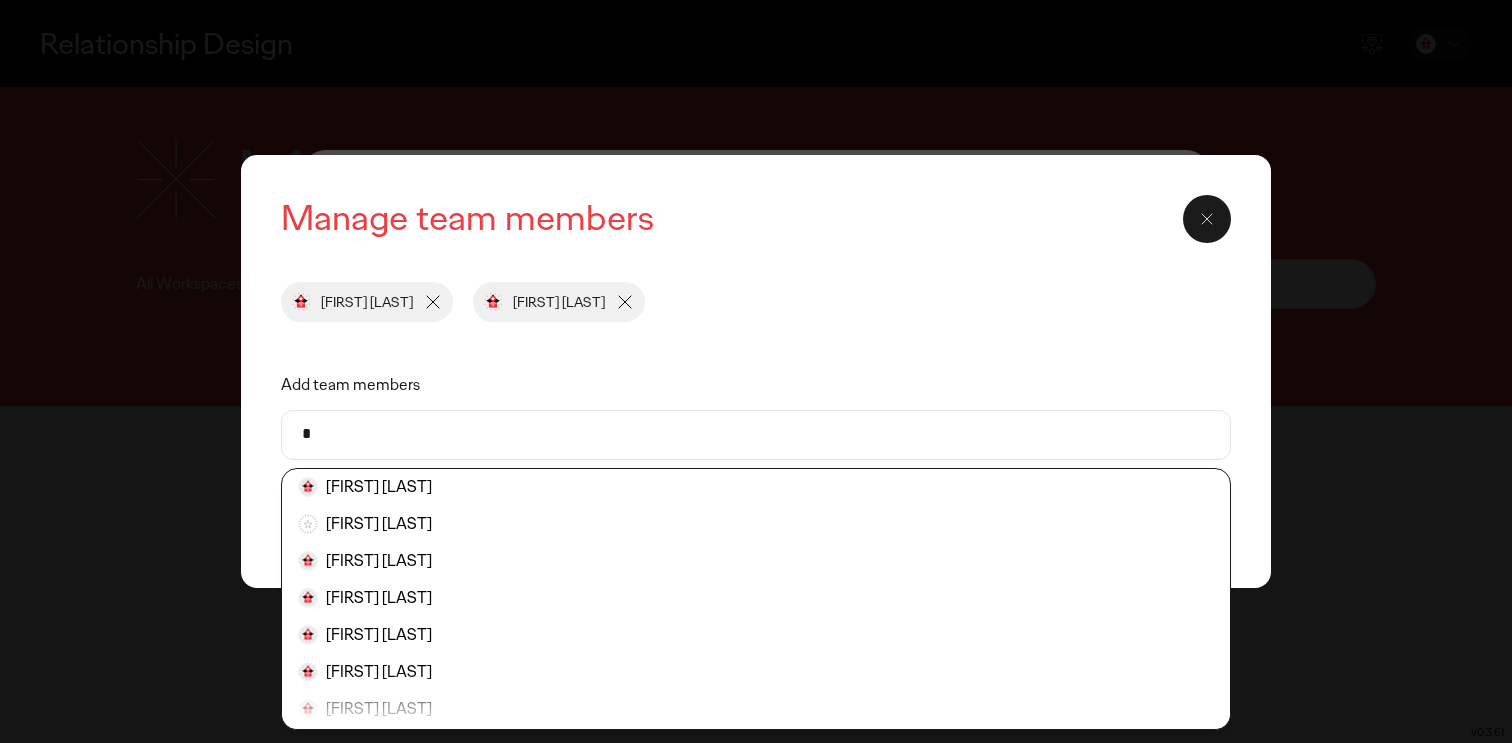 type 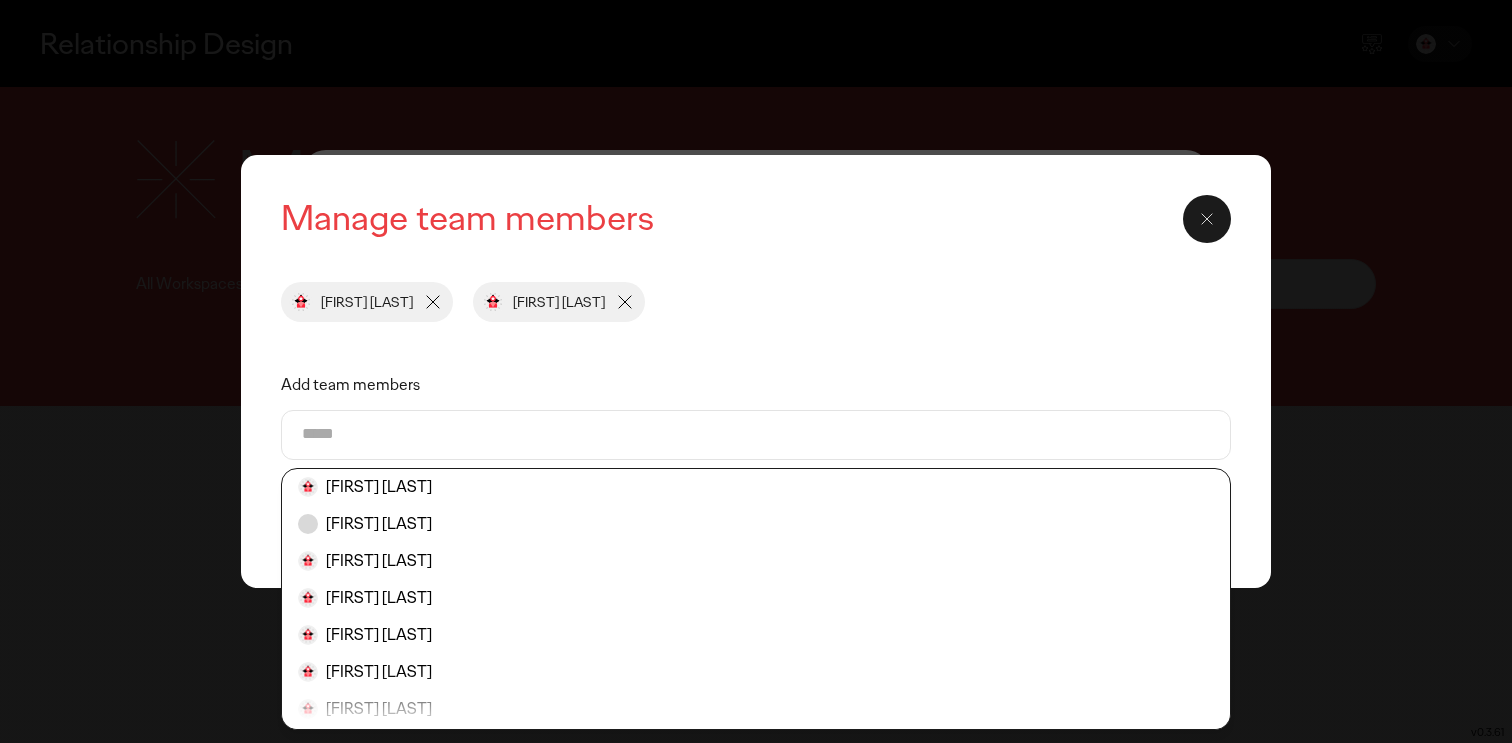 click on "Manage team members  Danni Nocom Camille Adraque Add team members  Aaron Goldring  Abe Atiya  Ab Gaur  Abir Banerjee  Adam Spina  Adeline StaAna  Adella Allakkis  Aditi Dureha  Aditya Pradeep  Aditya Pradeep  Adrian Chu  Ahmed Waheib  Aishvarya Raghavan  Ajay Tawde  Ajinkya Pawar  Akhilesh Nath  Alejandra Flores  Alejandro Nava  Alessandra Dalbianco  Alexander Pfaff  Save" 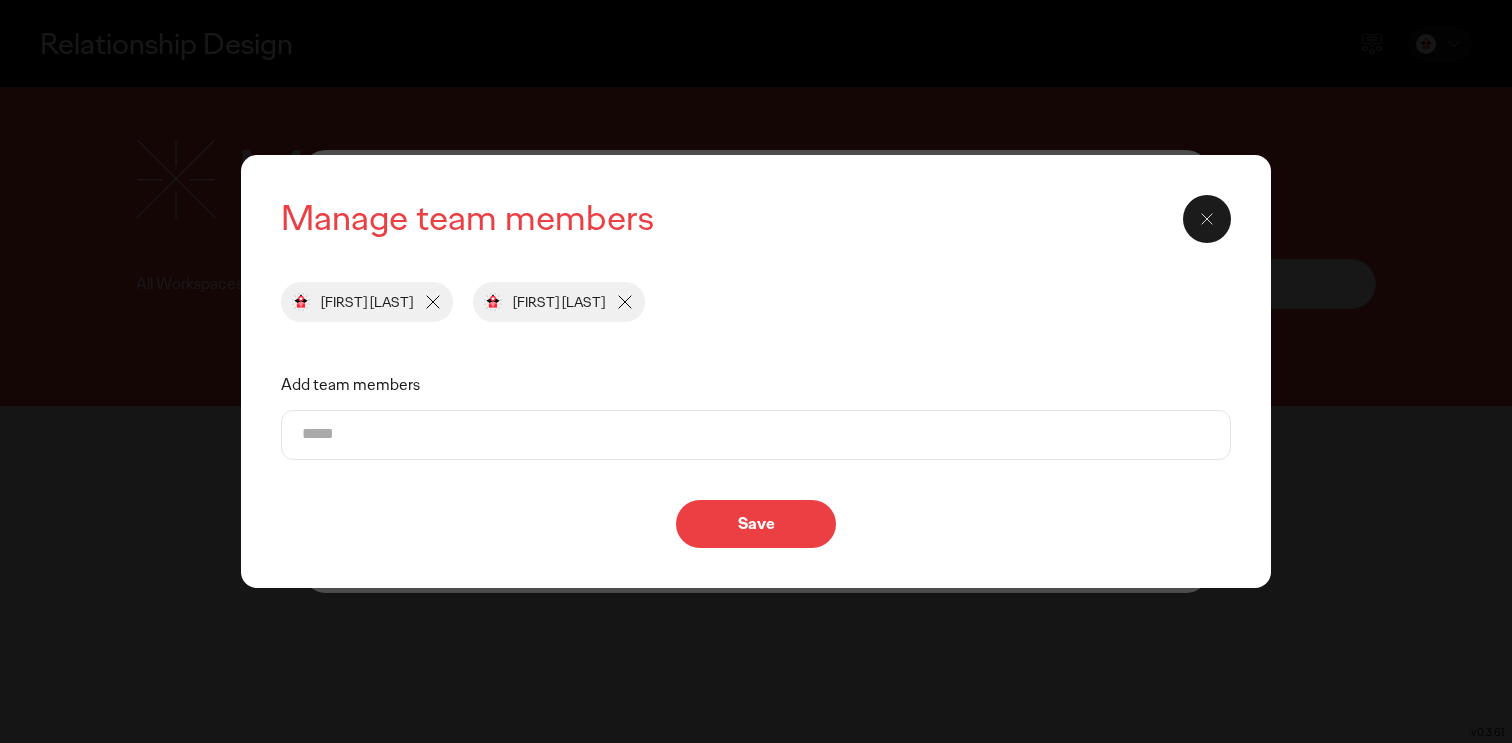 click on "Save" at bounding box center [756, 524] 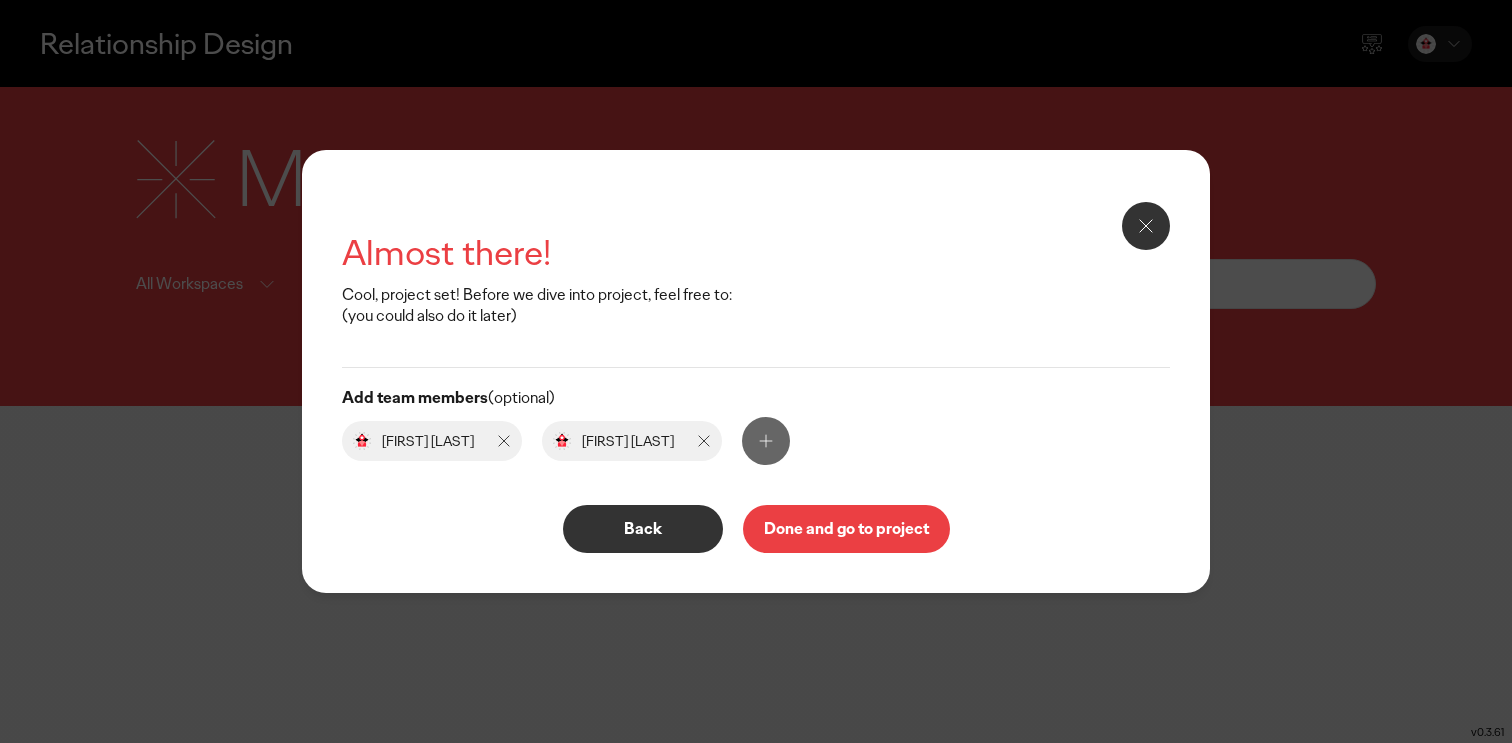 click on "Done and go to project" at bounding box center (846, 529) 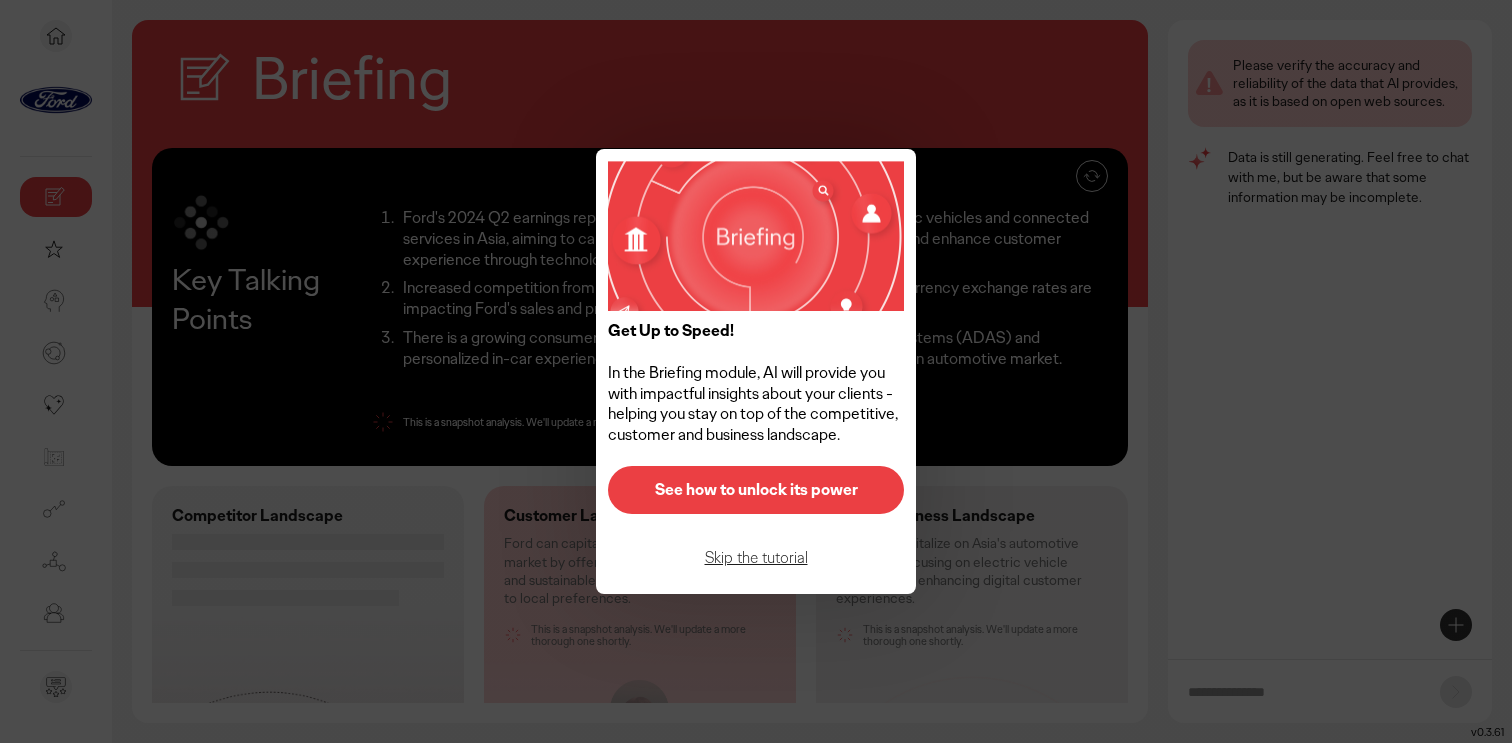 click on "See how to unlock its power" at bounding box center [756, 490] 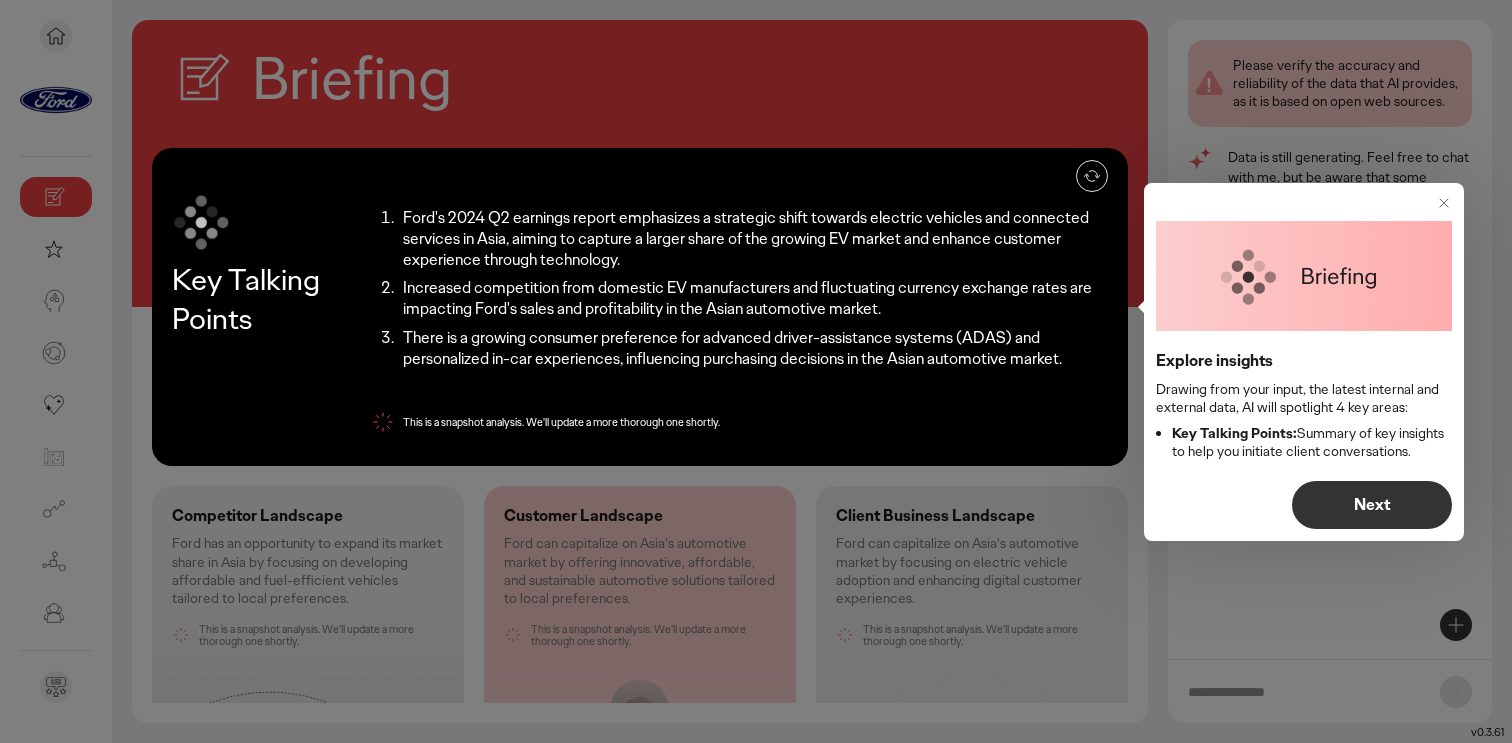 click 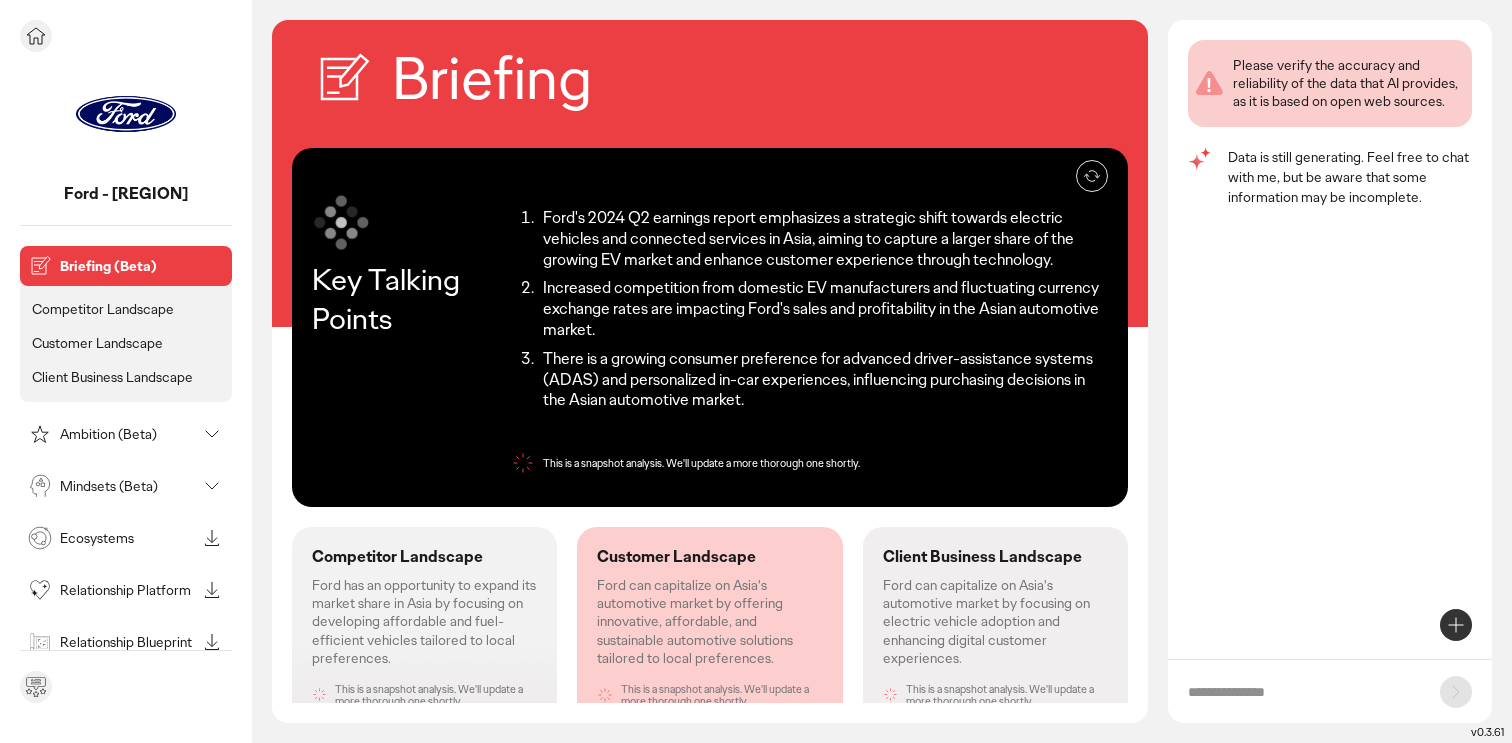 click on "Briefing (Beta)" at bounding box center (142, 266) 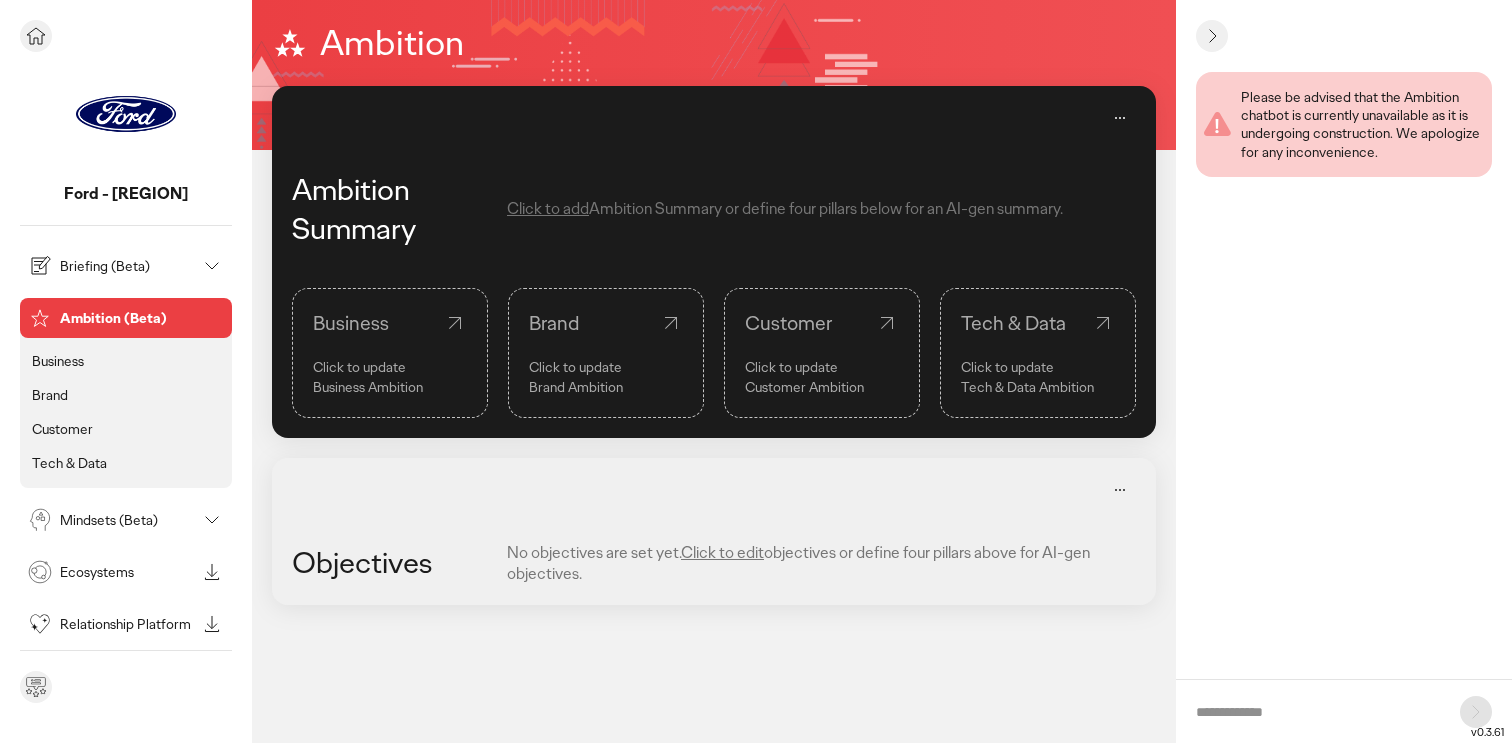 click on "Briefing (Beta)" at bounding box center [128, 266] 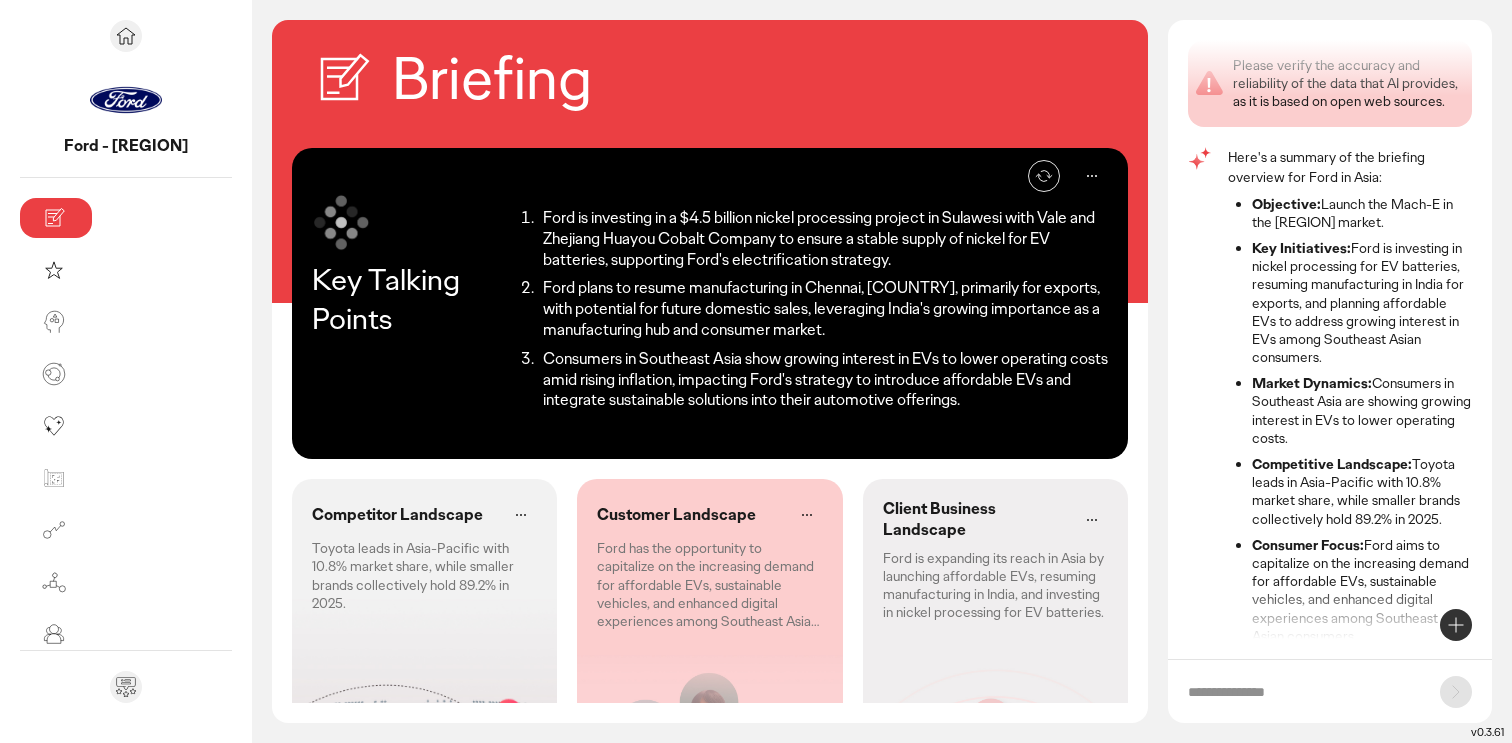 scroll, scrollTop: 38, scrollLeft: 0, axis: vertical 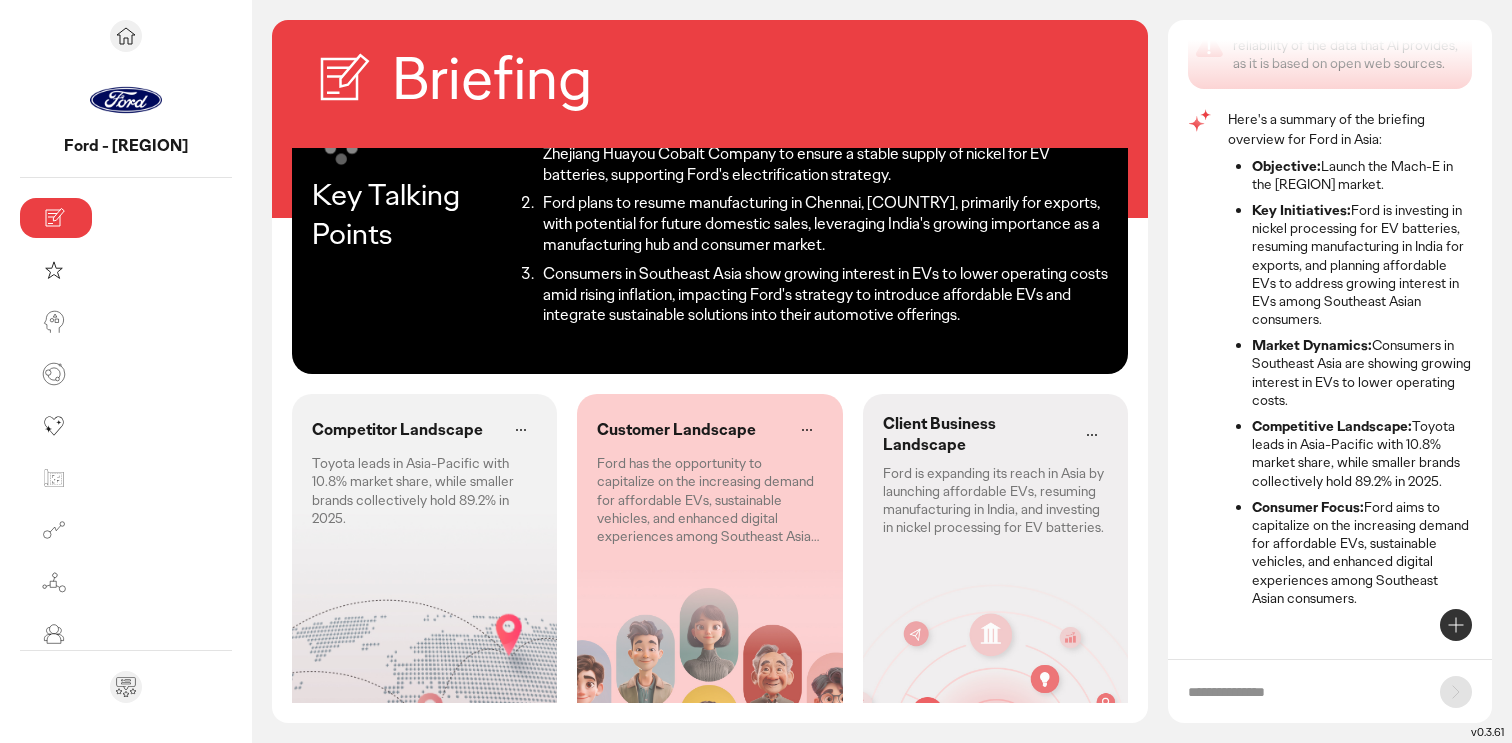 click on "Competitor Landscape" at bounding box center [424, 430] 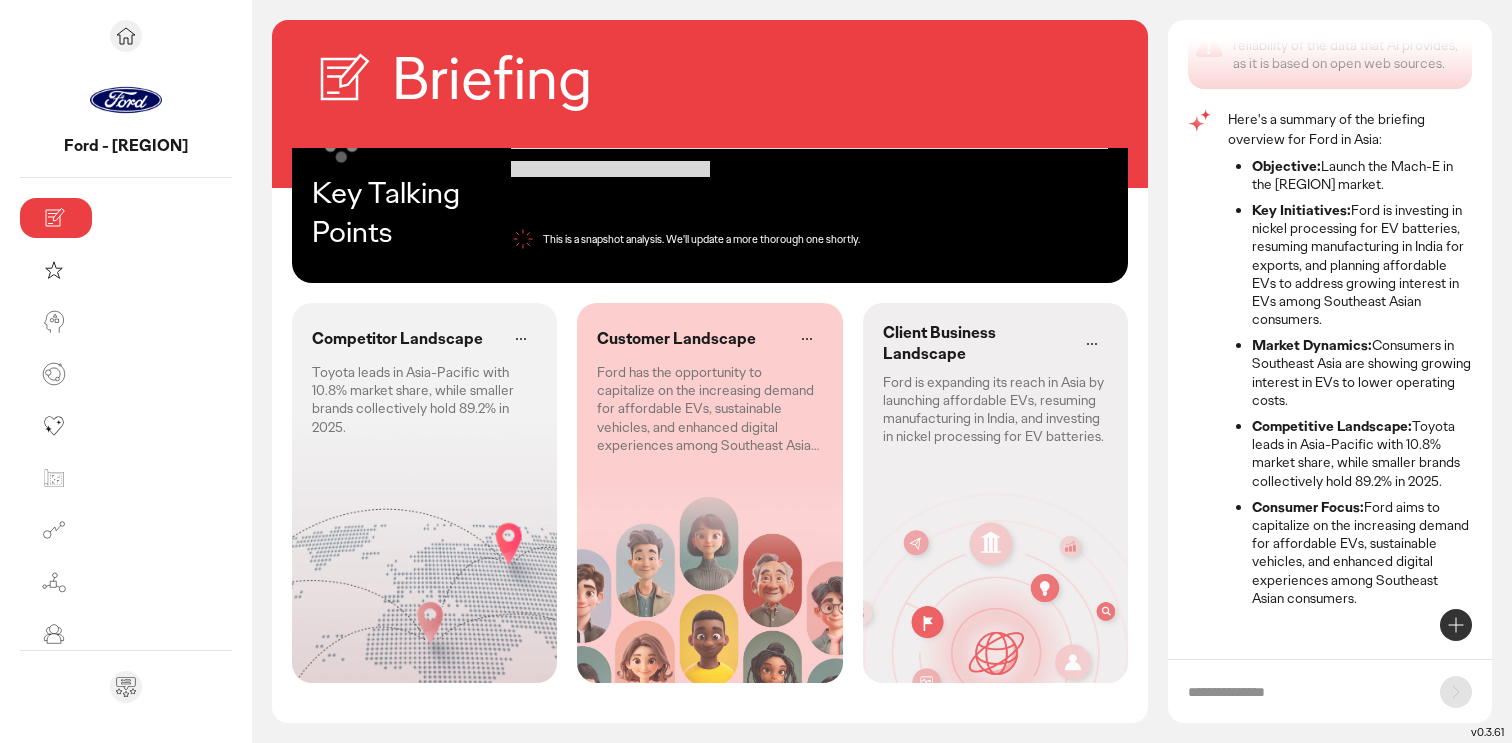 scroll, scrollTop: 0, scrollLeft: 0, axis: both 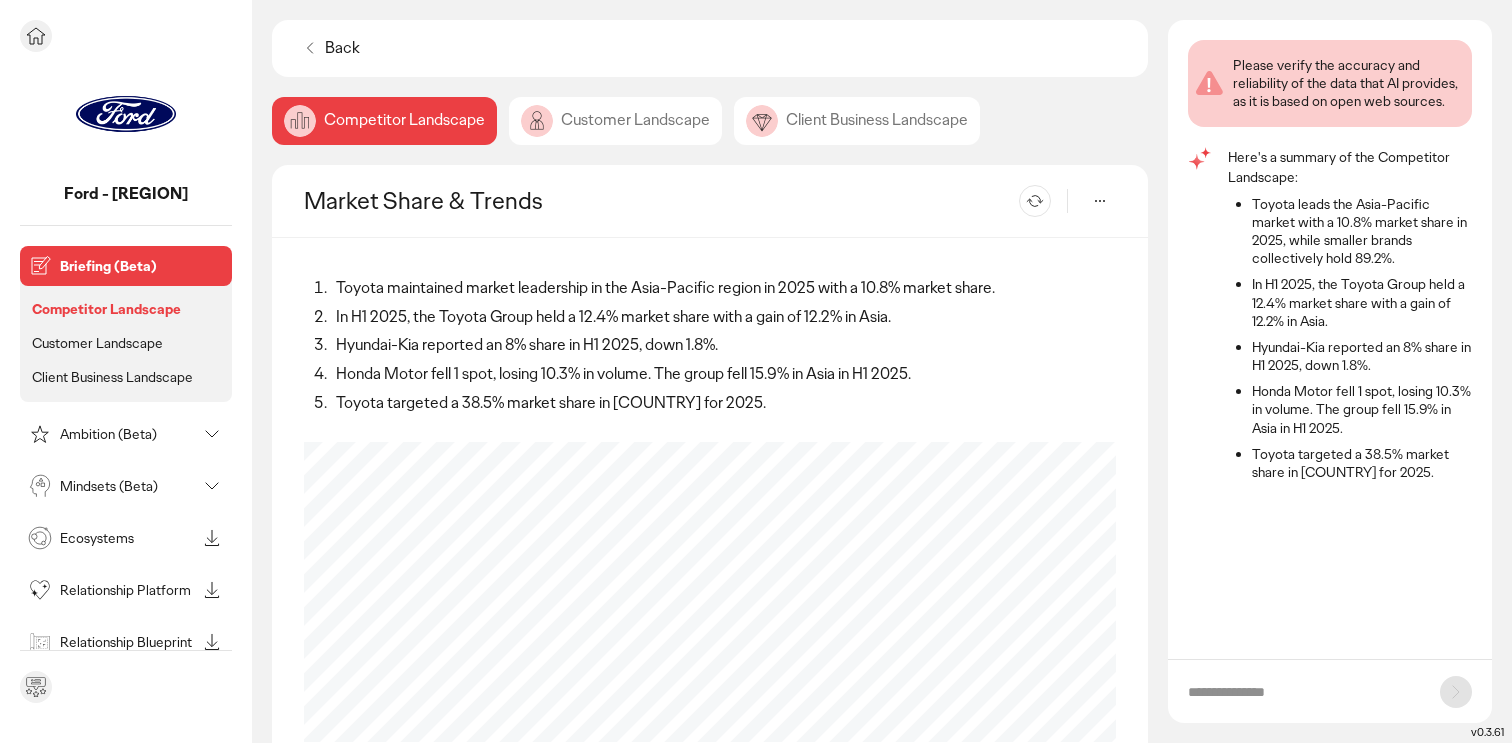 click 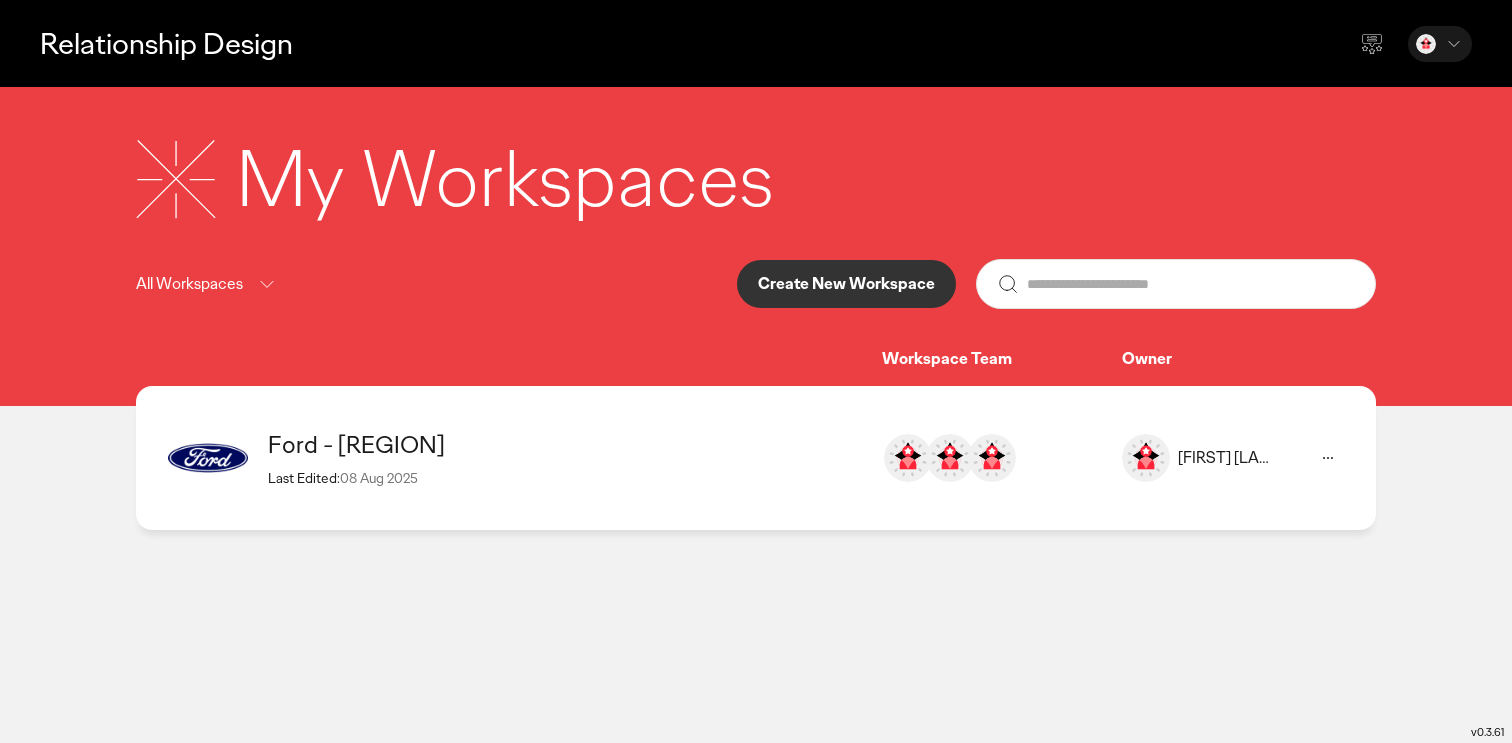 click on "Ford - [REGION]" at bounding box center [565, 444] 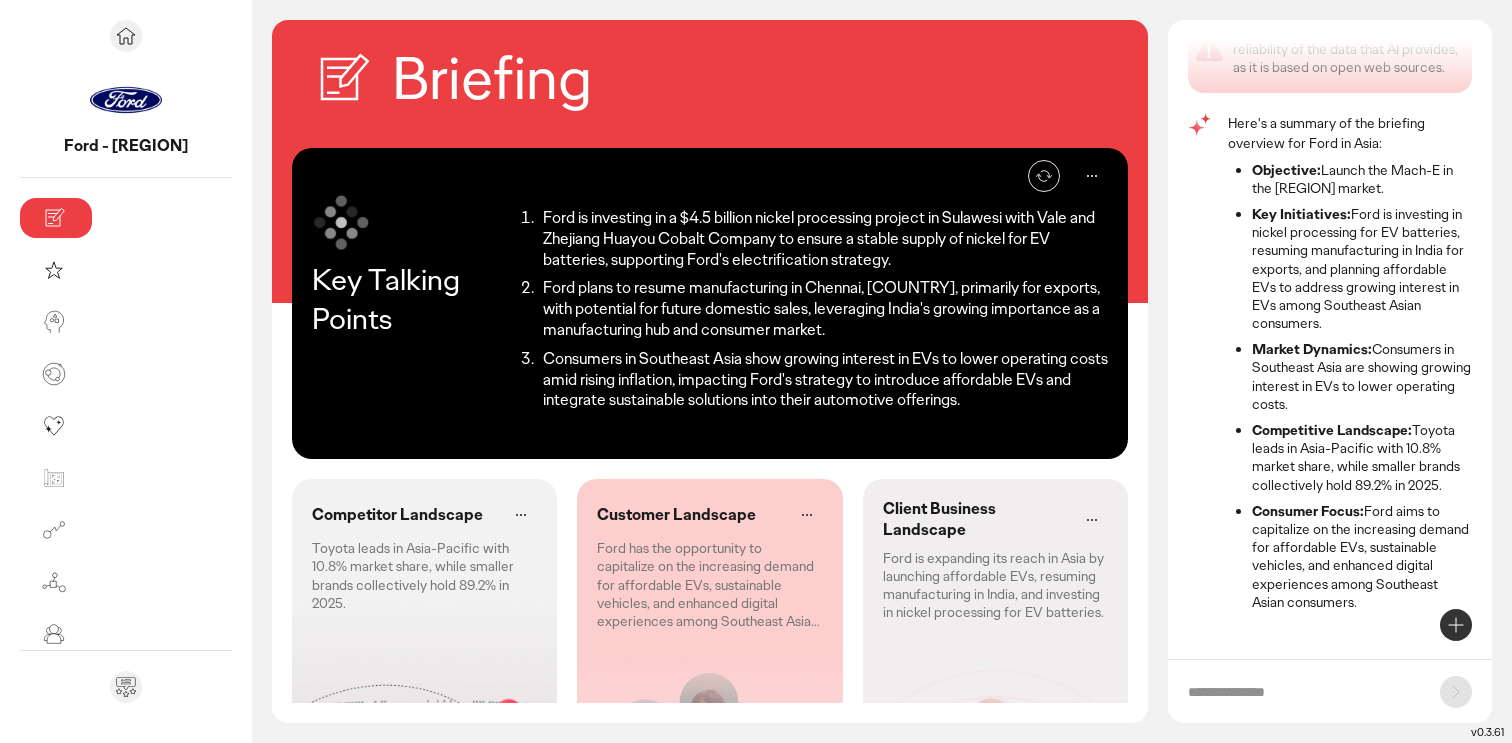 scroll, scrollTop: 38, scrollLeft: 0, axis: vertical 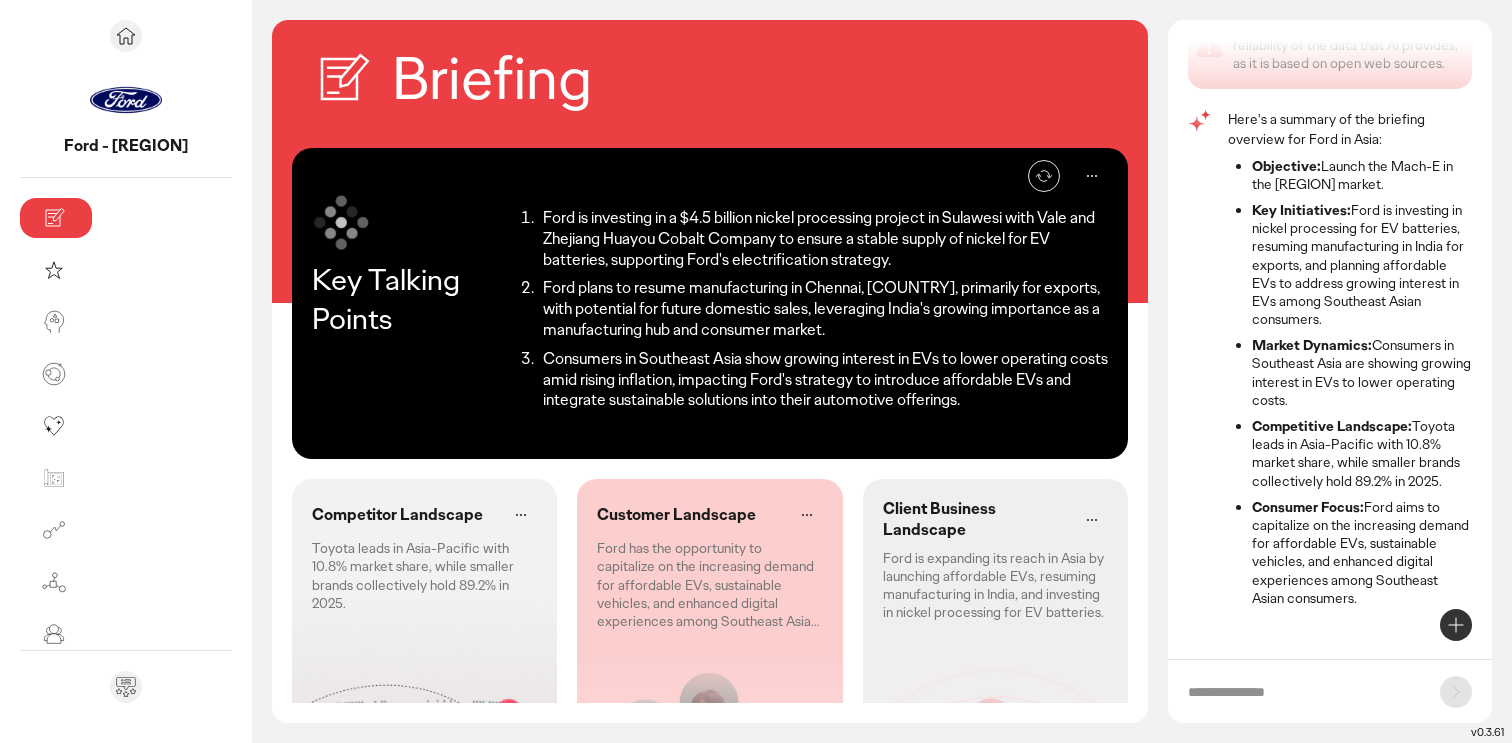 click 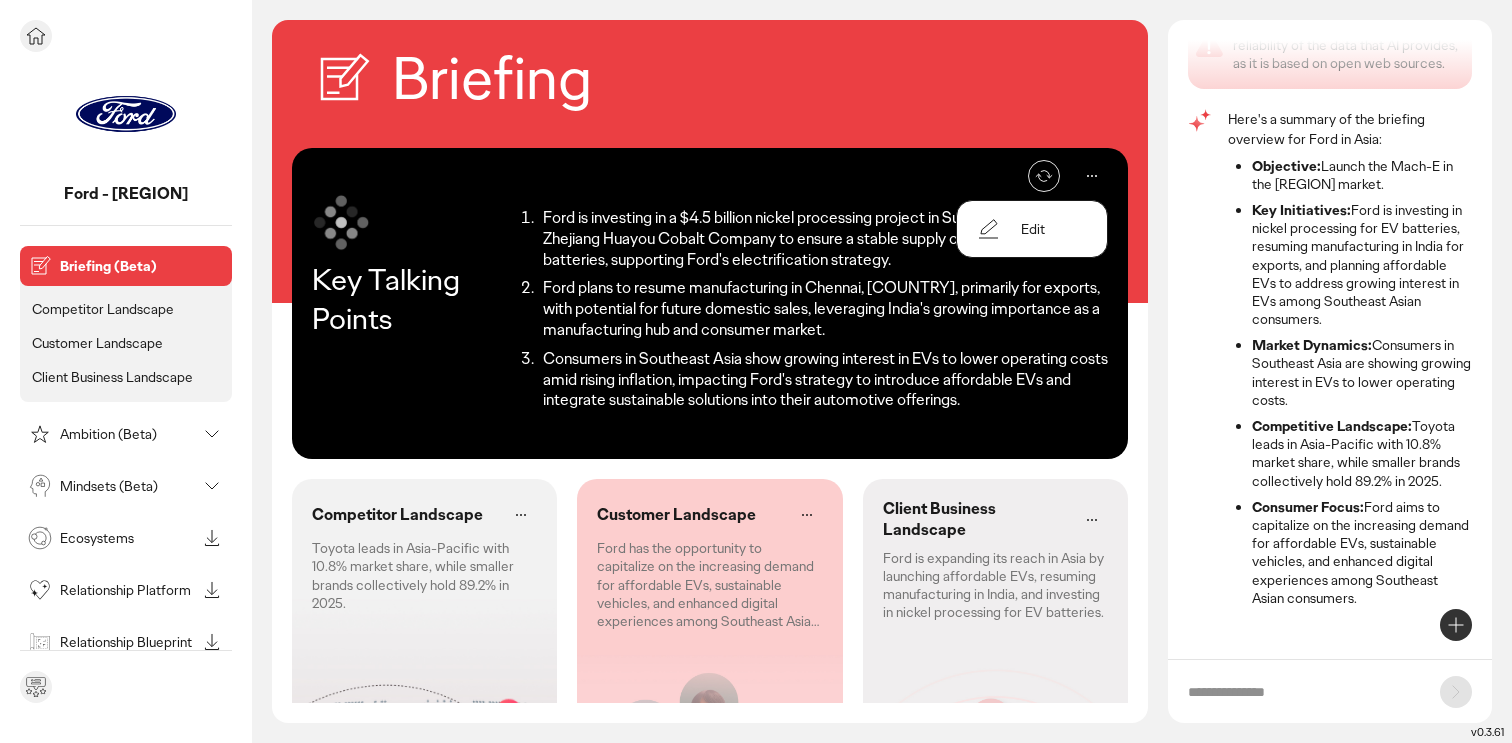 click 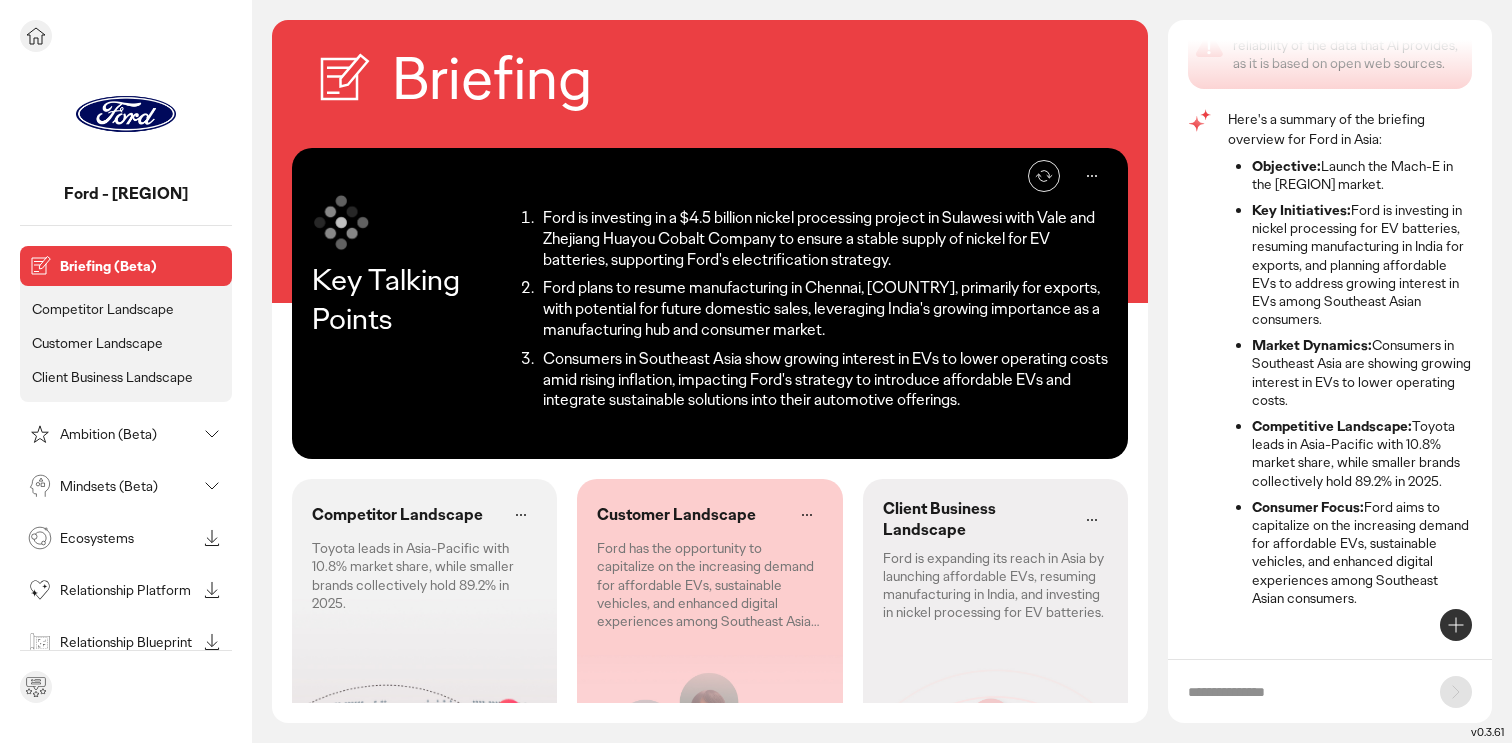 click 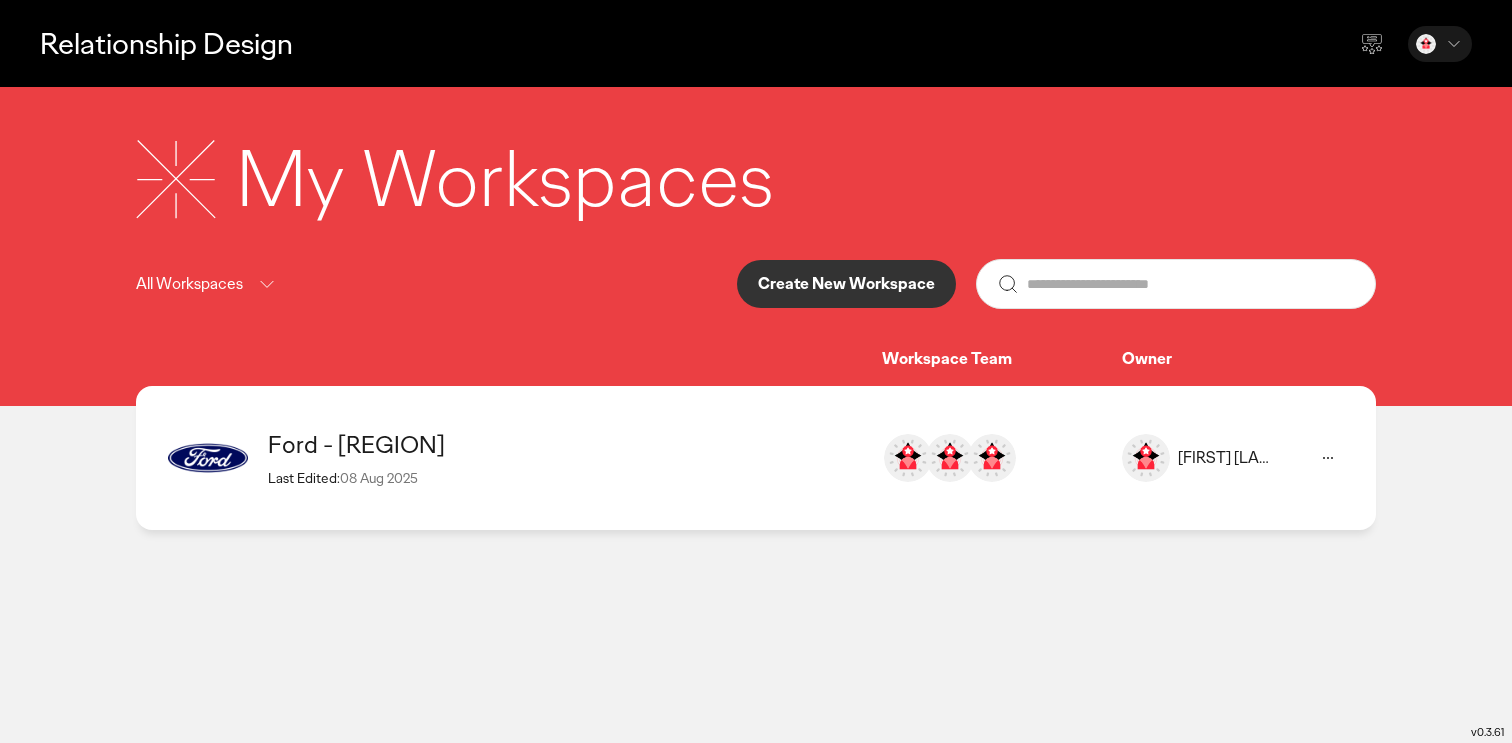 click on "Ford - [REGION]" at bounding box center [565, 444] 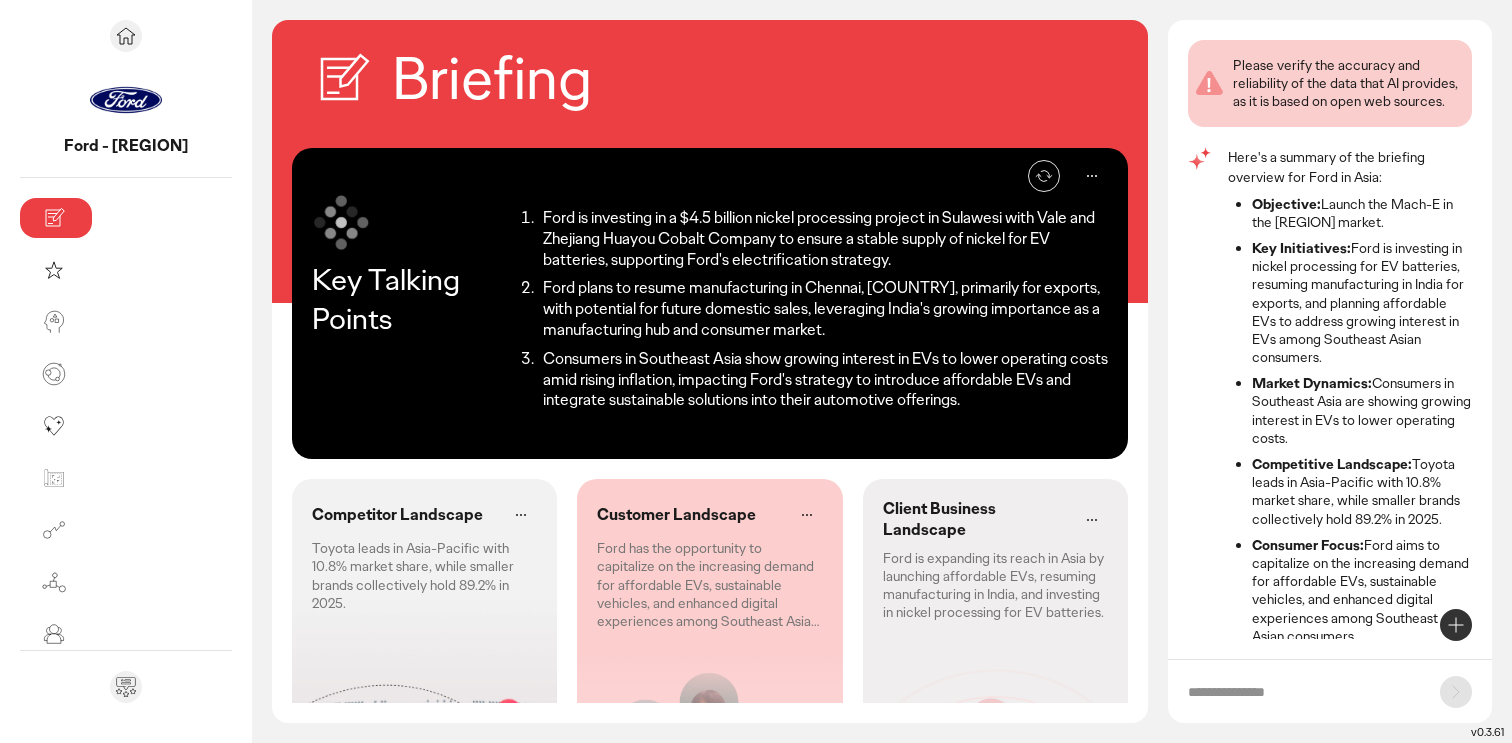 scroll, scrollTop: 38, scrollLeft: 0, axis: vertical 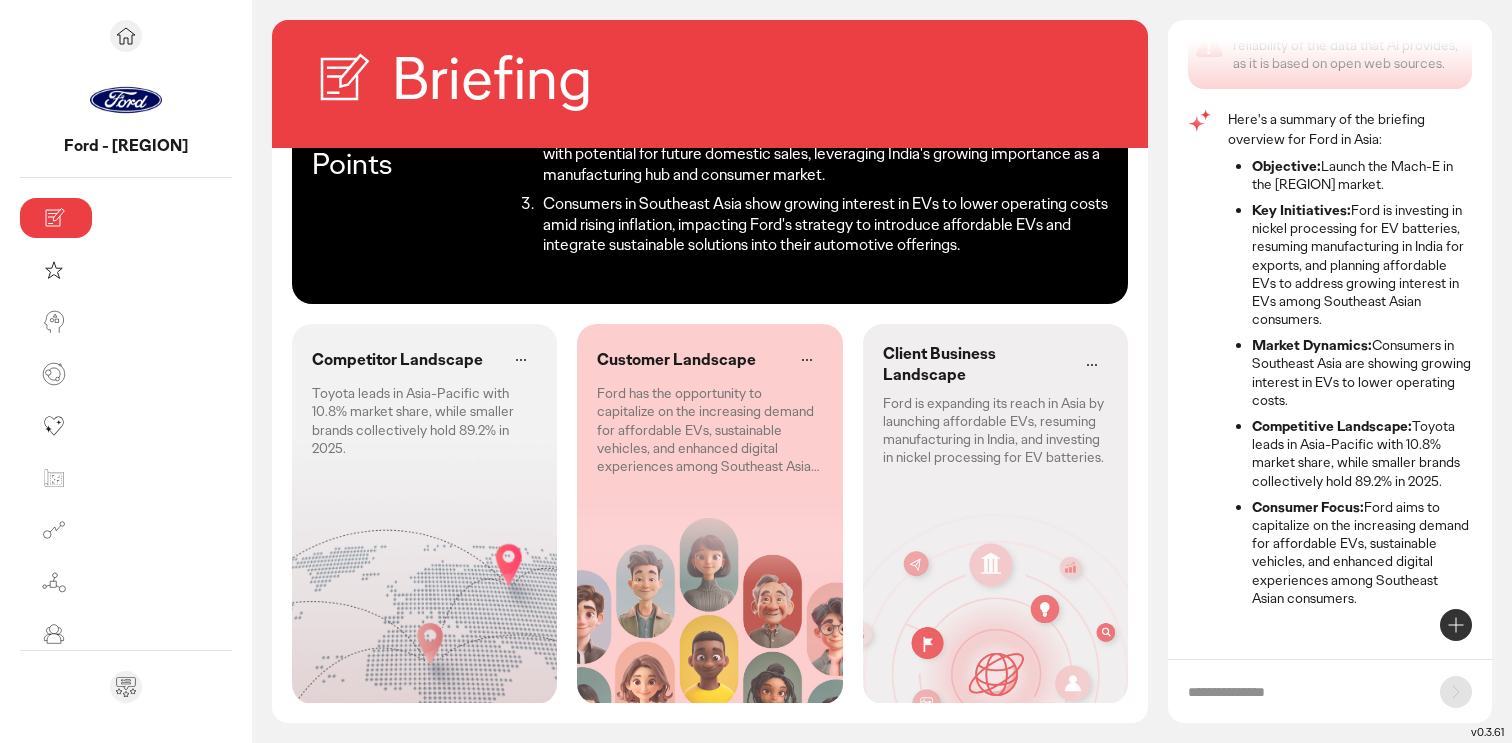 click 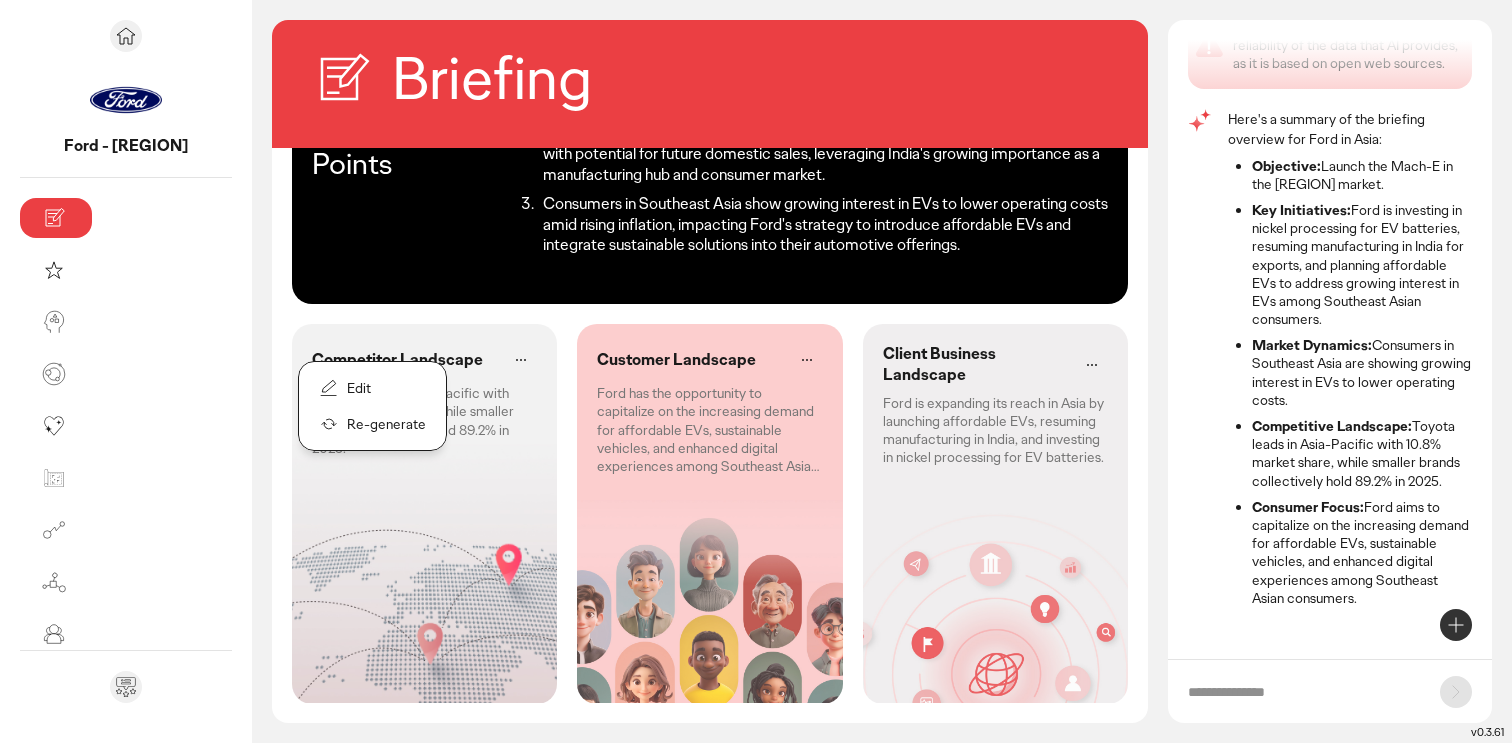 click on "Edit" 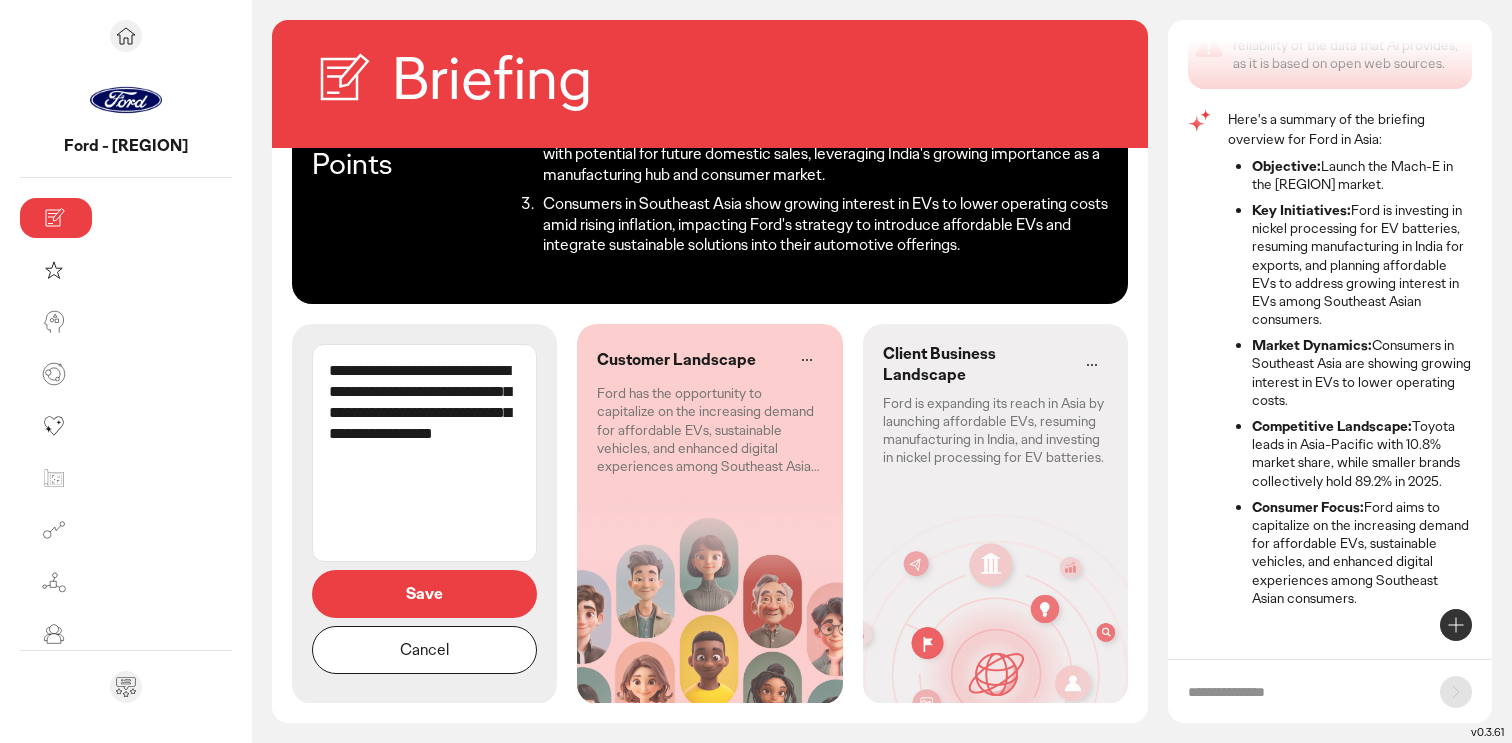 click on "**********" at bounding box center [424, 453] 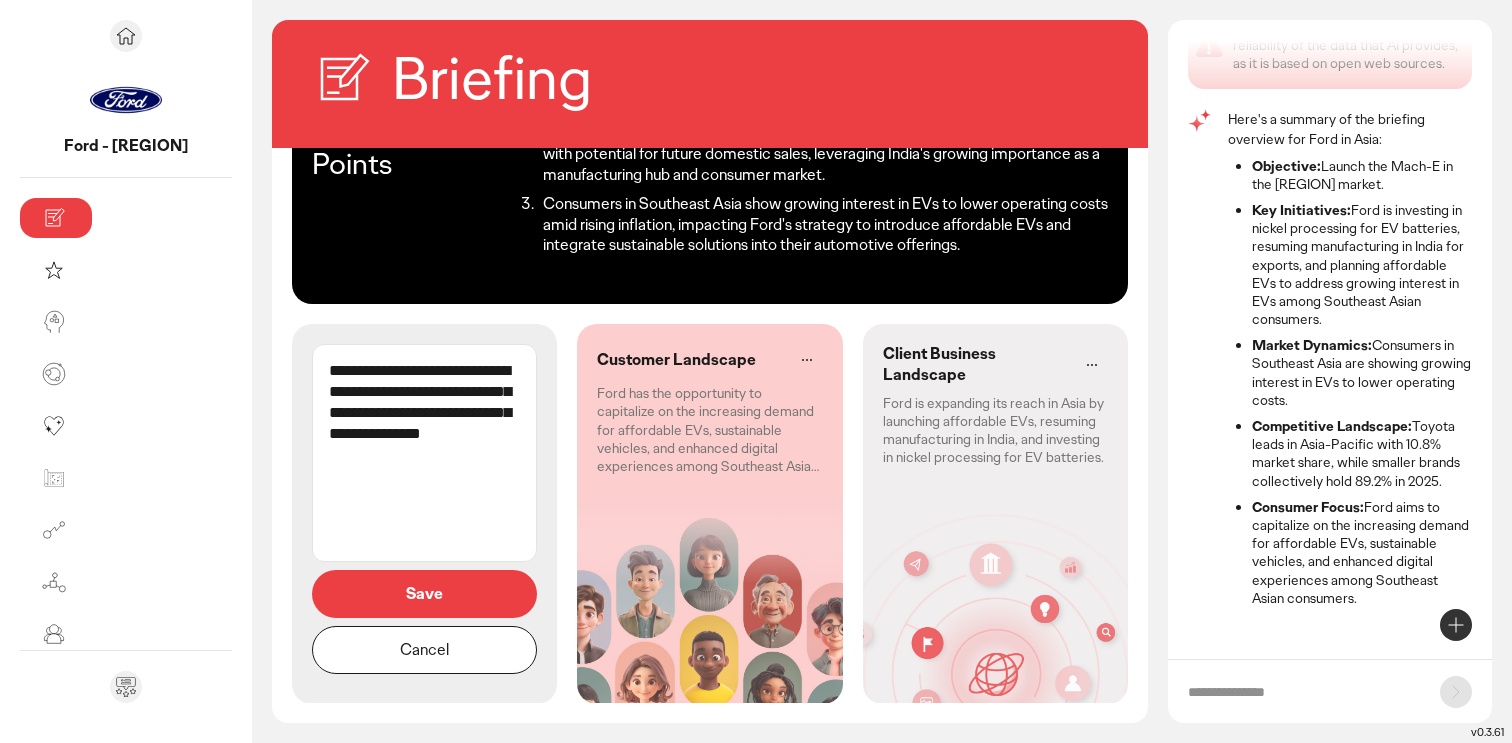 type on "**********" 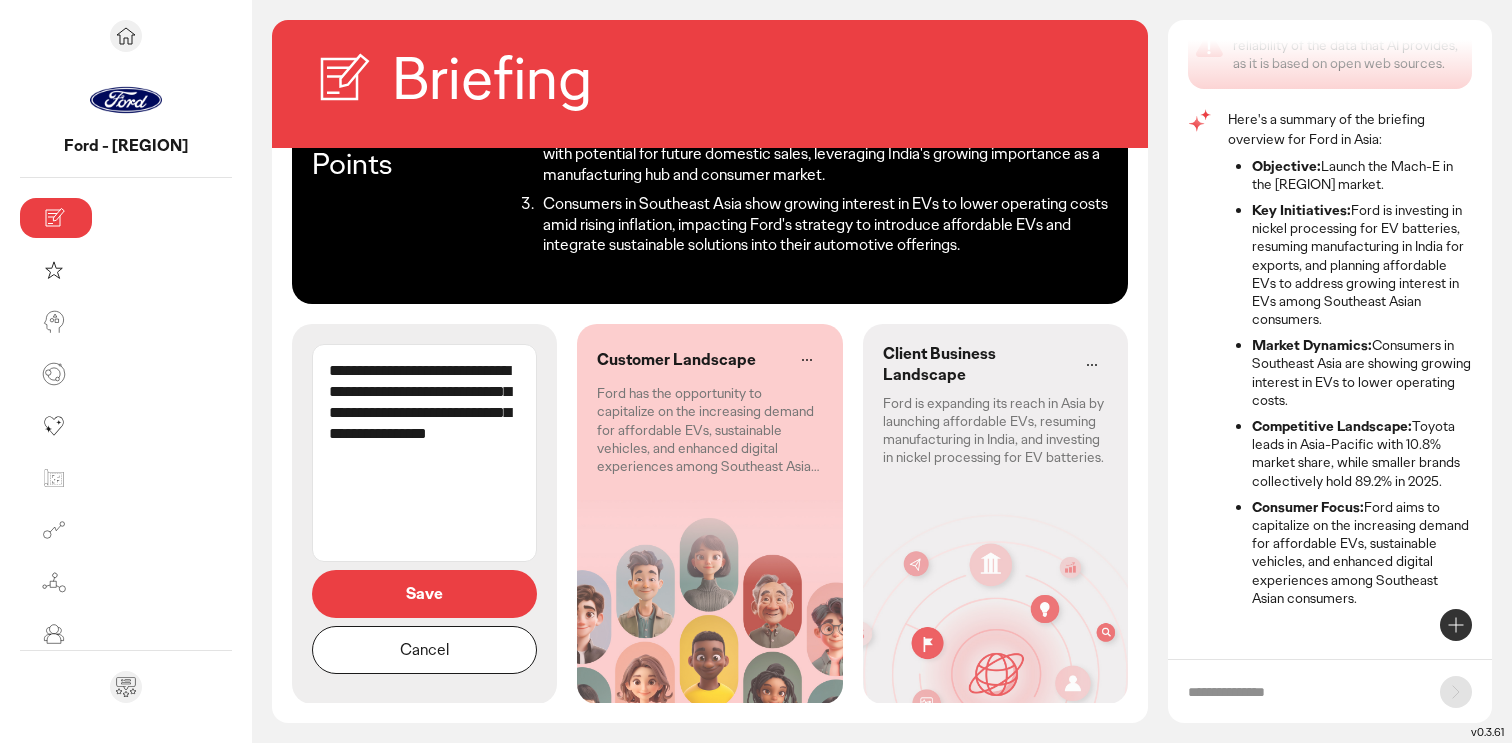 click on "Save" at bounding box center (424, 594) 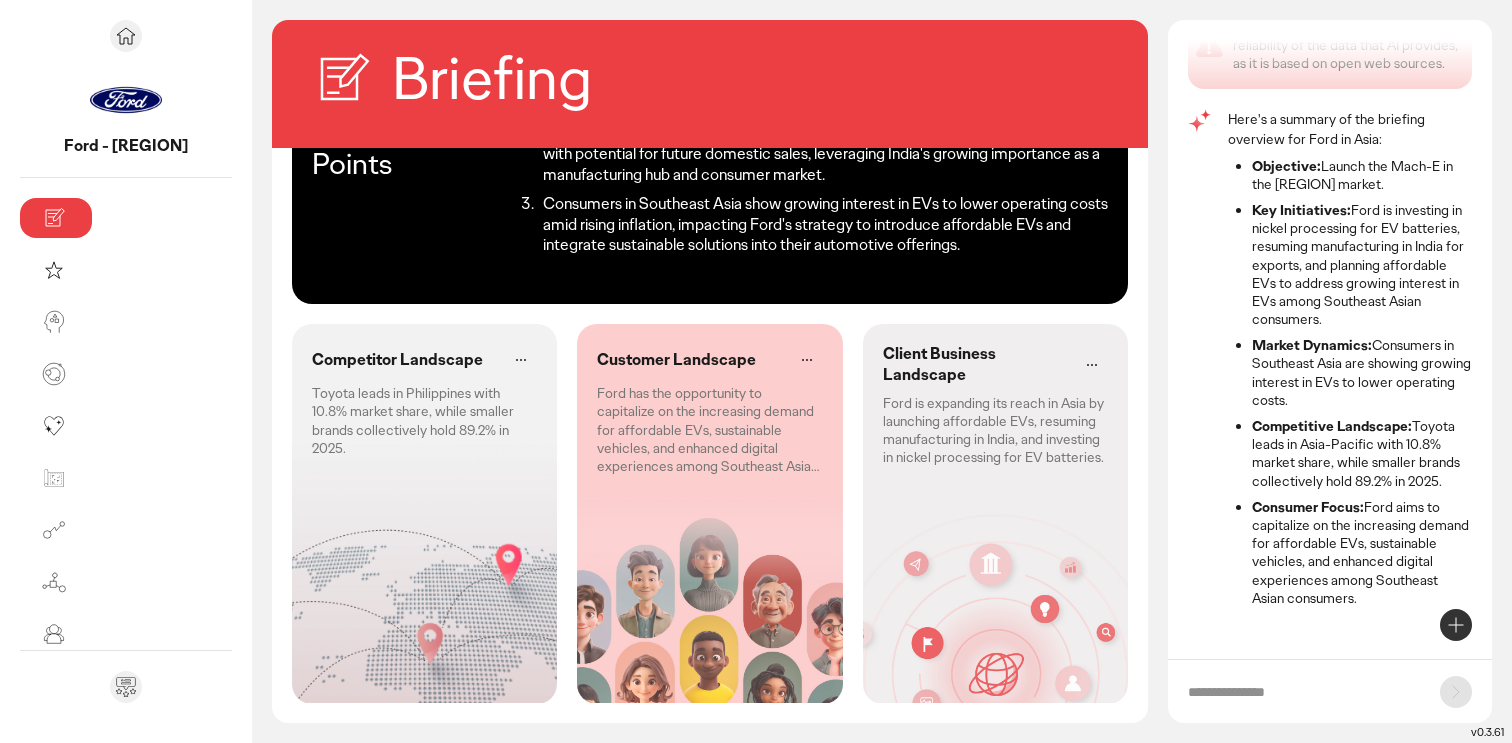 click on "Ford is investing in a $4.5 billion nickel processing project in Sulawesi with Vale and Zhejiang Huayou Cobalt Company to ensure a stable supply of nickel for EV batteries, supporting Ford's electrification strategy.
Ford plans to resume manufacturing in Chennai, [COUNTRY], primarily for exports, with potential for future domestic sales, leveraging India's growing importance as a manufacturing hub and consumer market.
Consumers in Southeast Asia show growing interest in EVs to lower operating costs amid rising inflation, impacting Ford's strategy to introduce affordable EVs and integrate sustainable solutions into their automotive offerings.
Competitor Landscape Toyota leads in Philippines with 10.8% market share, while smaller brands collectively hold 89.2% in 2025. Customer Landscape Ford has the opportunity to capitalize on the increasing demand for affordable EVs, sustainable vehicles, and enhanced digital experiences among Southeast Asian consumers." at bounding box center (882, 381) 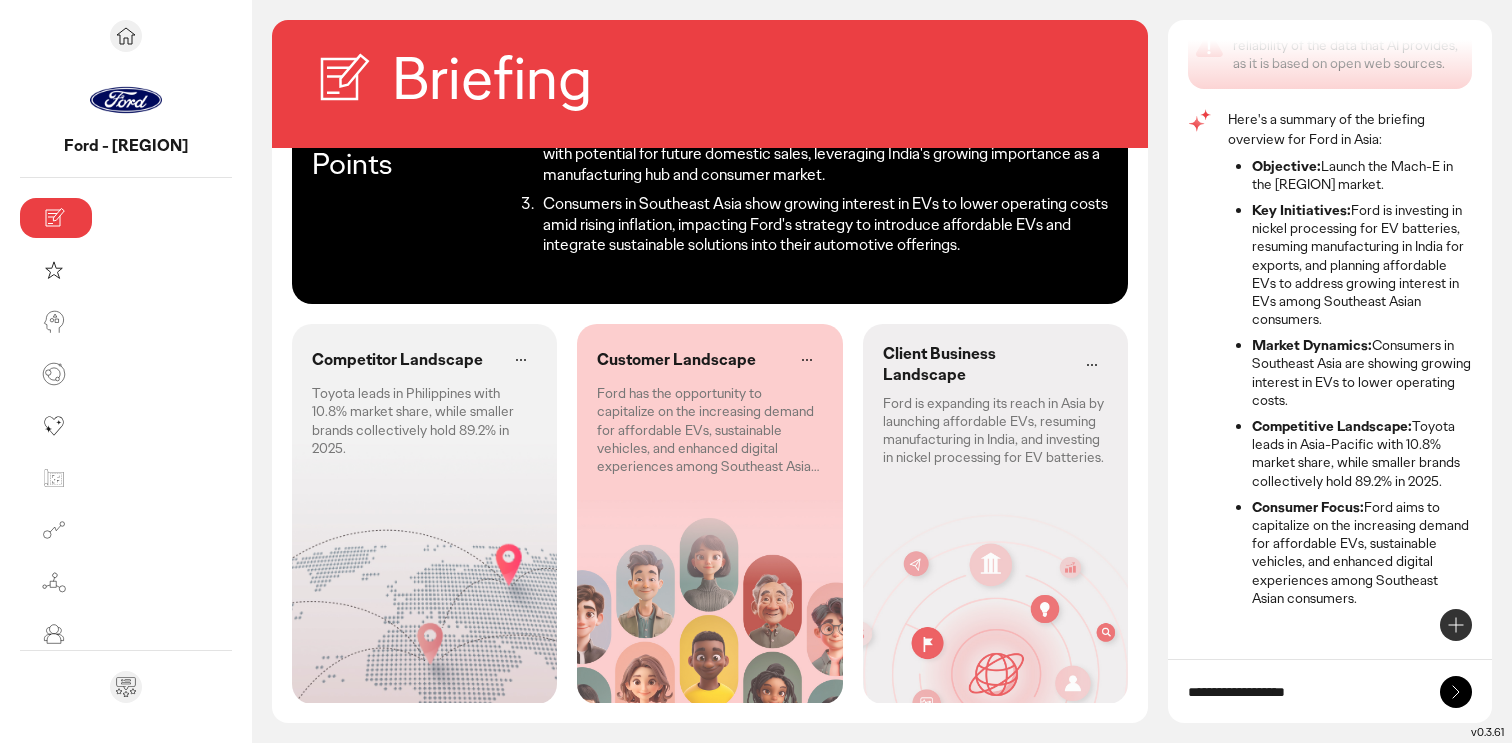 scroll, scrollTop: 0, scrollLeft: 0, axis: both 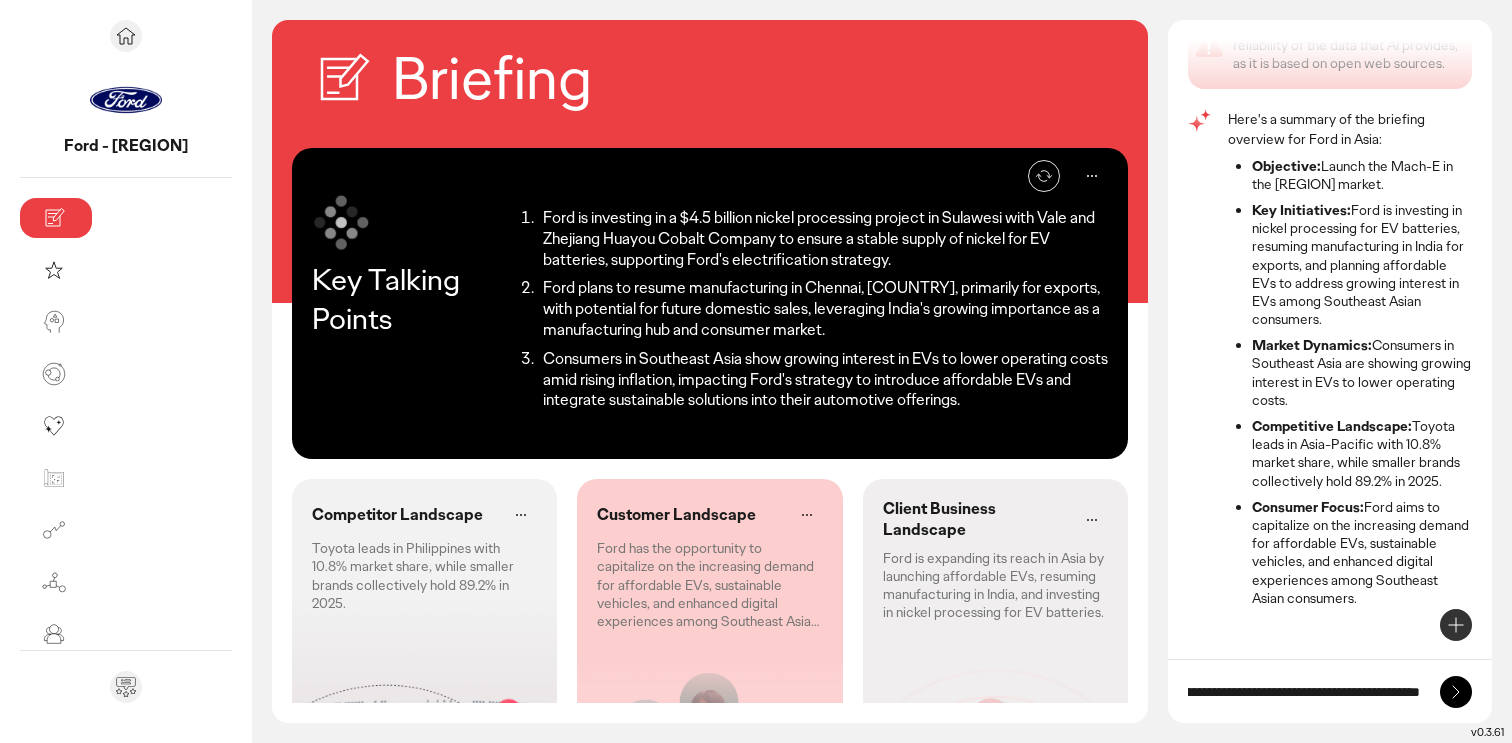 type on "**********" 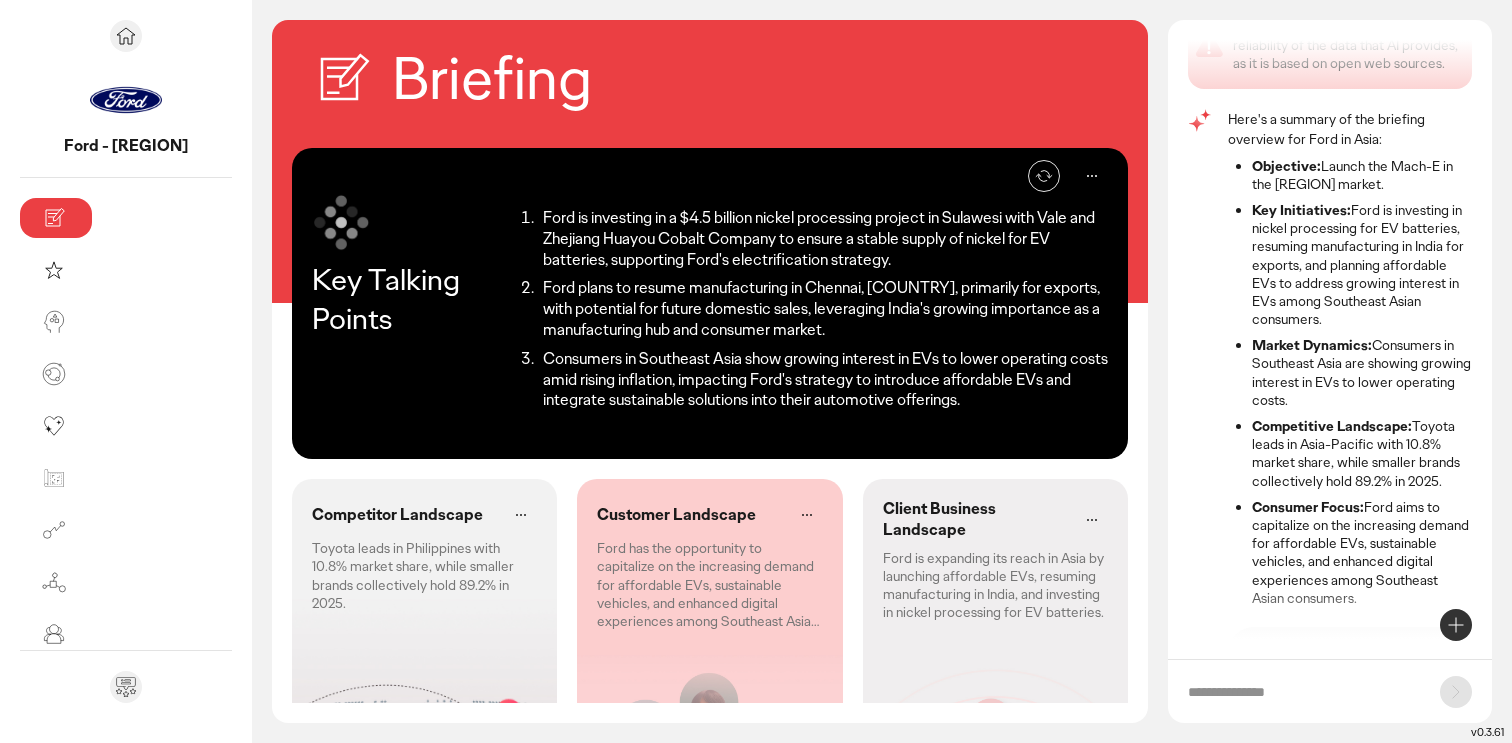 scroll, scrollTop: 0, scrollLeft: 0, axis: both 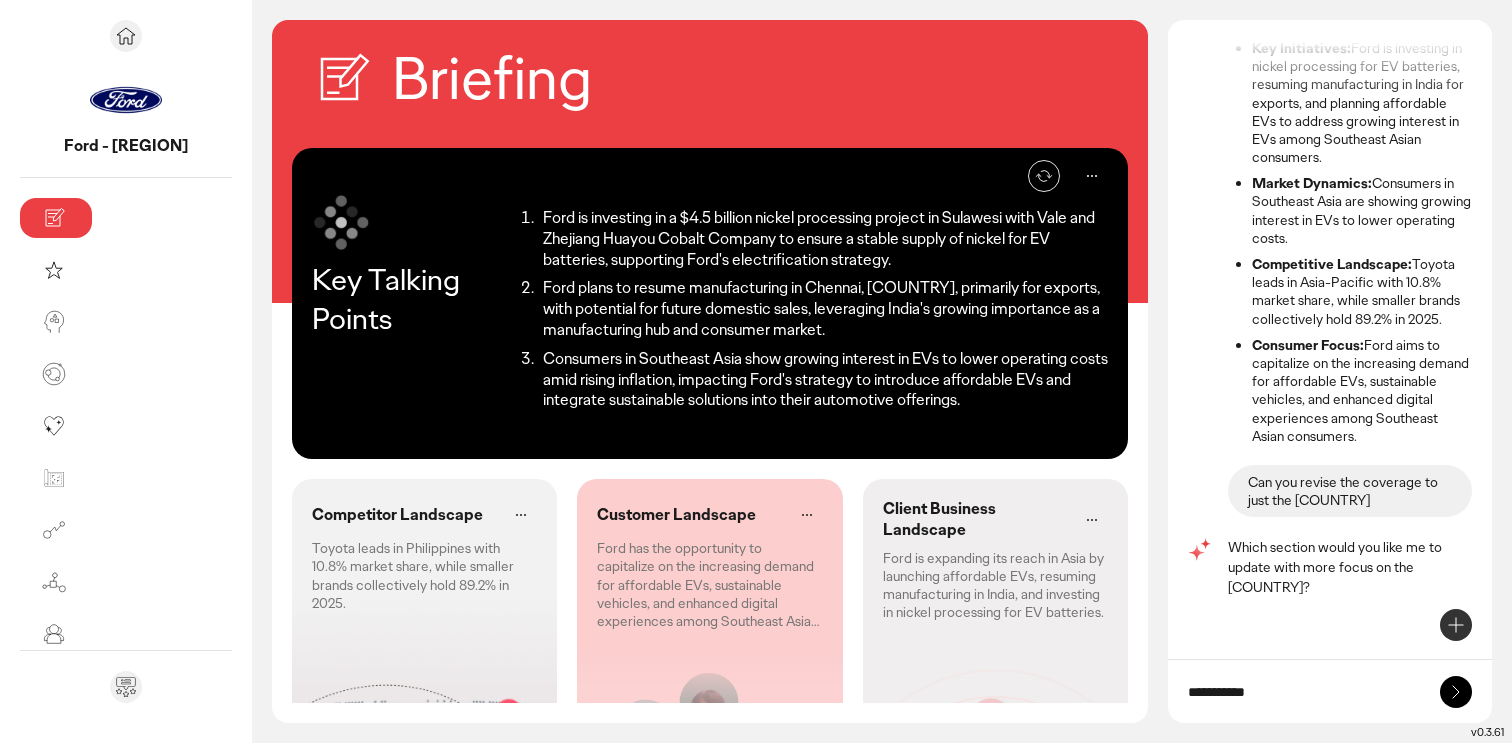 type on "**********" 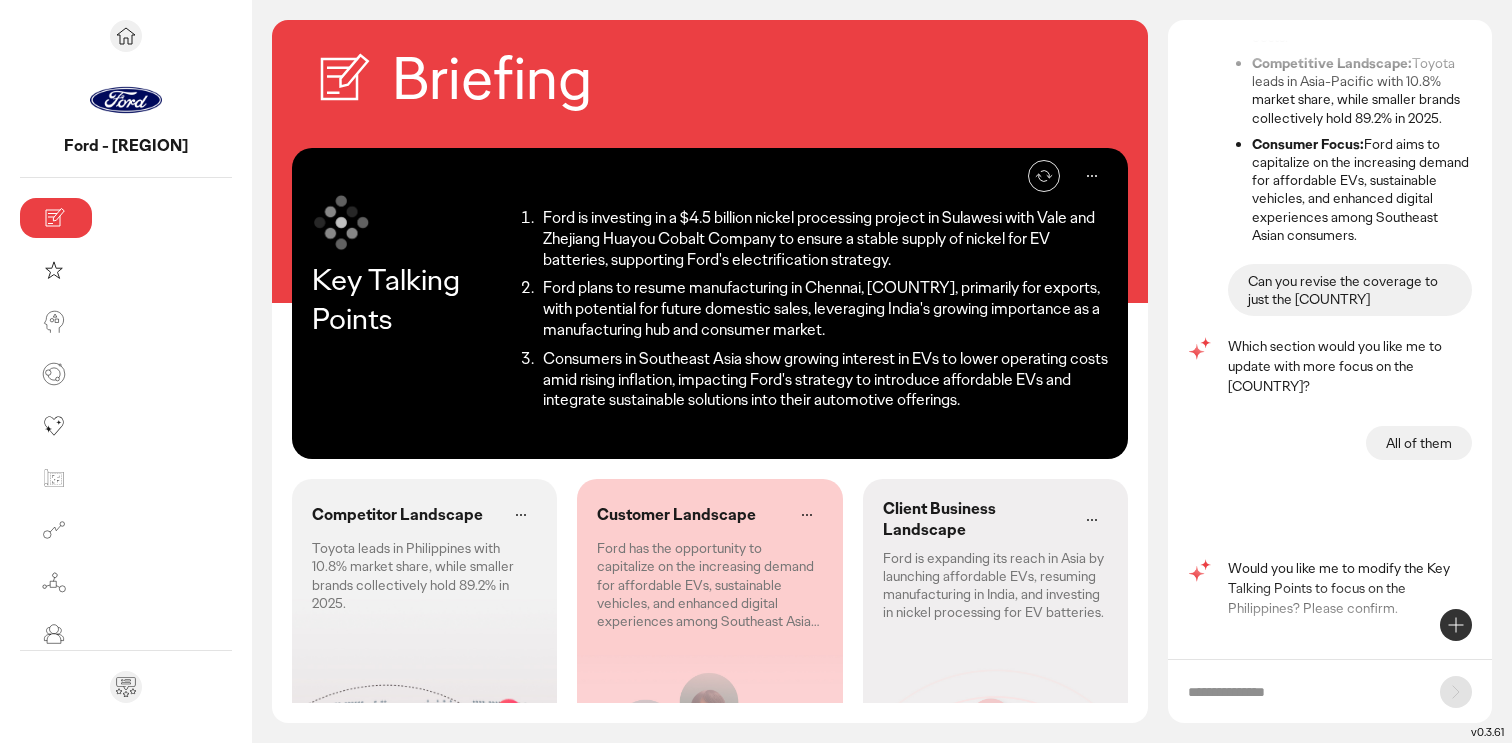 scroll, scrollTop: 344, scrollLeft: 0, axis: vertical 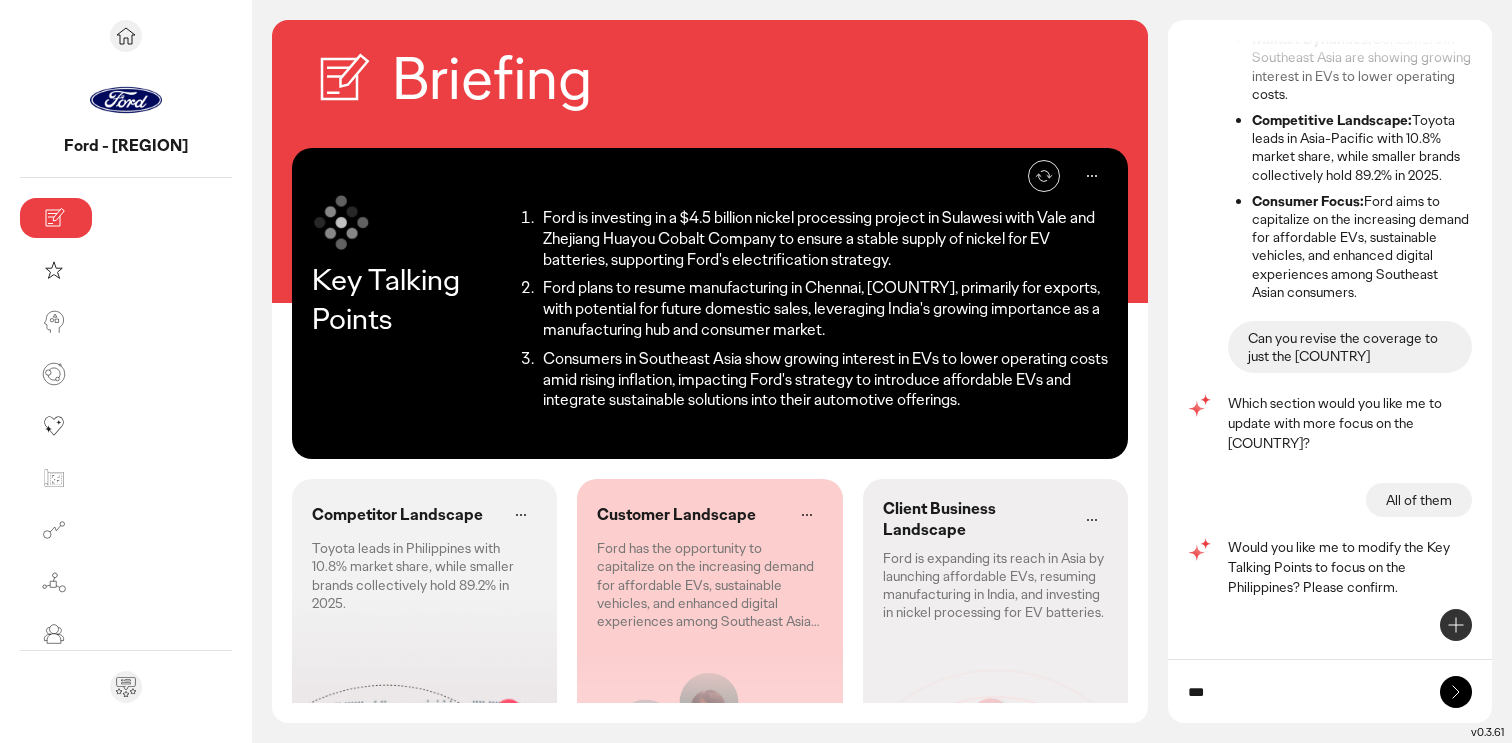 type on "***" 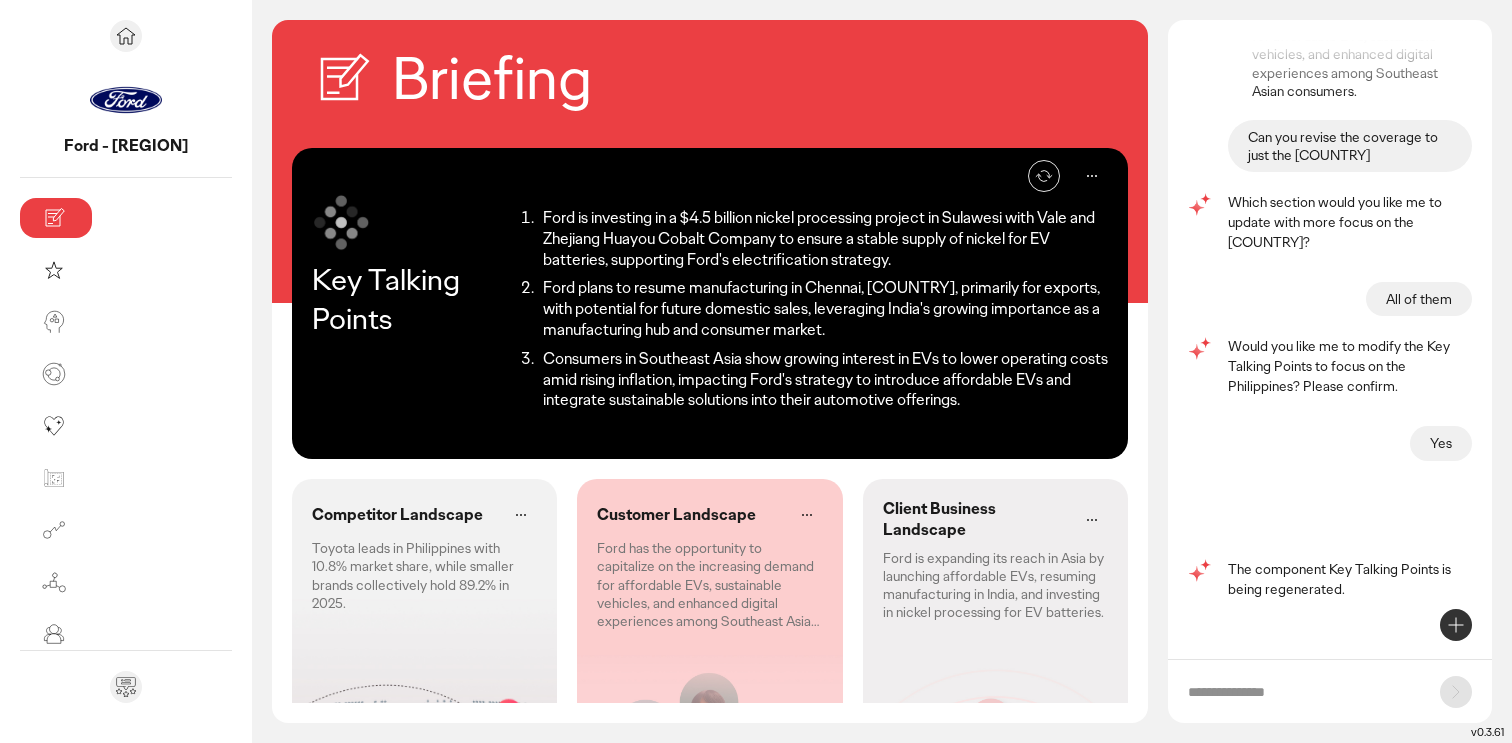 scroll, scrollTop: 469, scrollLeft: 0, axis: vertical 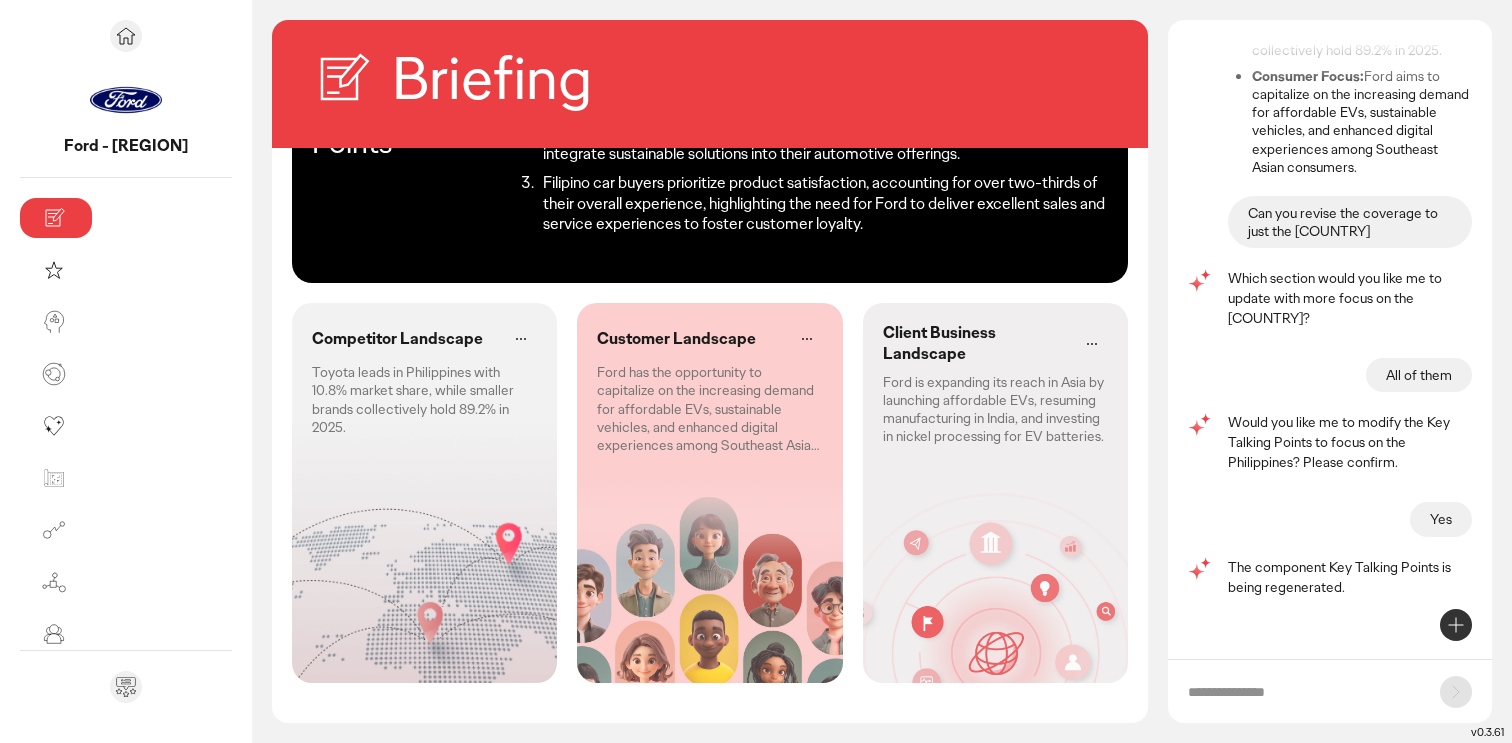 click at bounding box center [1304, 692] 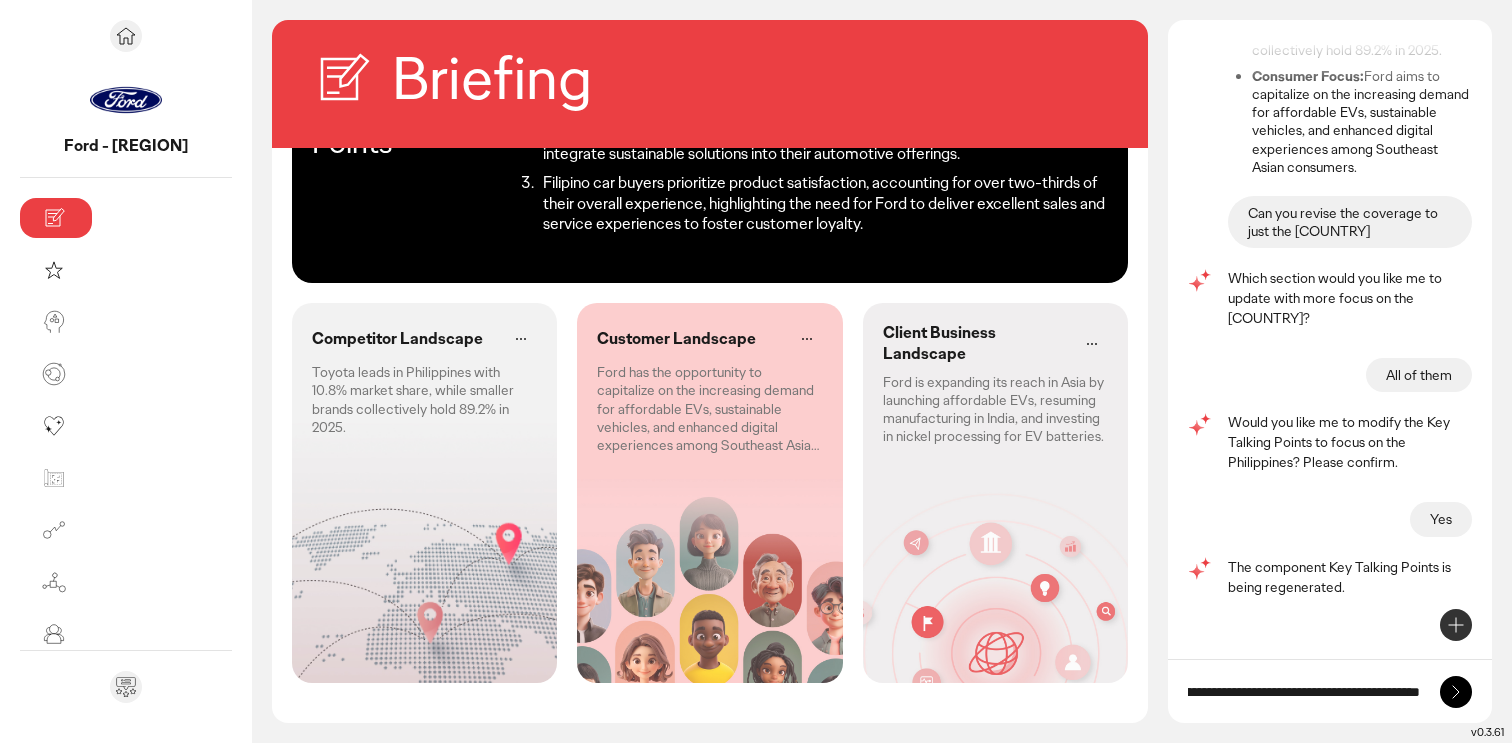 scroll, scrollTop: 0, scrollLeft: 169, axis: horizontal 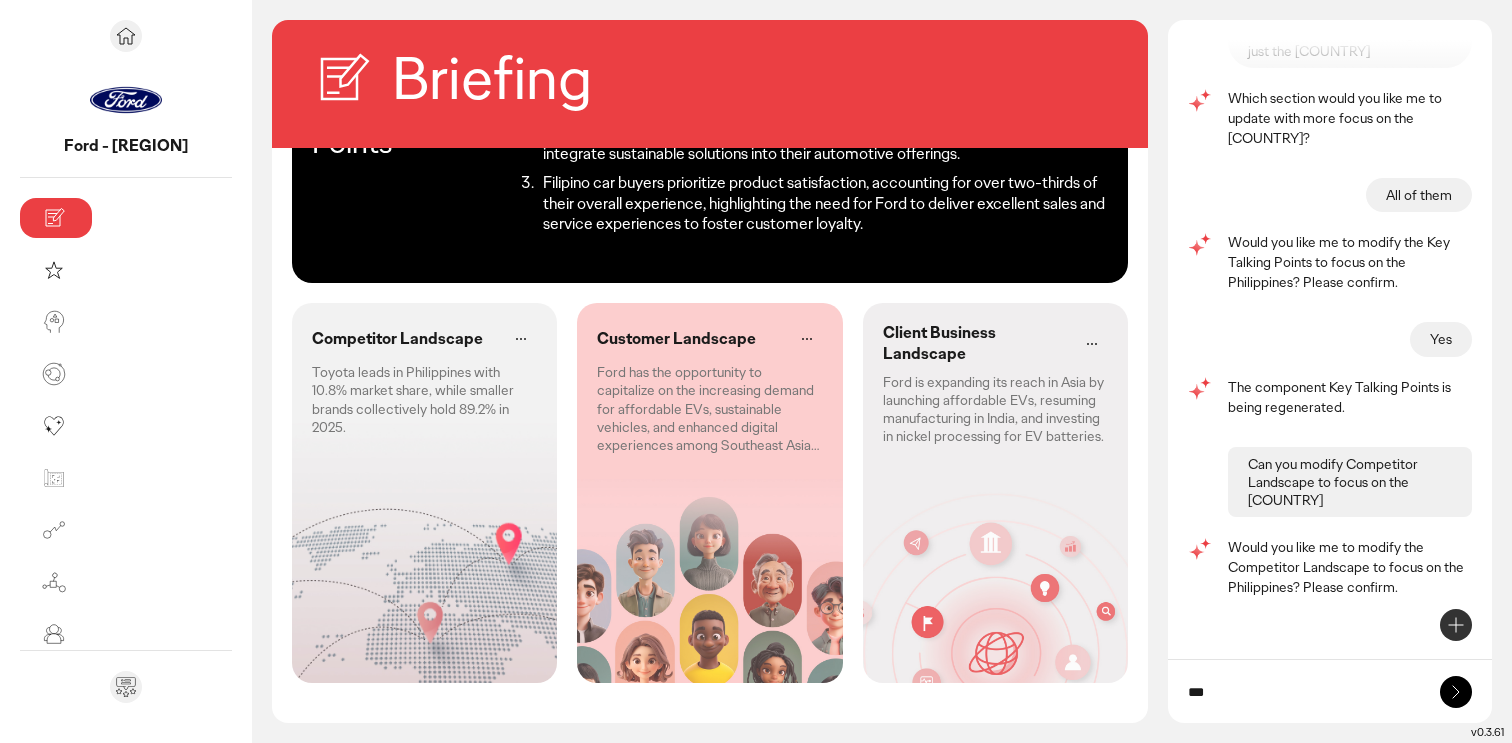 type on "***" 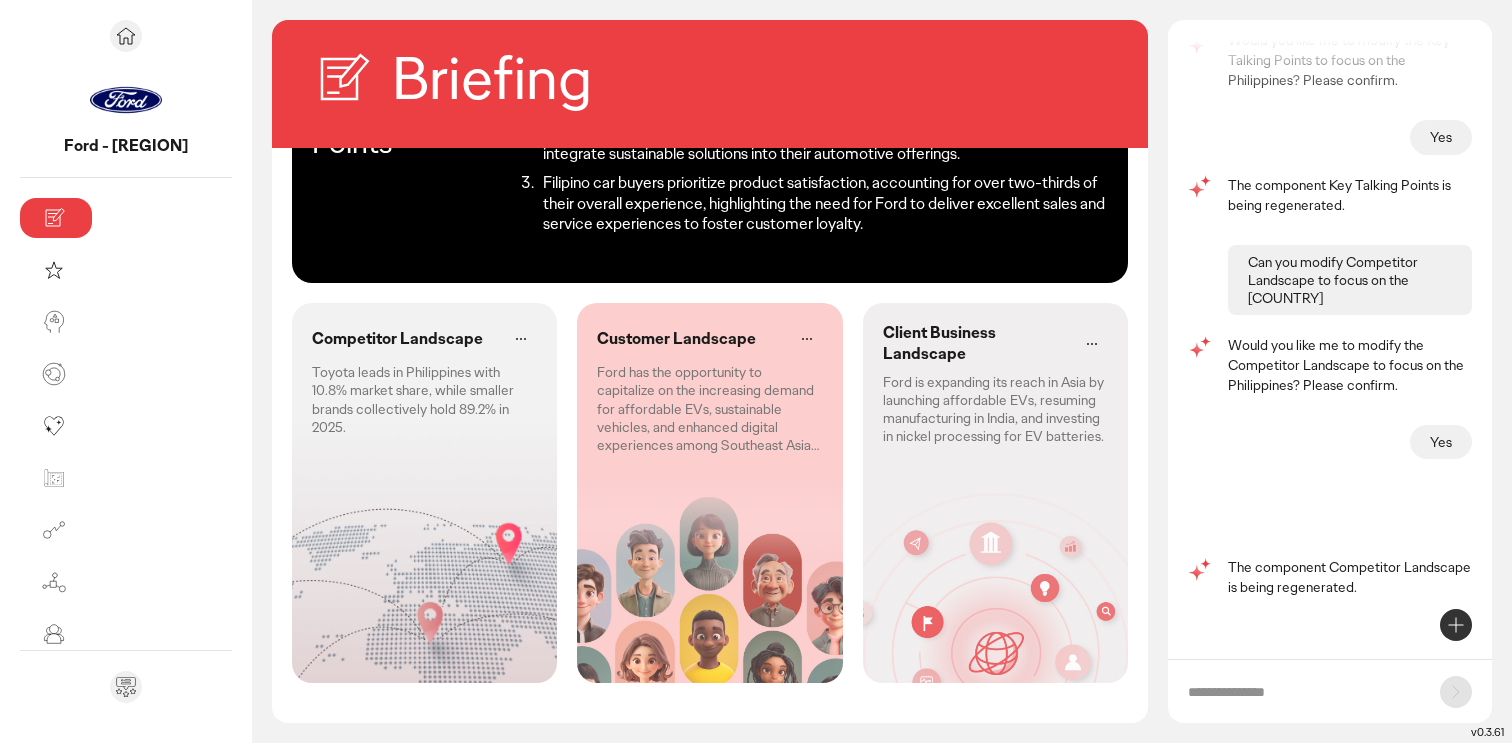 scroll, scrollTop: 773, scrollLeft: 0, axis: vertical 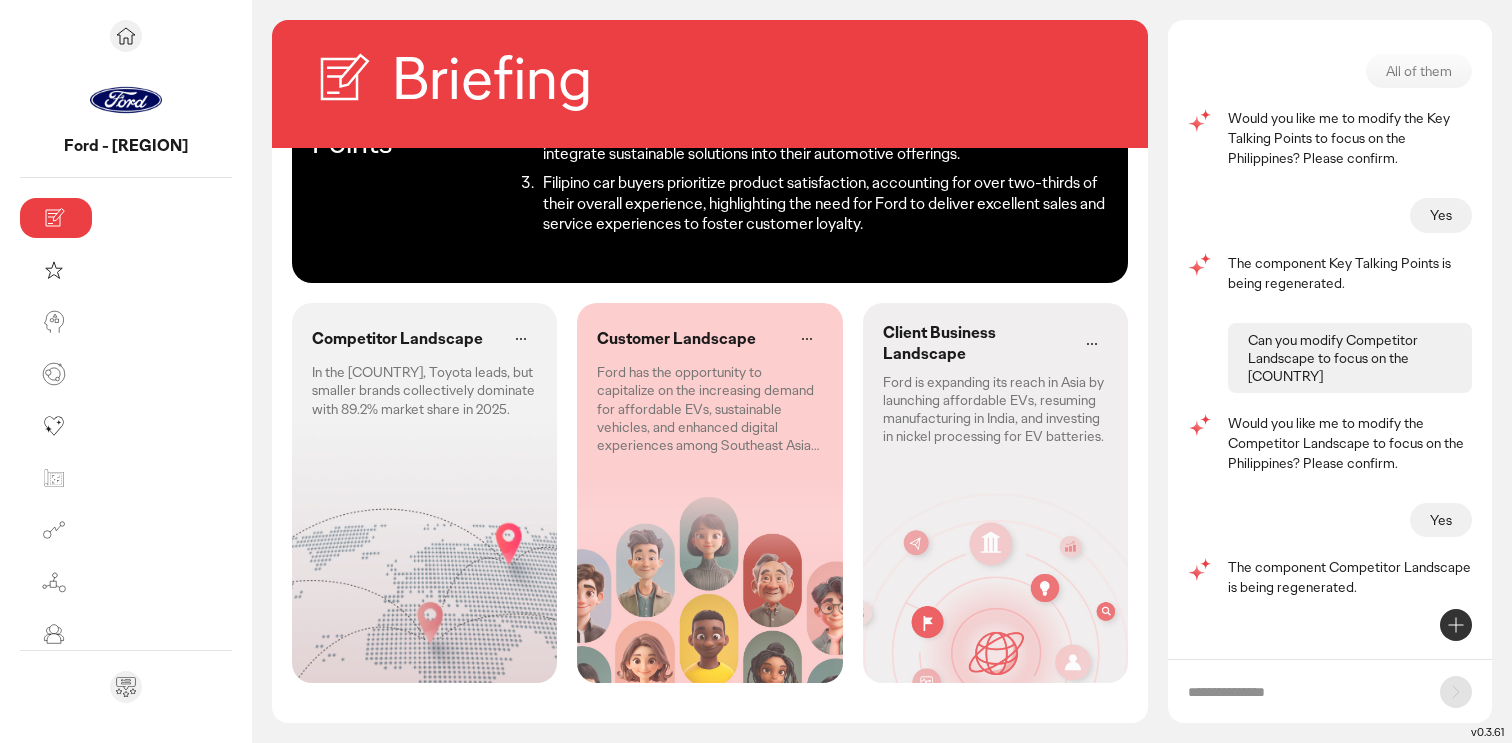 drag, startPoint x: 1319, startPoint y: 375, endPoint x: 1237, endPoint y: 332, distance: 92.5905 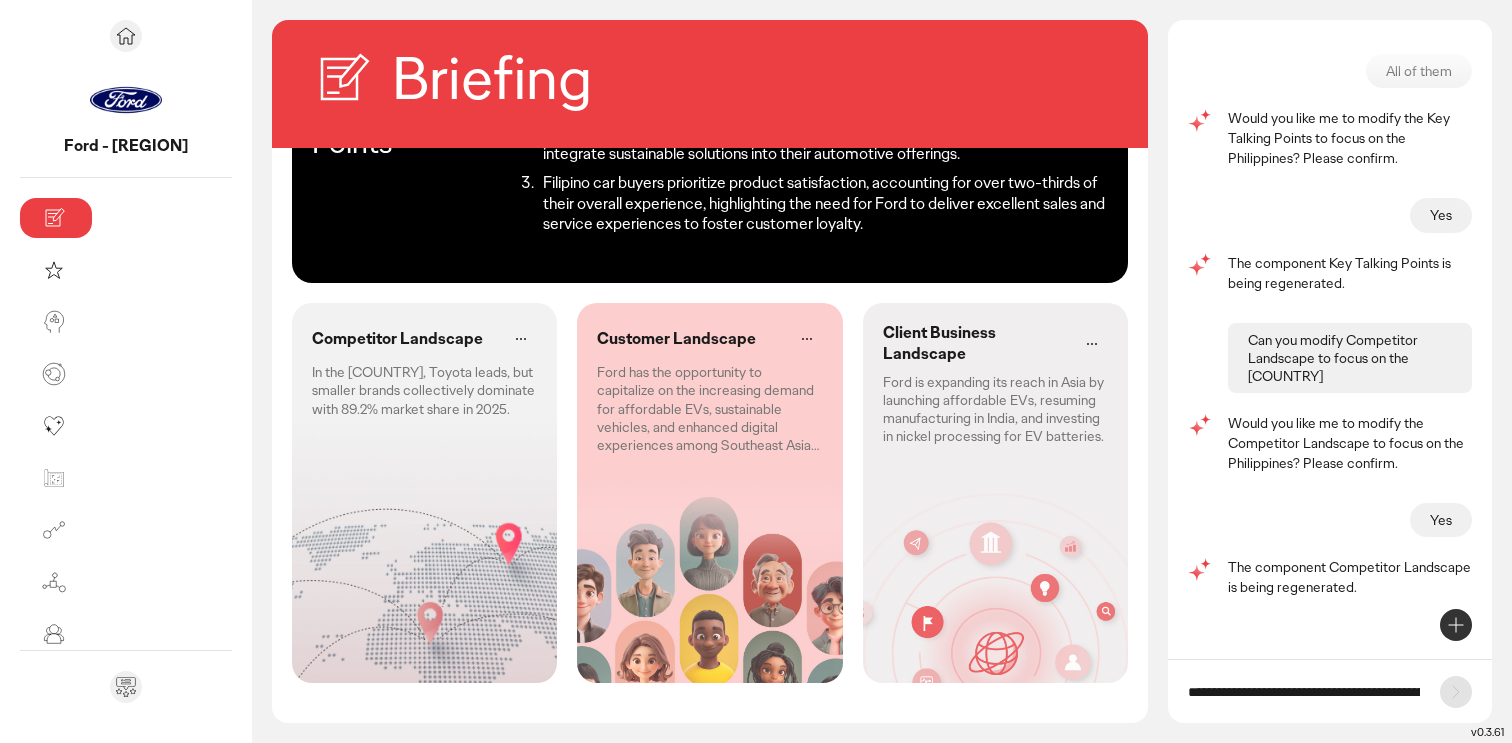 scroll, scrollTop: 0, scrollLeft: 169, axis: horizontal 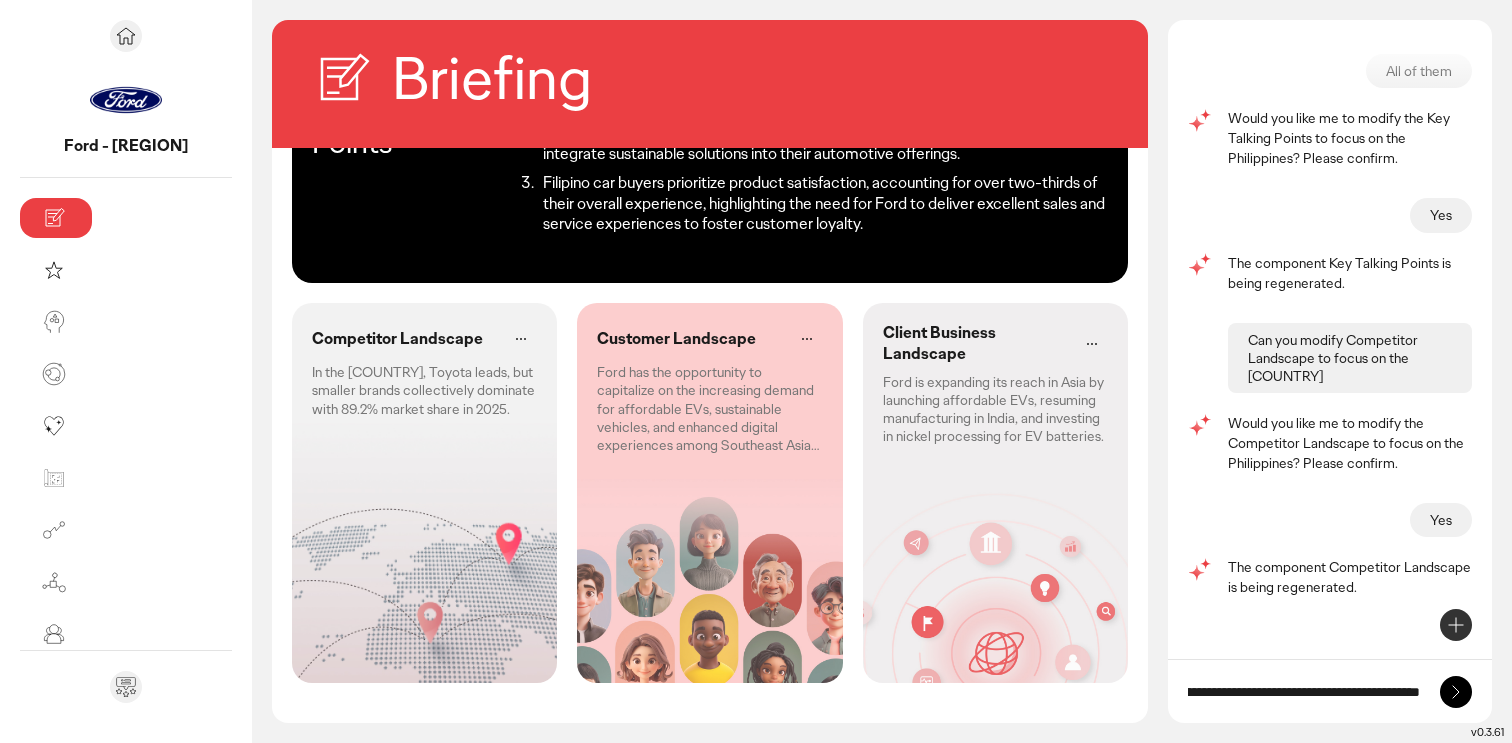 click on "**********" at bounding box center [1304, 692] 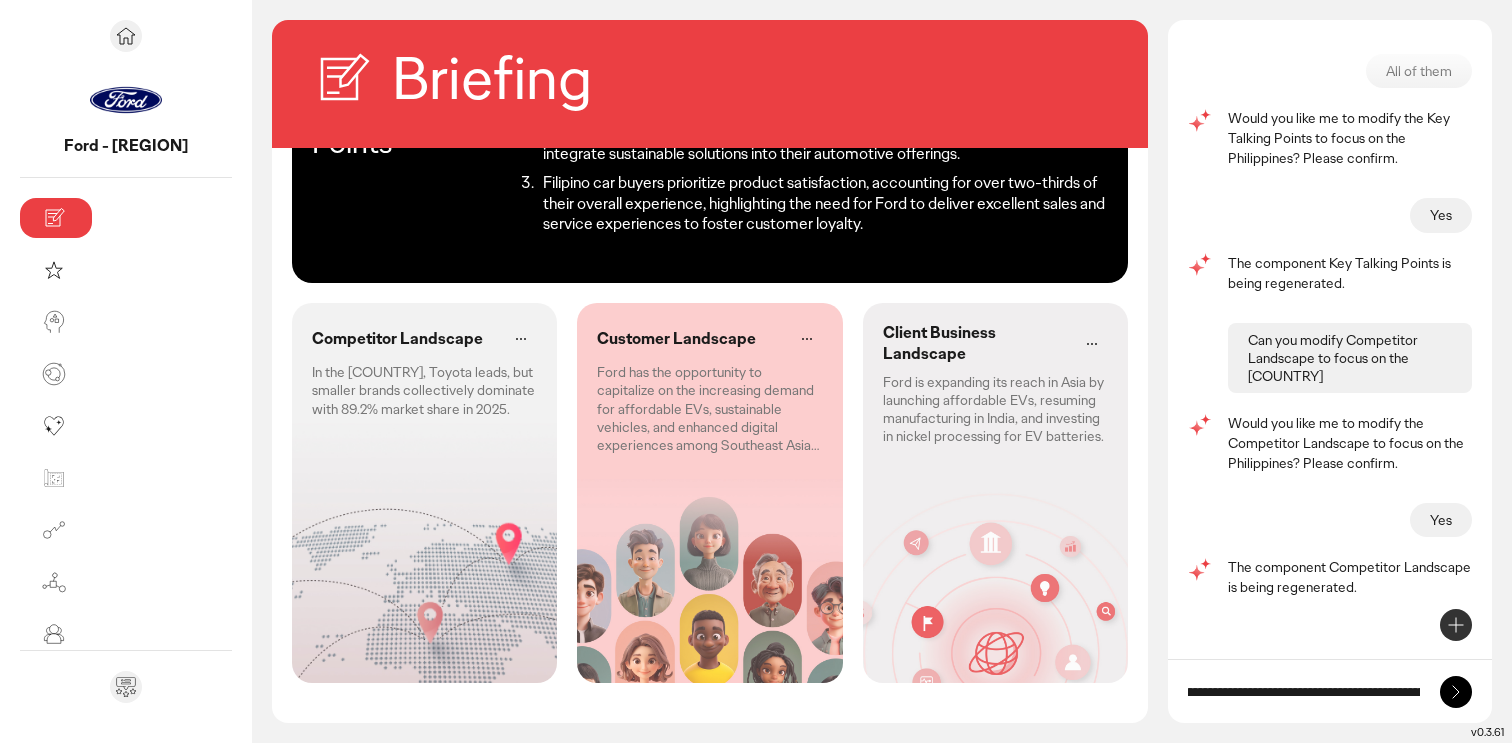 type on "**********" 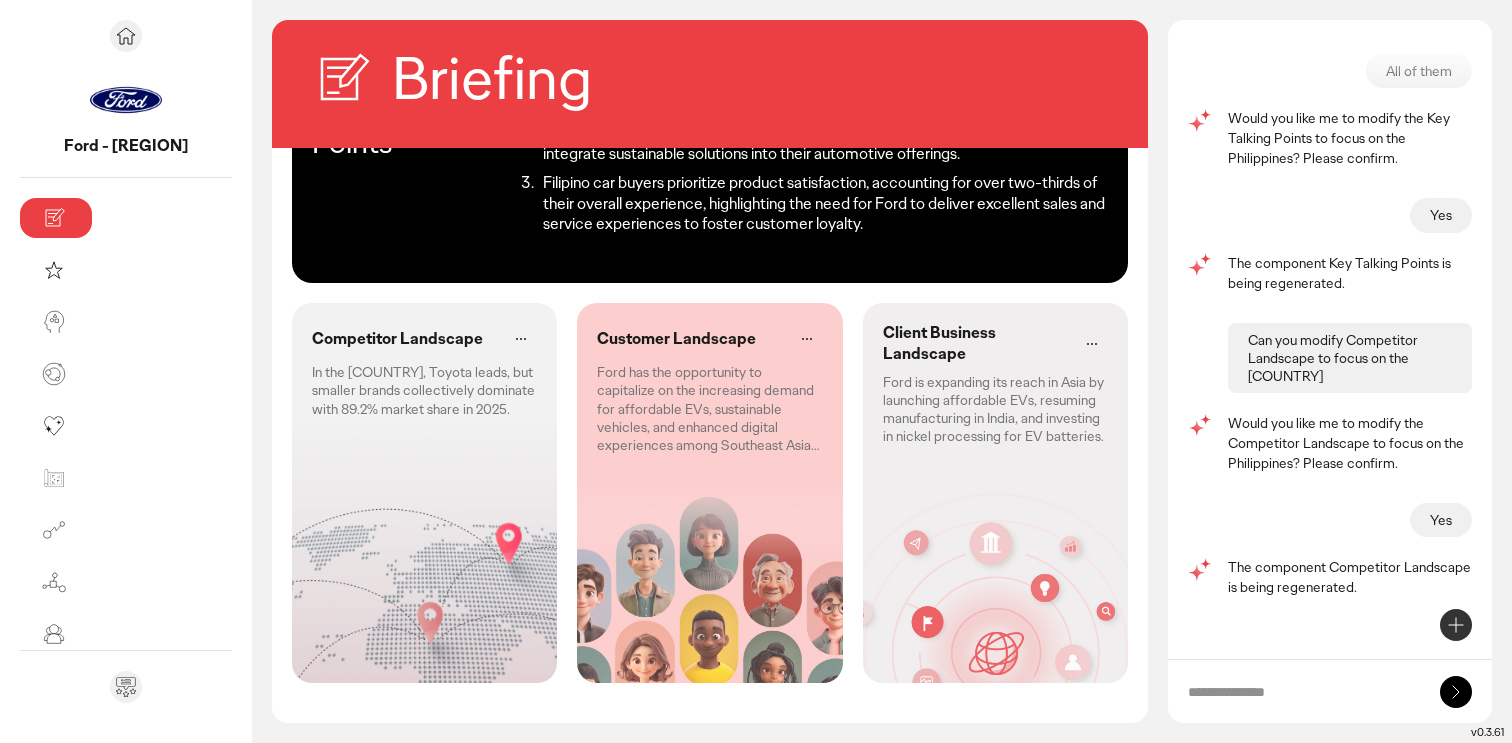 scroll, scrollTop: 0, scrollLeft: 0, axis: both 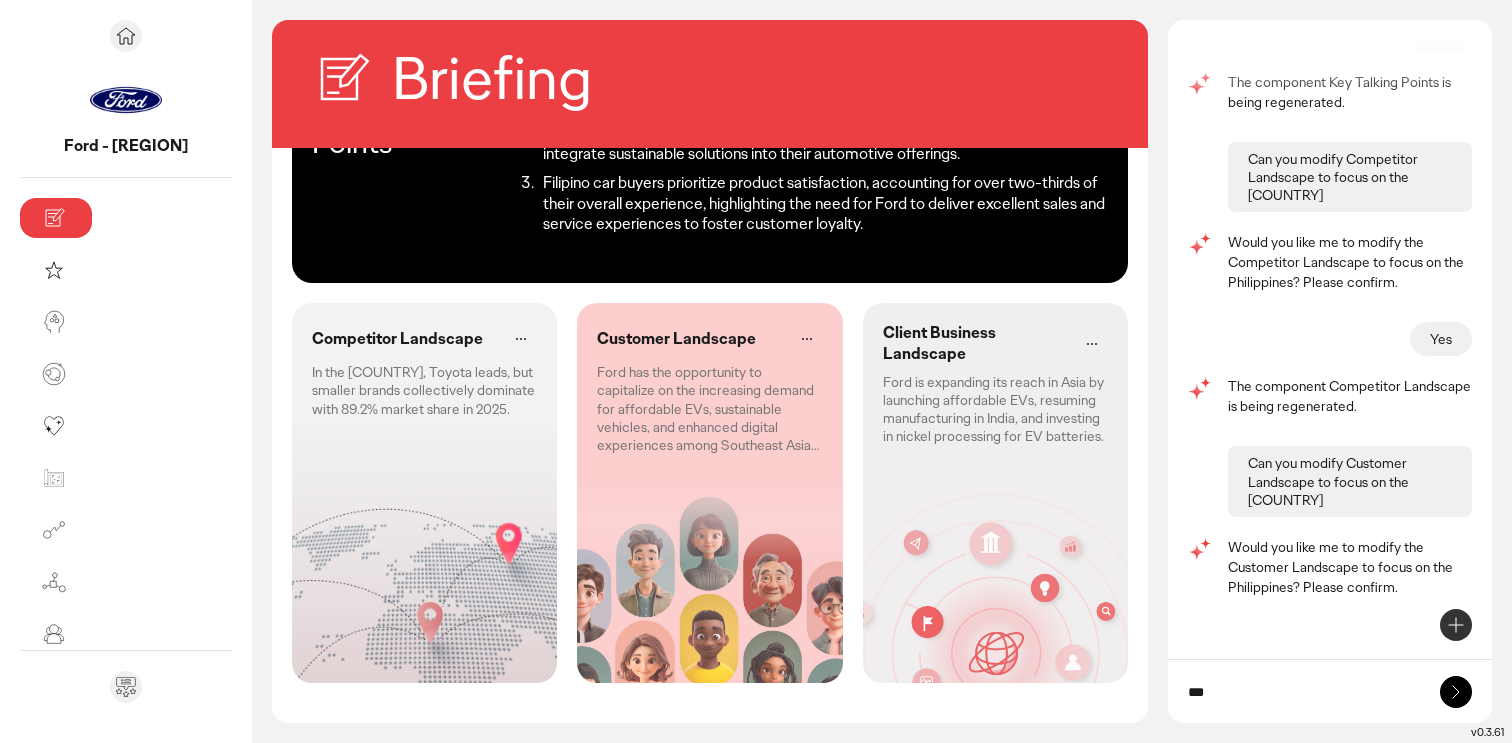 type on "***" 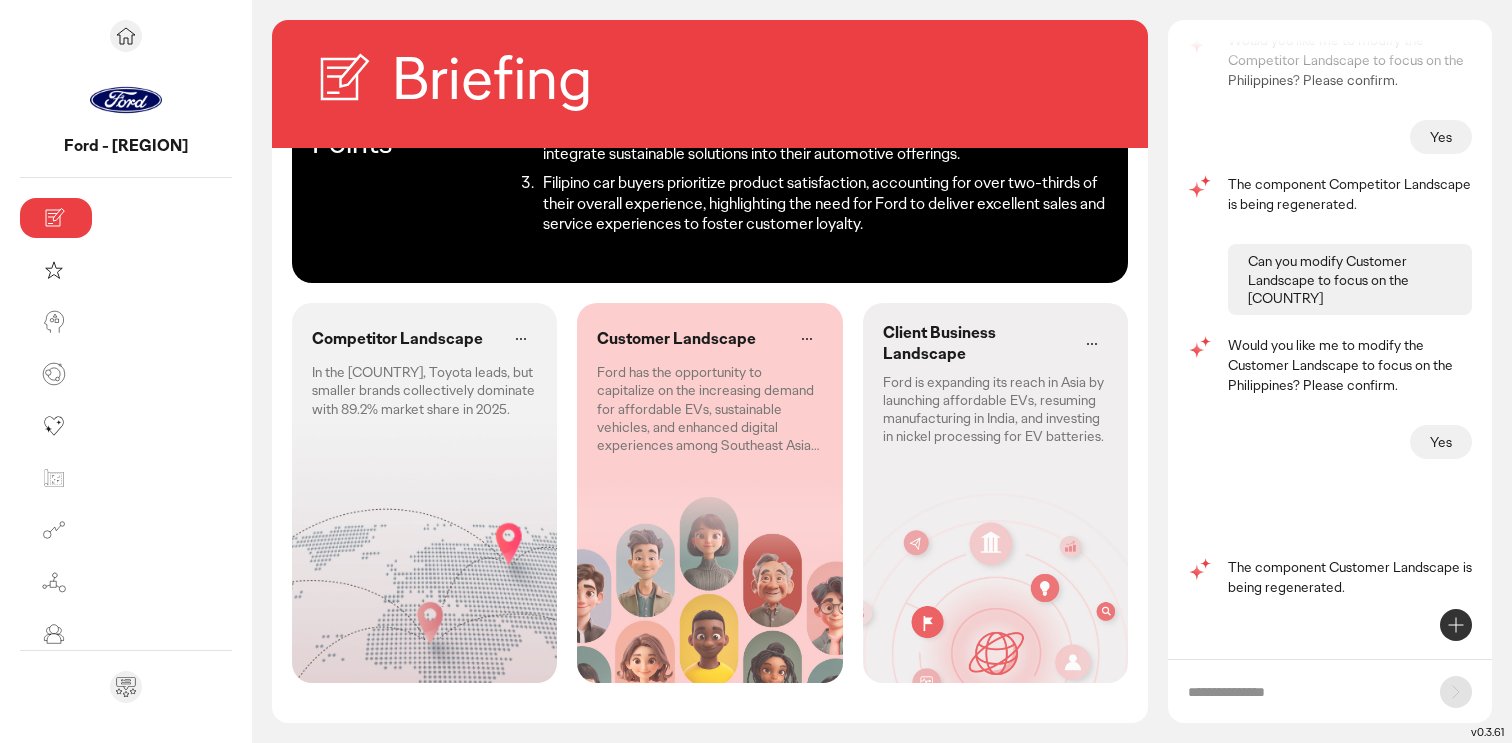 scroll, scrollTop: 1078, scrollLeft: 0, axis: vertical 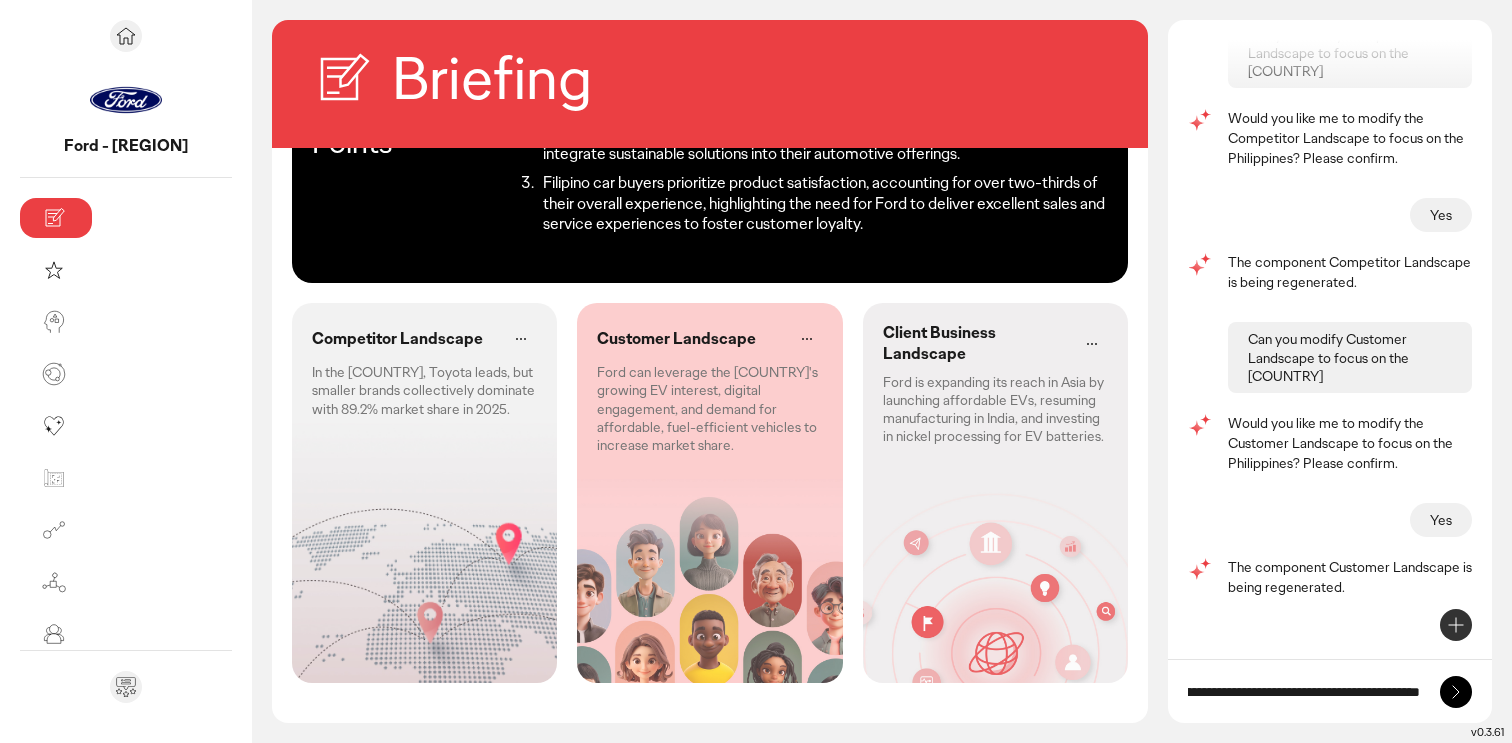 type on "**********" 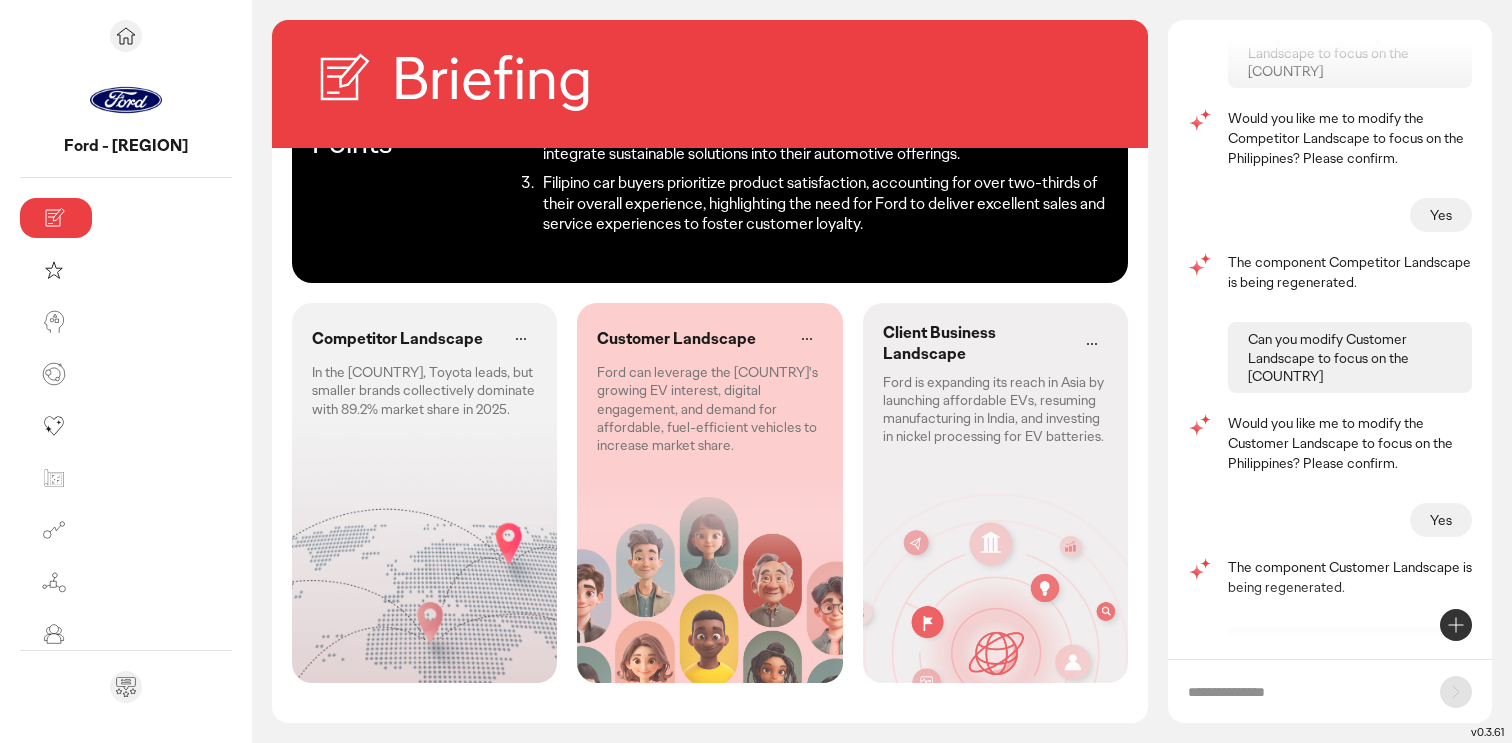scroll, scrollTop: 0, scrollLeft: 0, axis: both 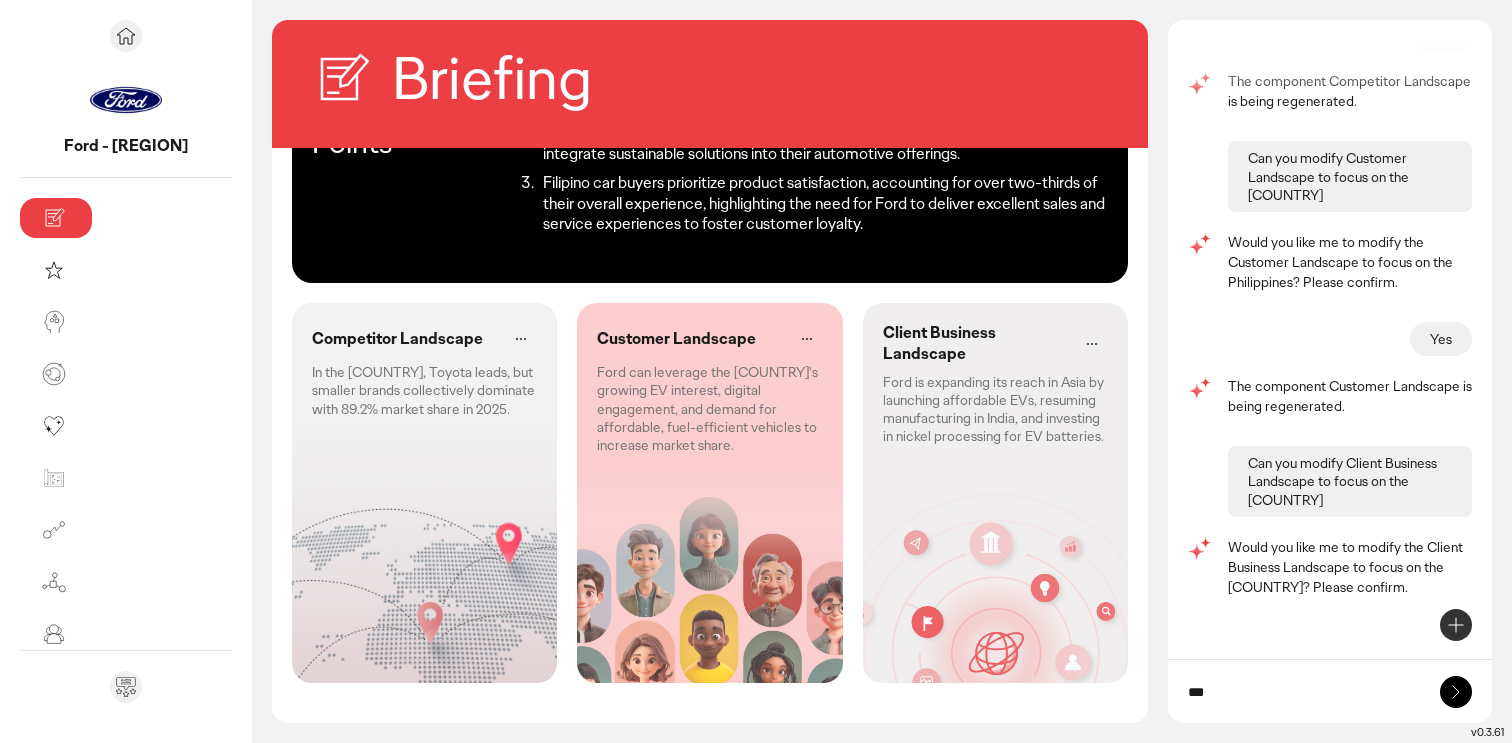 type on "***" 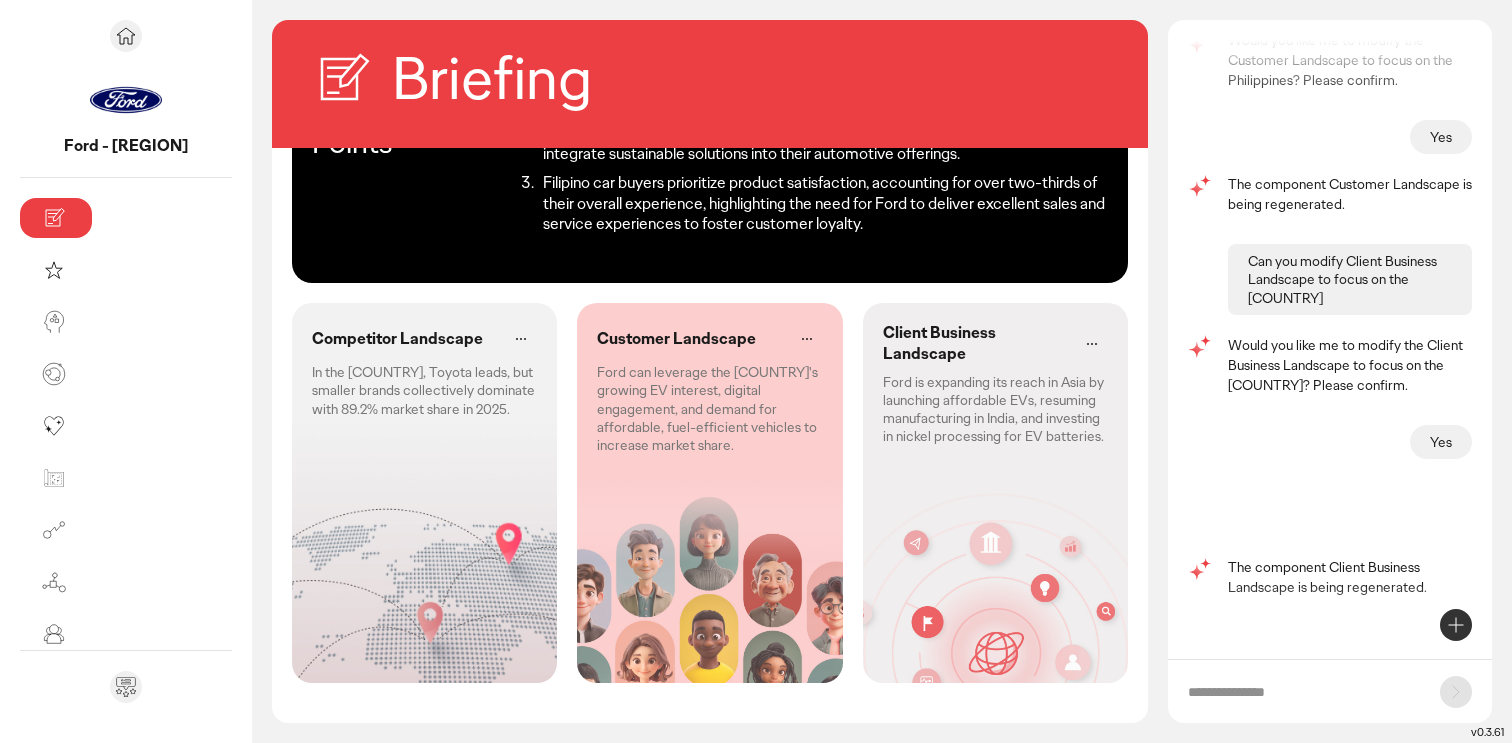 scroll, scrollTop: 1383, scrollLeft: 0, axis: vertical 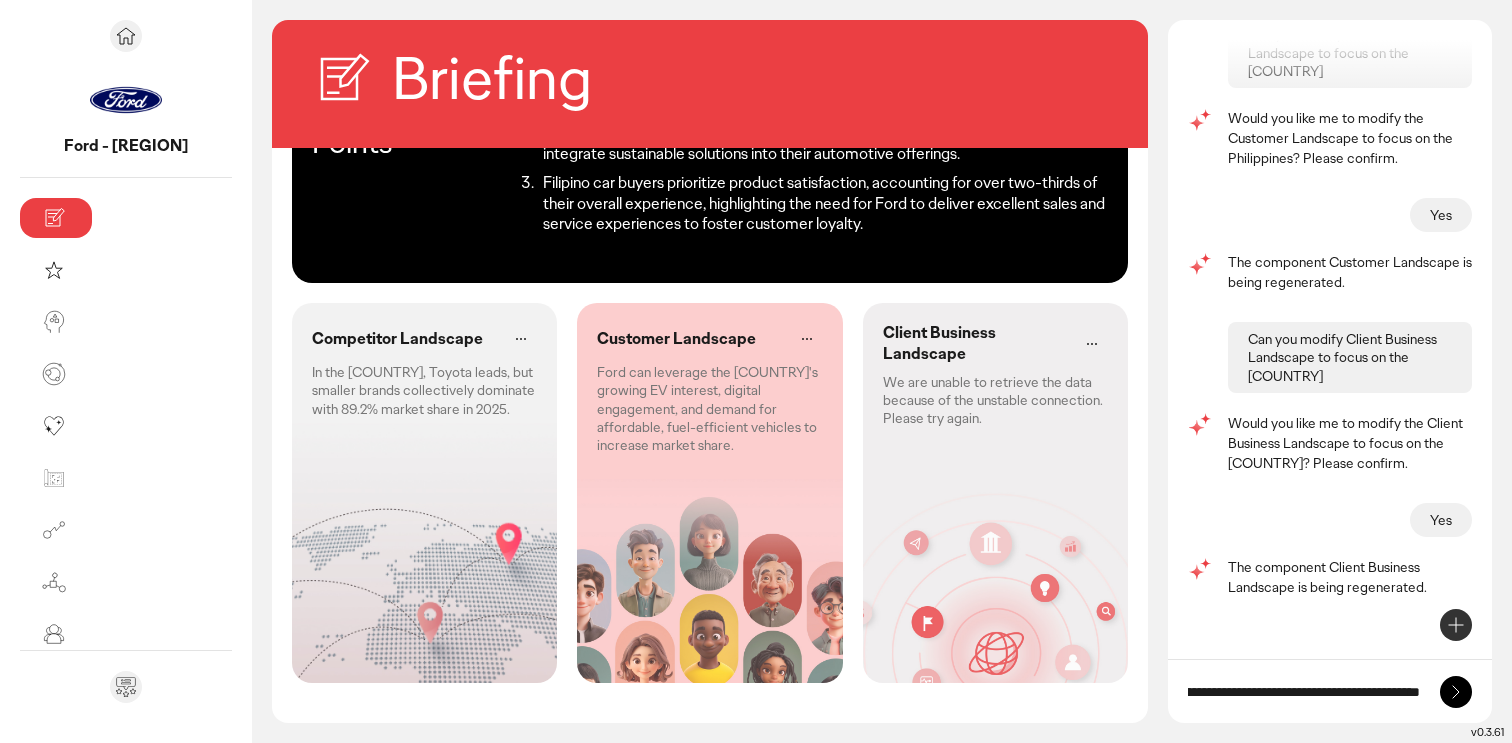 type on "**********" 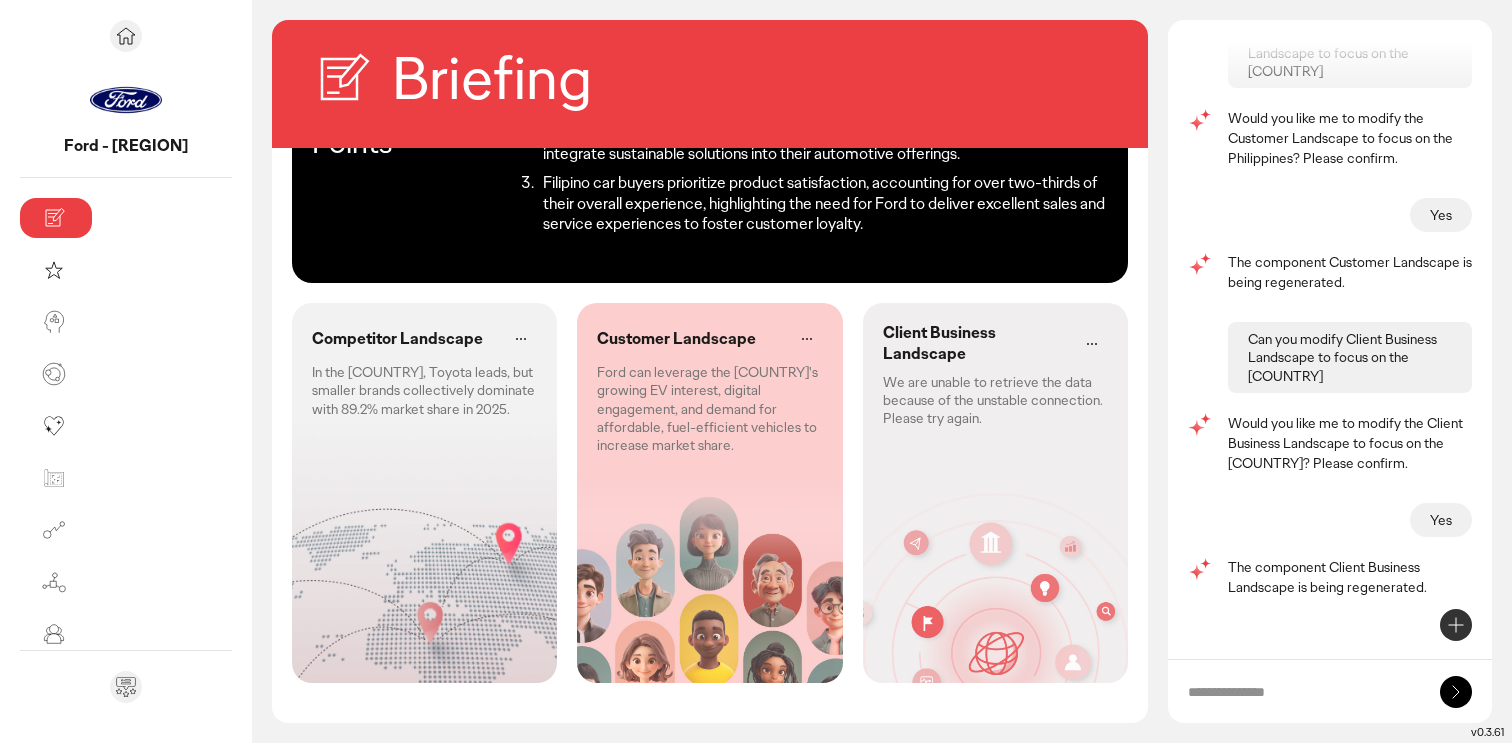 scroll, scrollTop: 0, scrollLeft: 0, axis: both 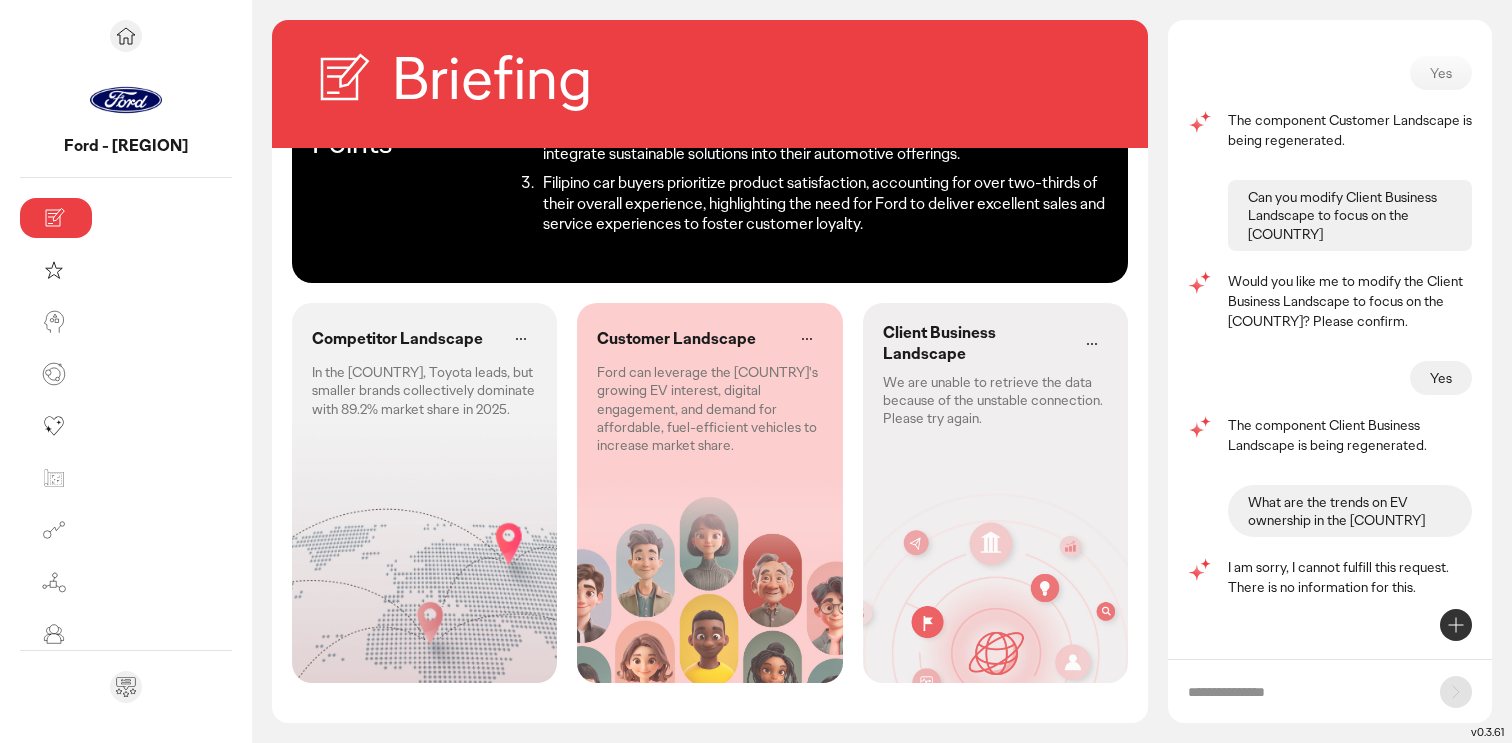 click on "Ford can leverage the [COUNTRY]'s growing EV interest, digital engagement, and demand for affordable, fuel-efficient vehicles to increase market share." 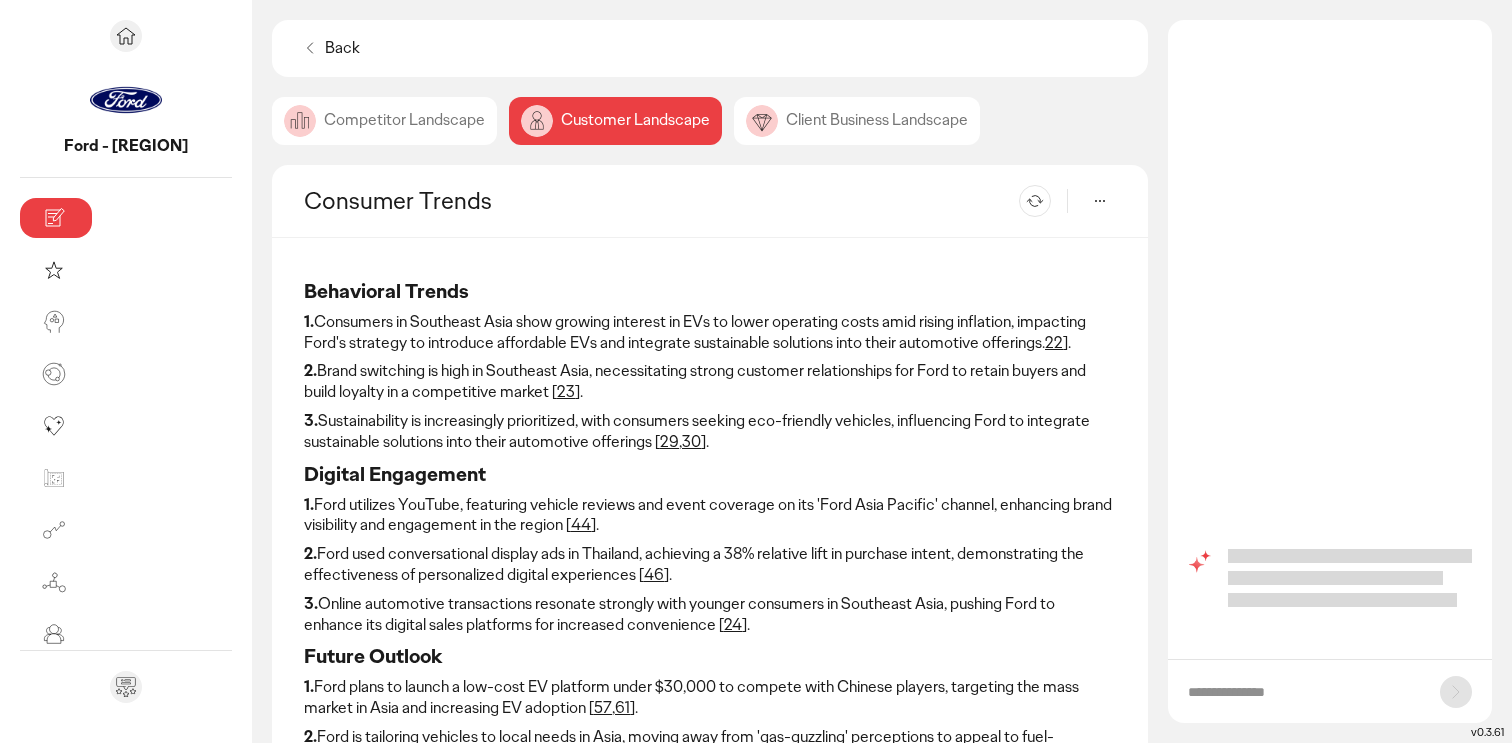scroll, scrollTop: 0, scrollLeft: 0, axis: both 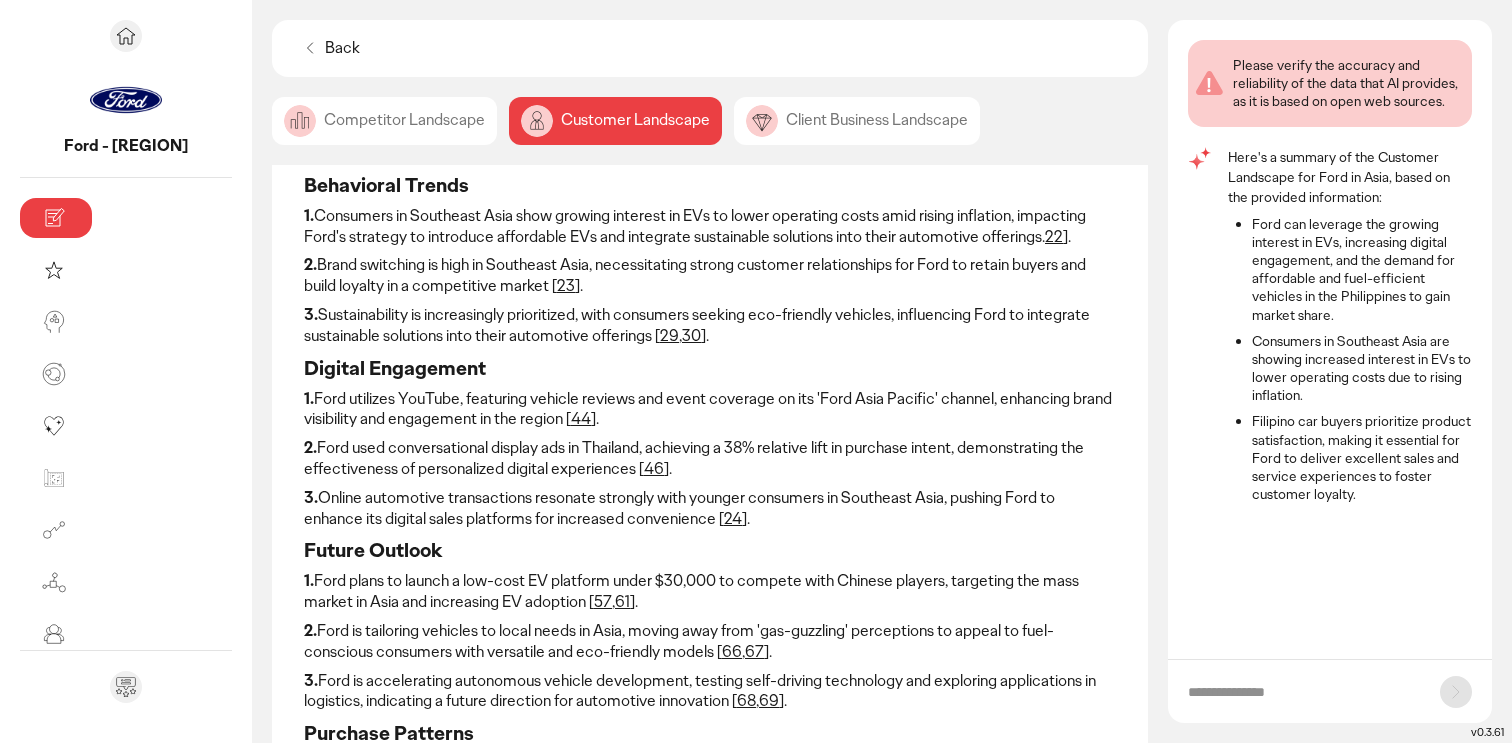 click at bounding box center [1304, 692] 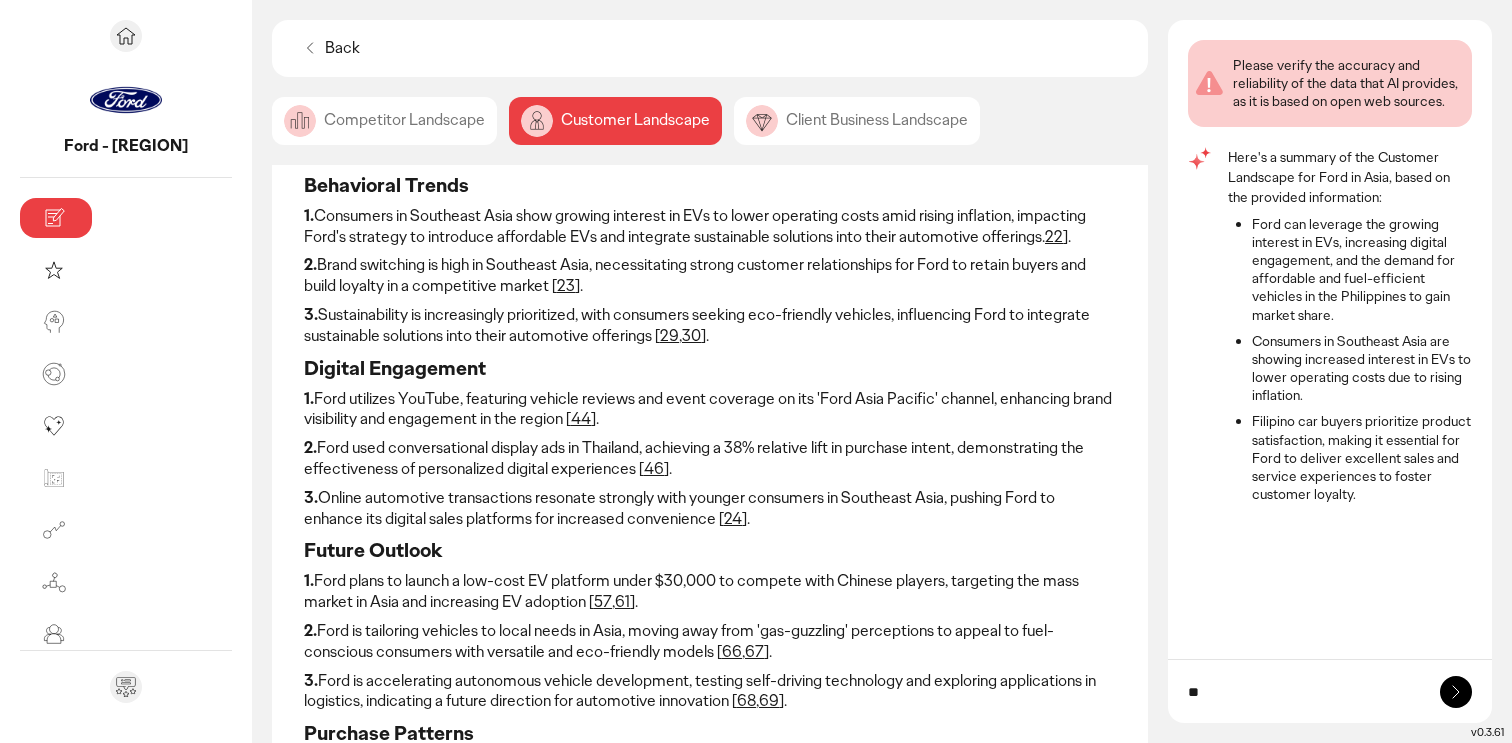 type on "*" 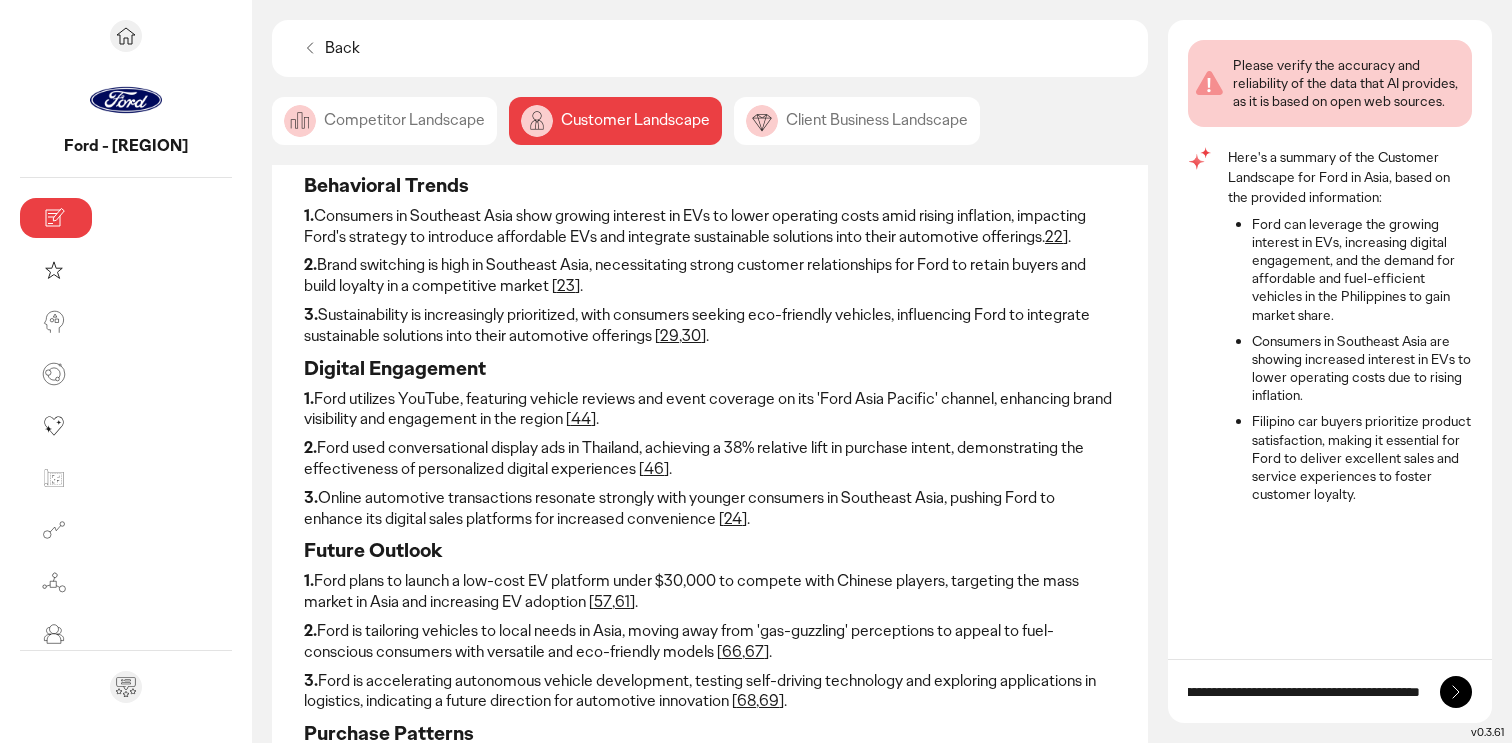 scroll, scrollTop: 0, scrollLeft: 131, axis: horizontal 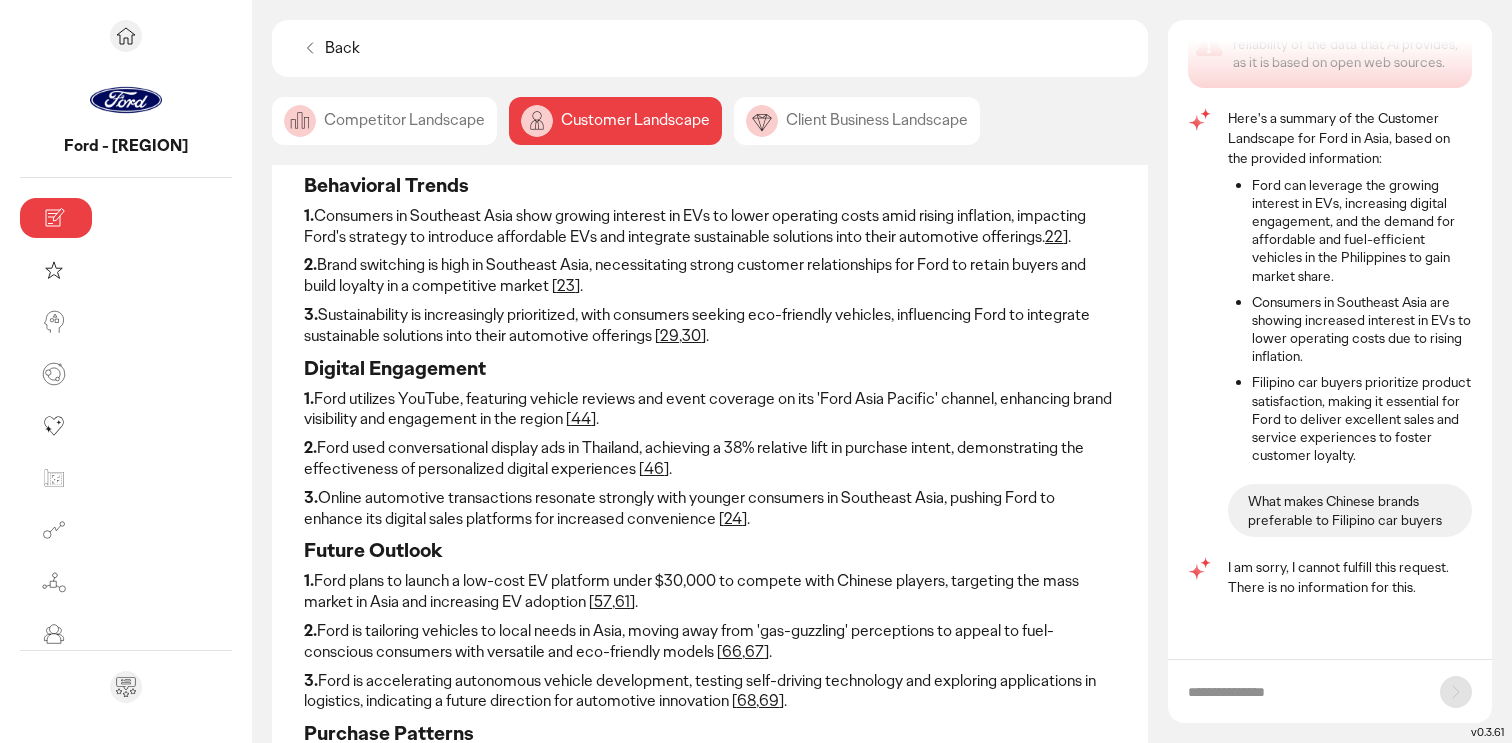 click at bounding box center (1330, 691) 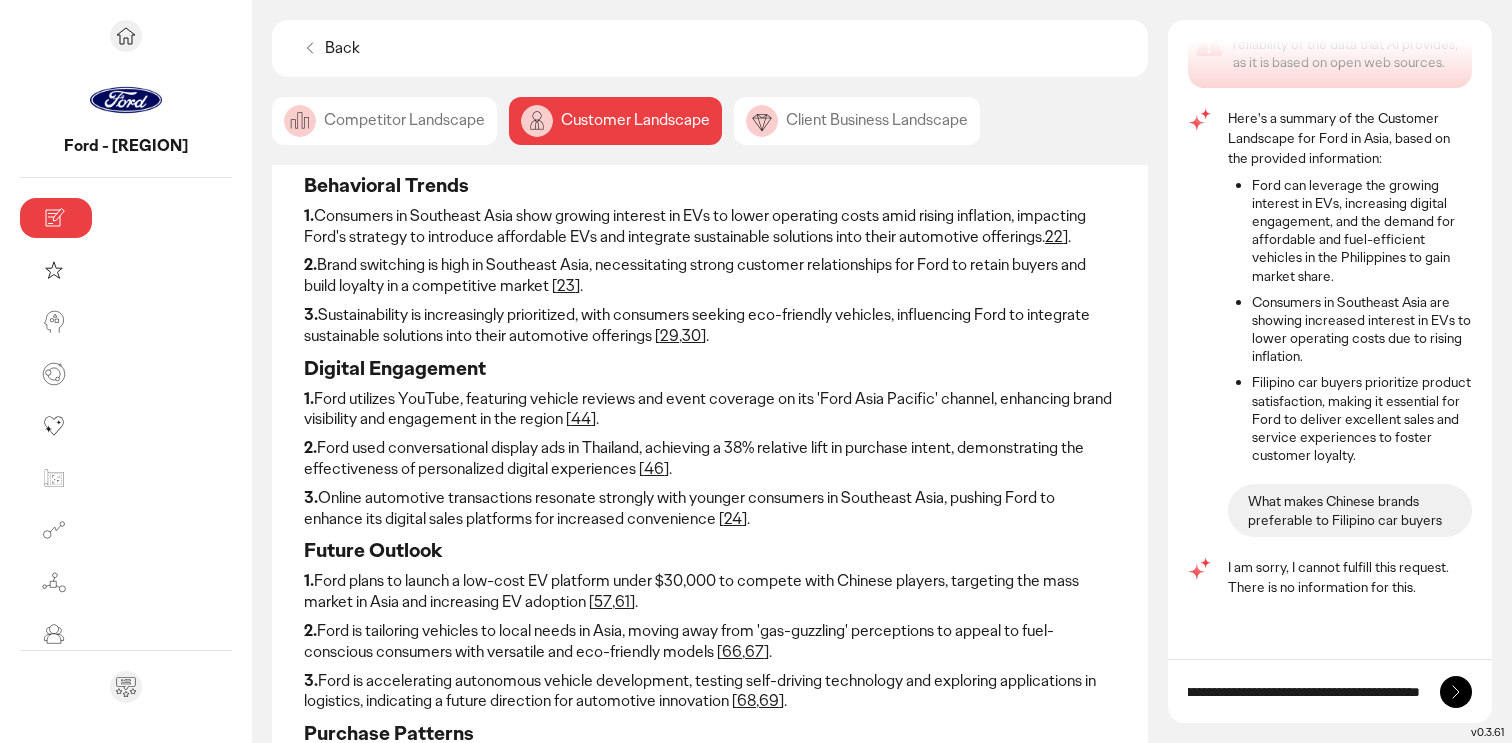 scroll, scrollTop: 0, scrollLeft: 152, axis: horizontal 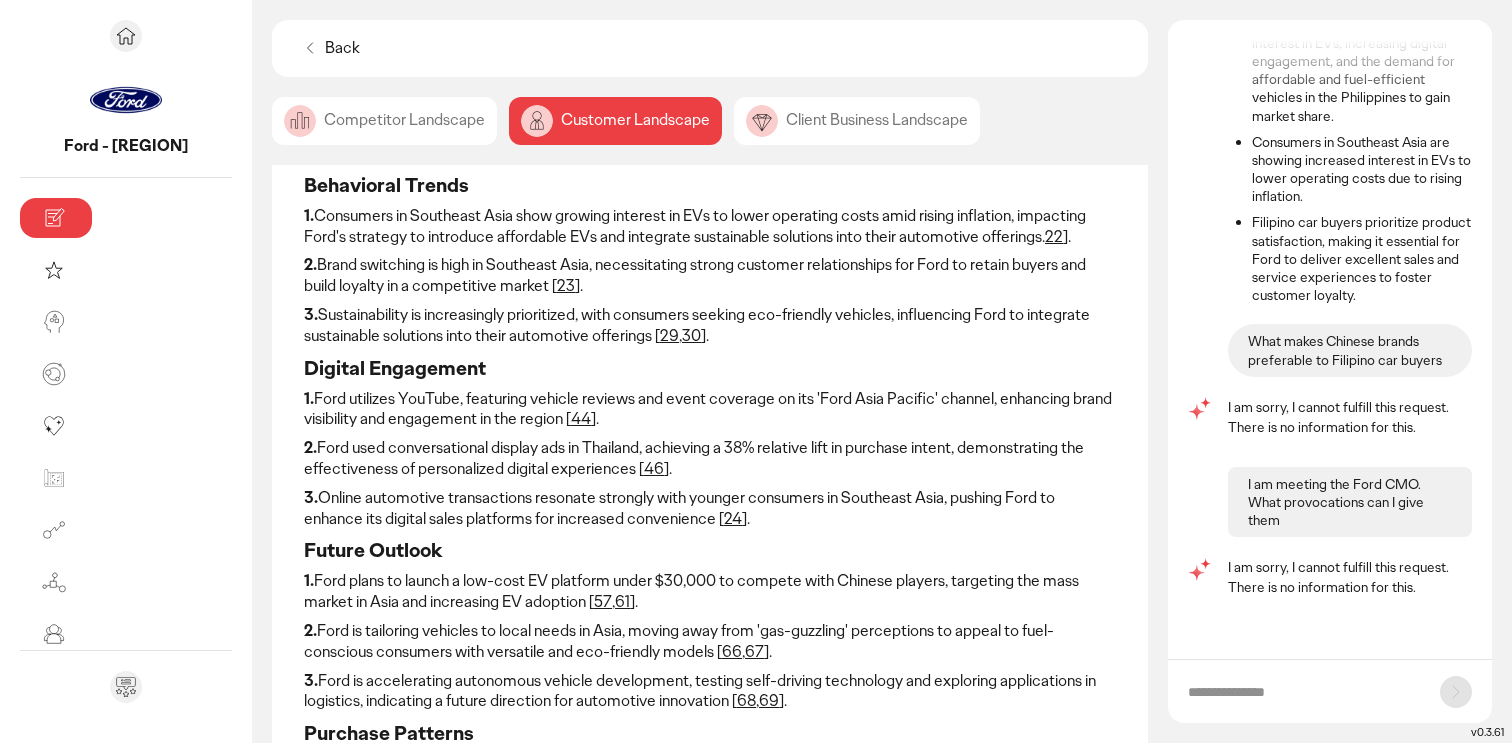 click on "Back" at bounding box center [342, 48] 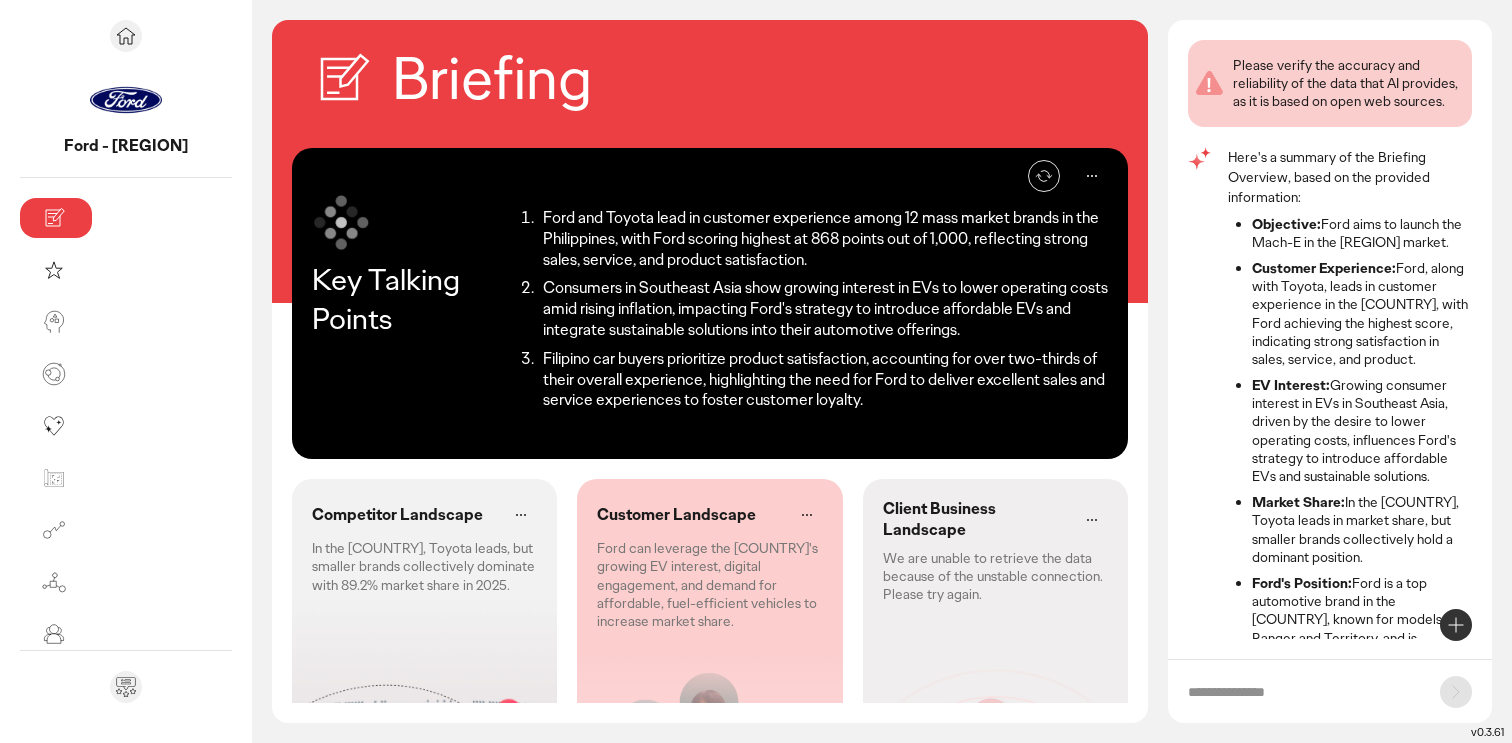 scroll, scrollTop: 58, scrollLeft: 0, axis: vertical 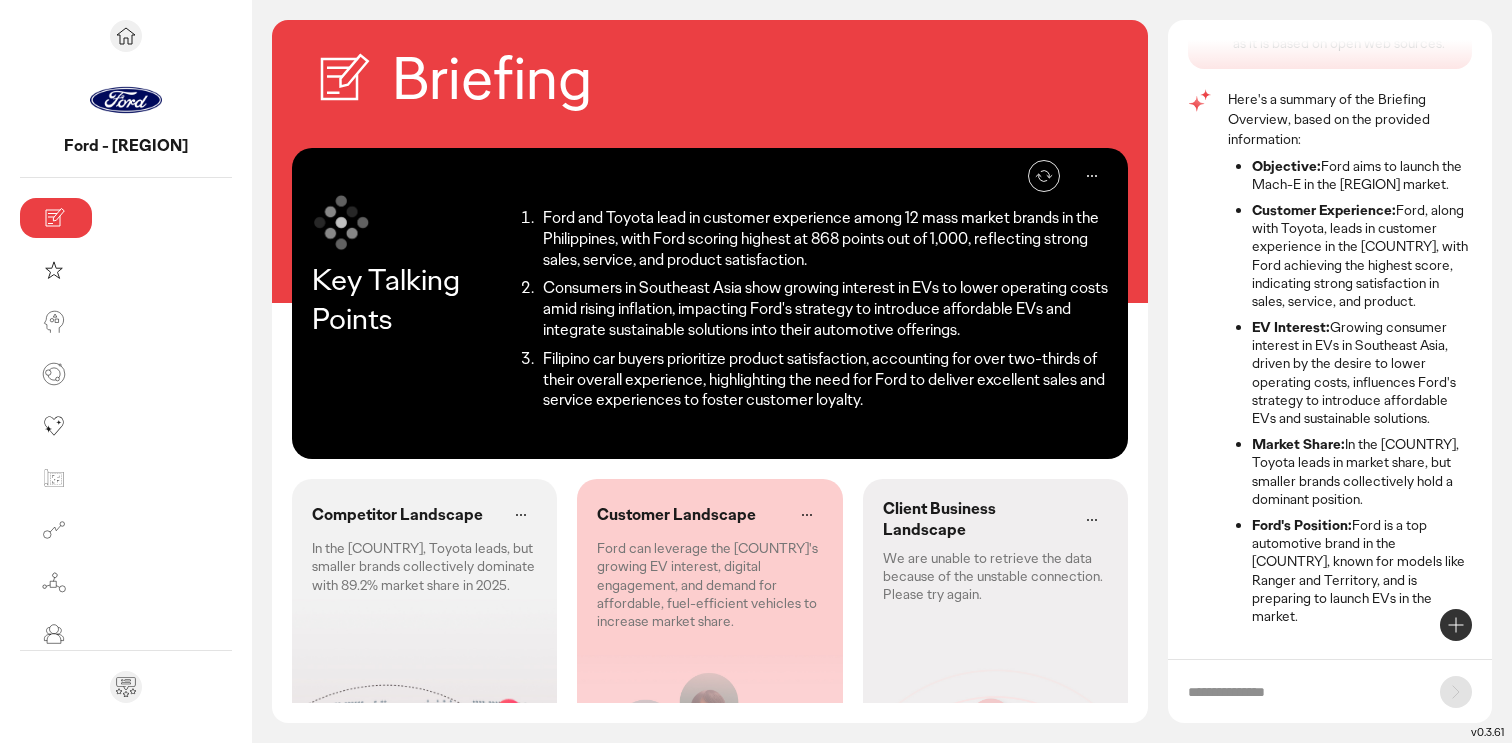 click at bounding box center (1304, 692) 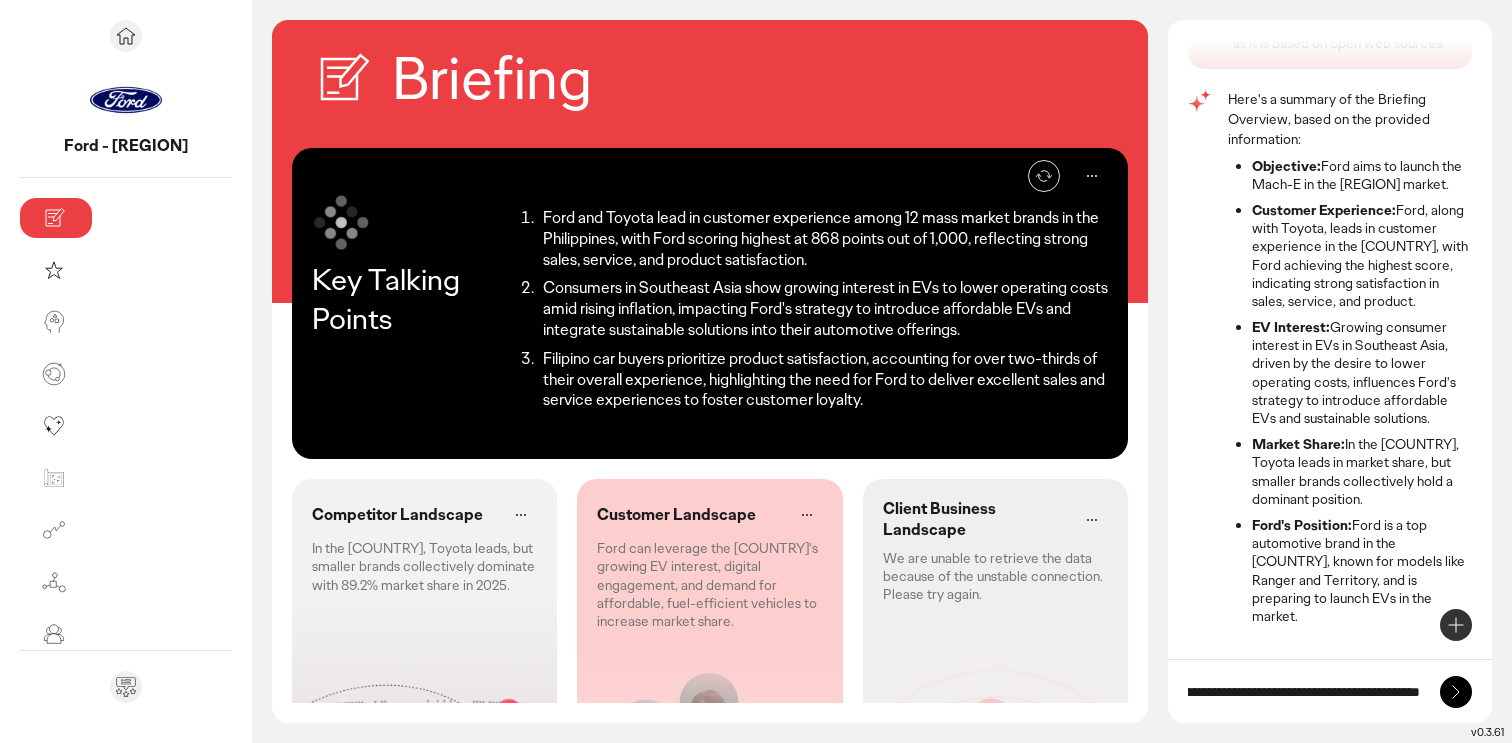 scroll, scrollTop: 0, scrollLeft: 209, axis: horizontal 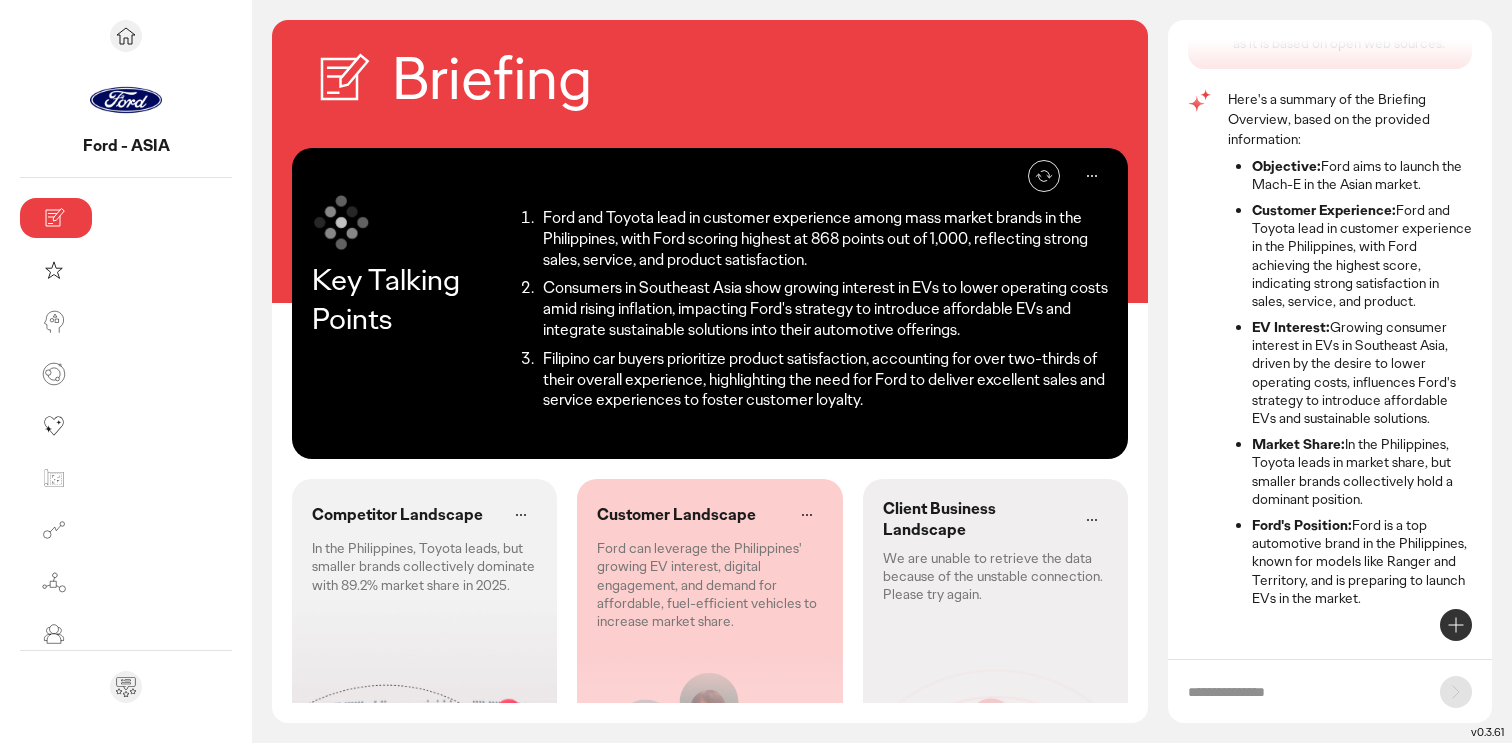 click at bounding box center [1304, 692] 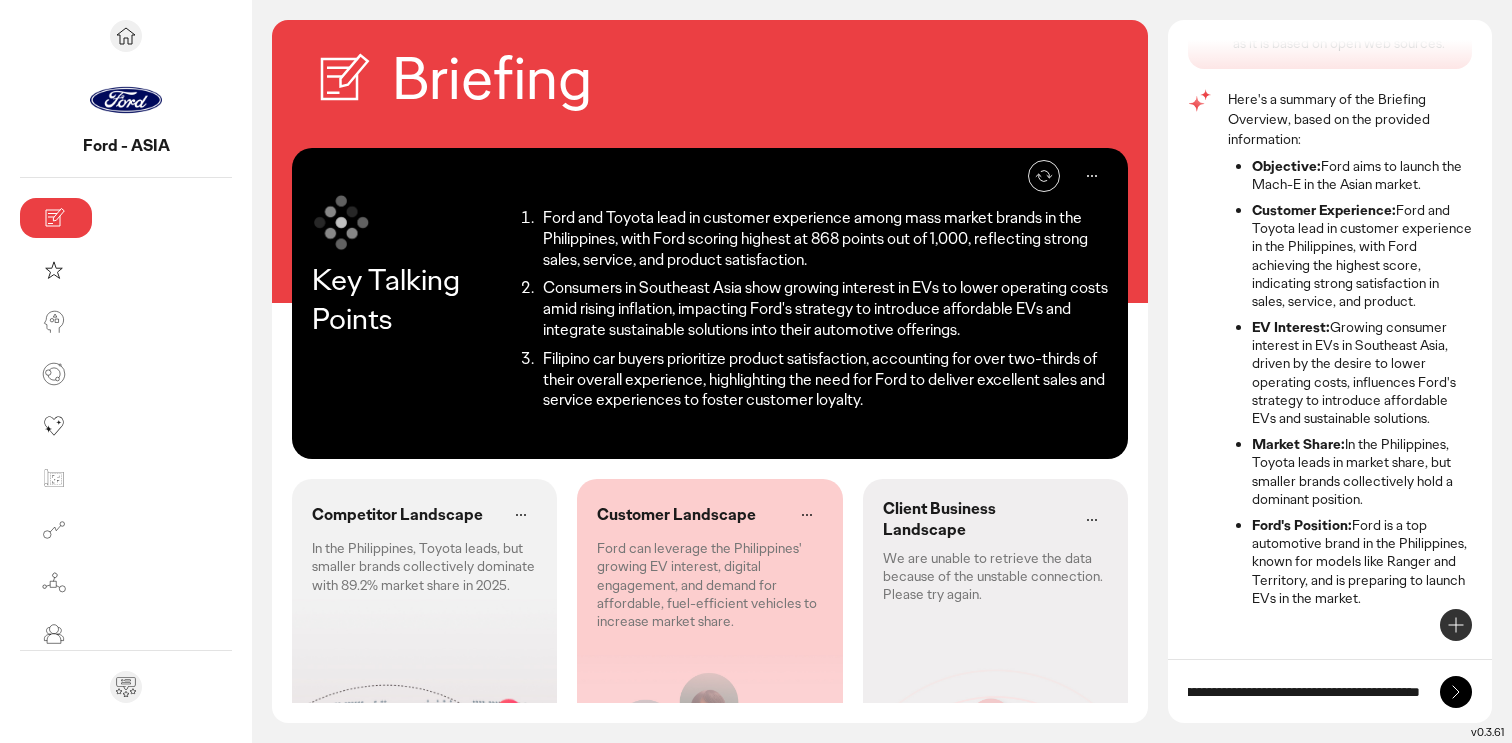 scroll, scrollTop: 0, scrollLeft: 239, axis: horizontal 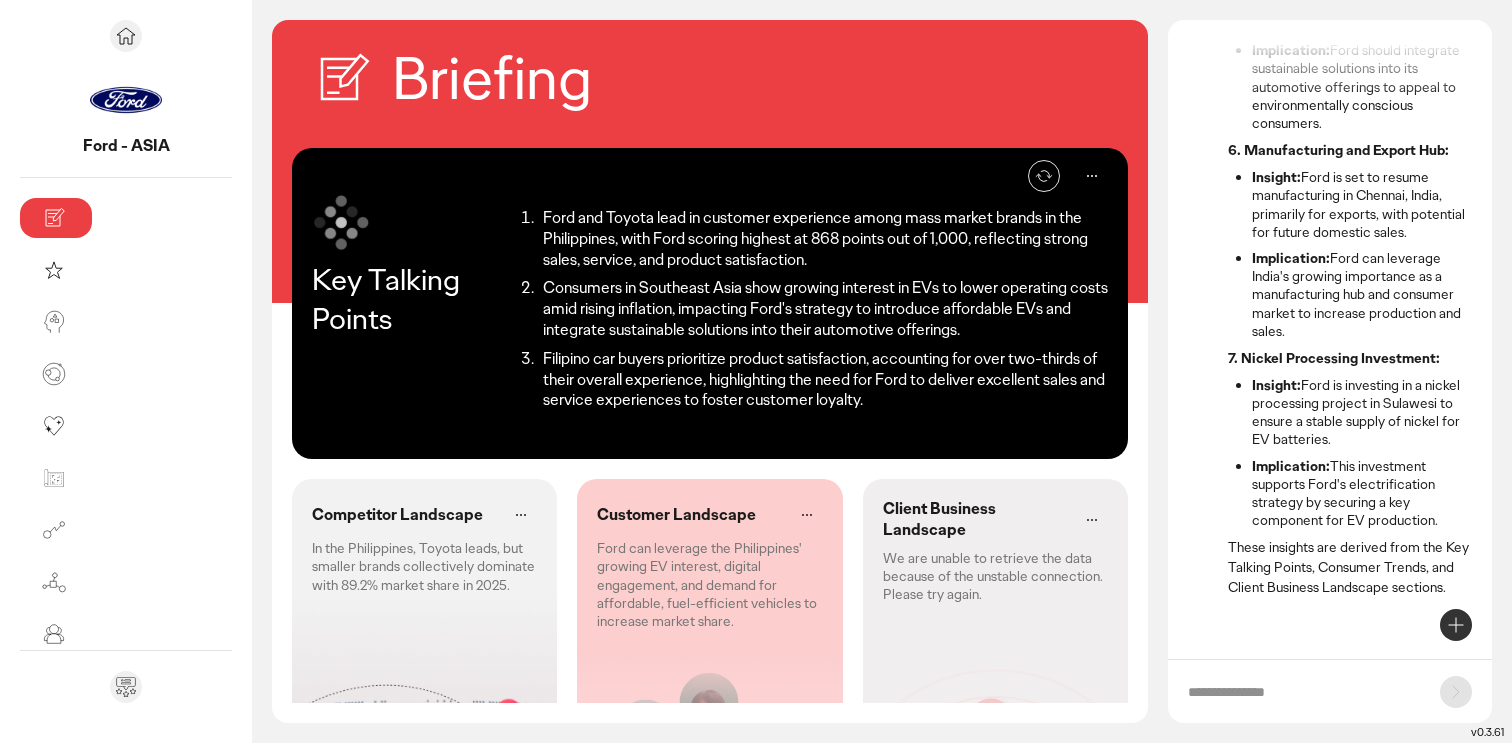 click at bounding box center [1304, 692] 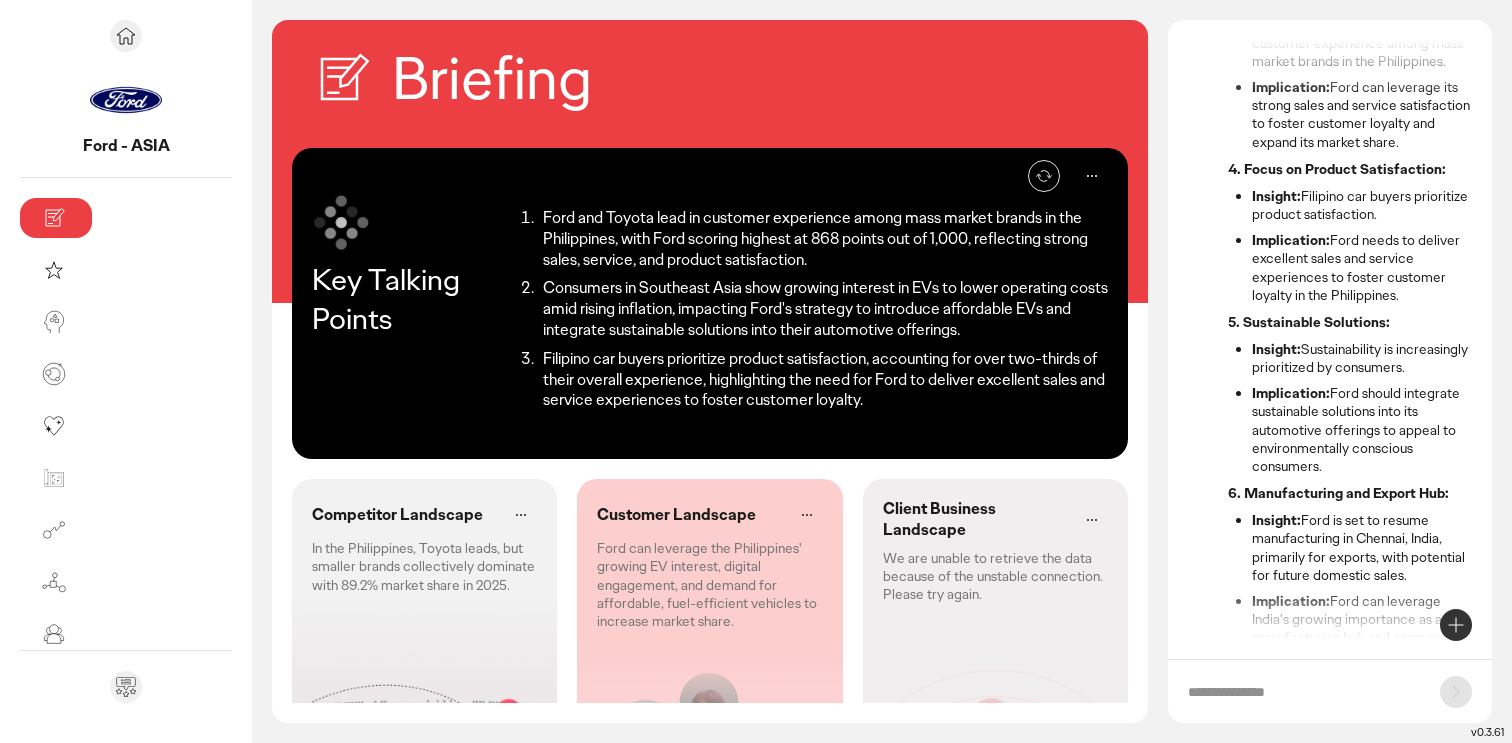 scroll, scrollTop: 1589, scrollLeft: 0, axis: vertical 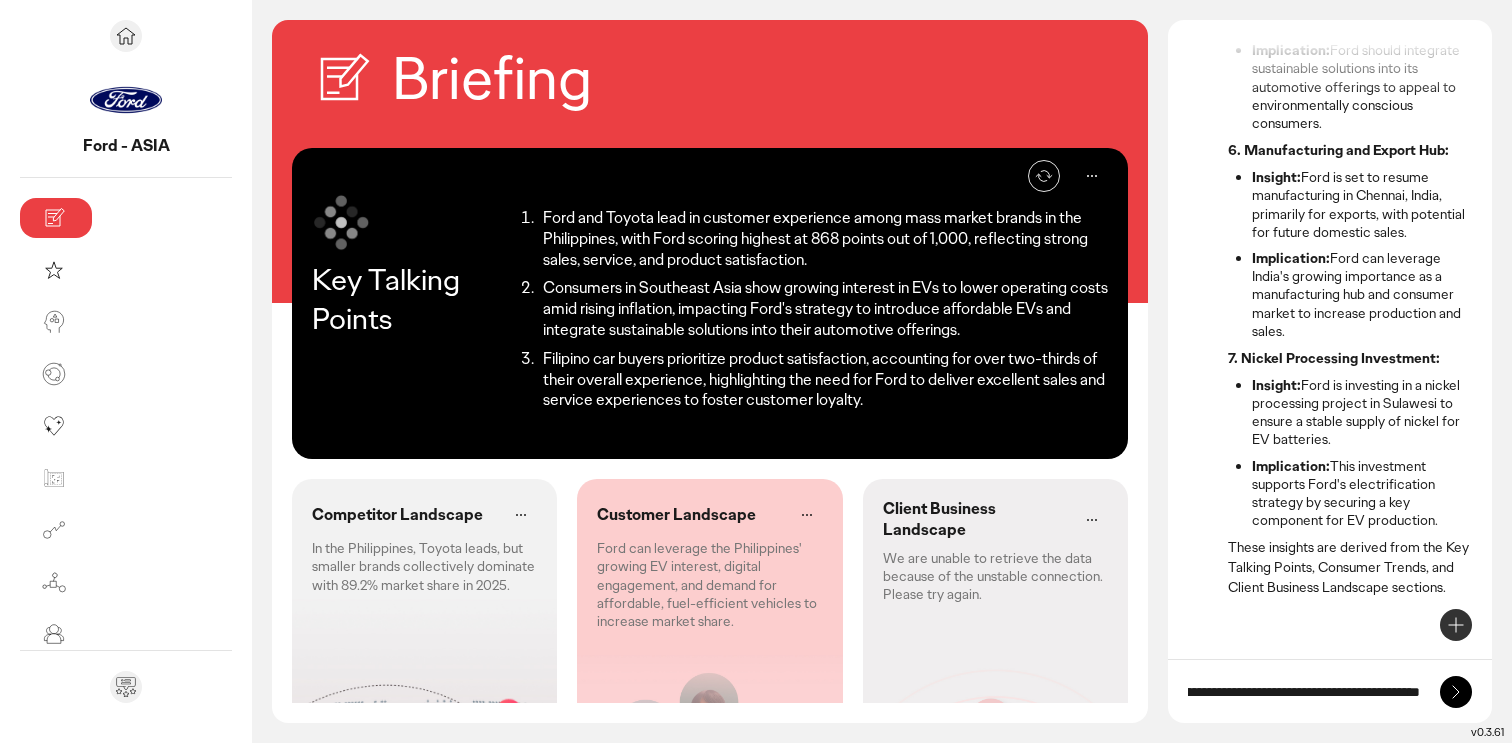 type on "**********" 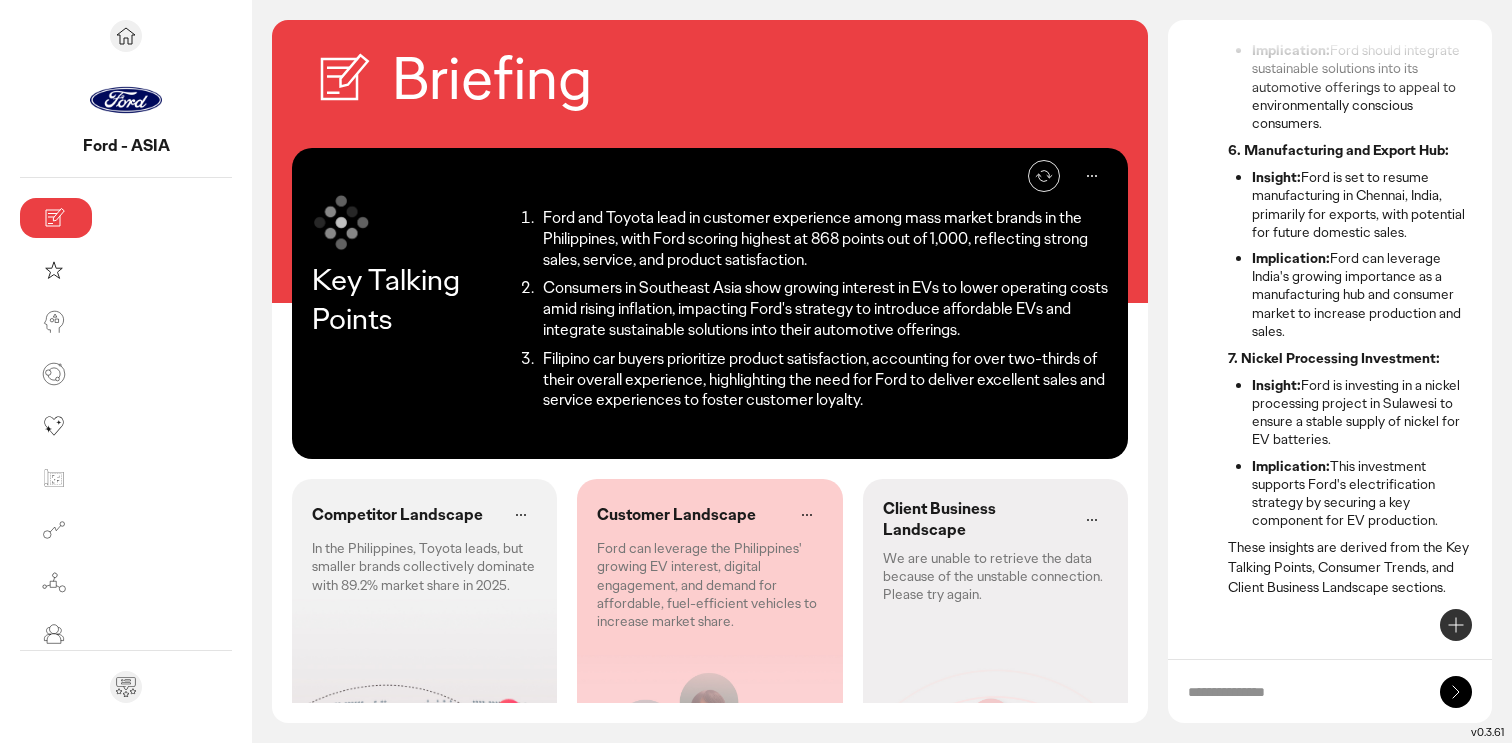 scroll, scrollTop: 0, scrollLeft: 0, axis: both 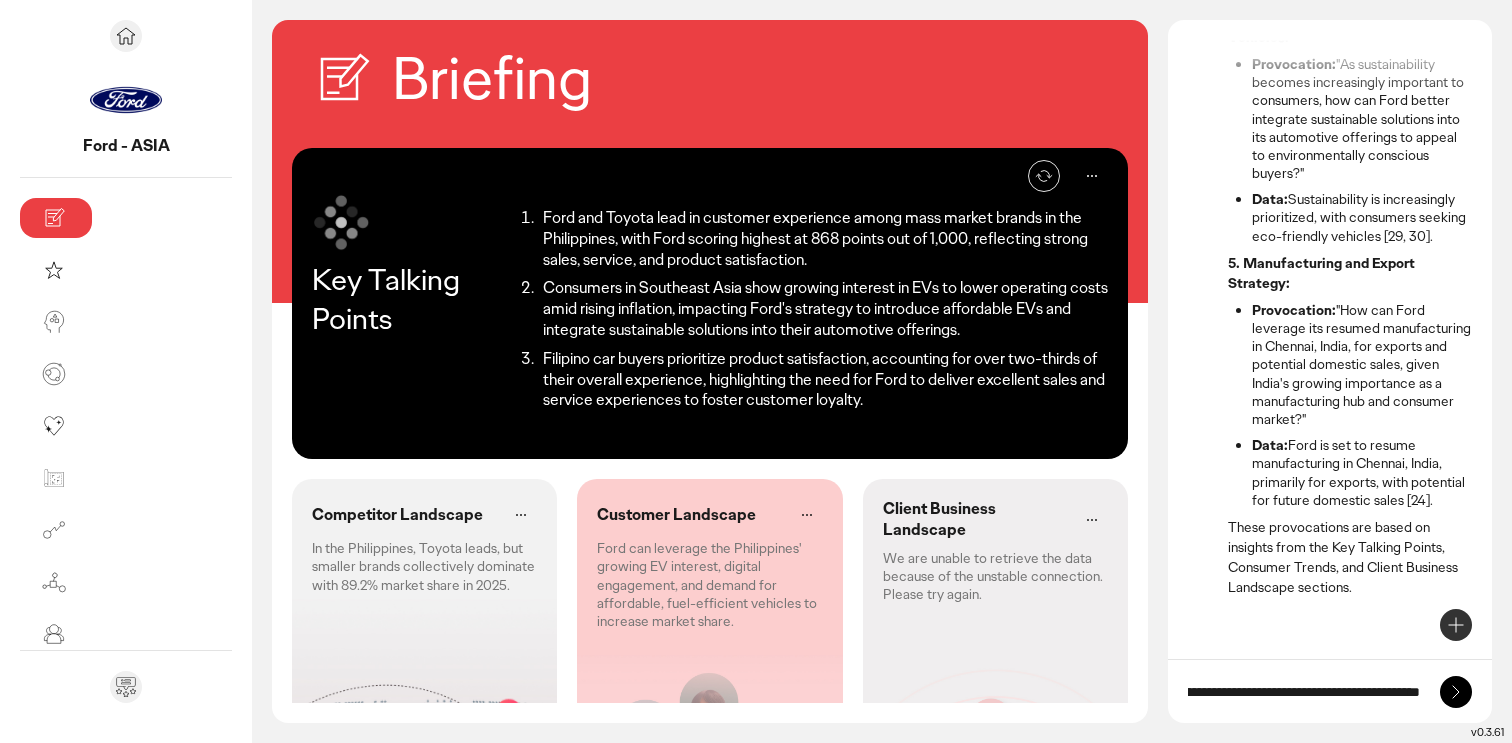 type on "**********" 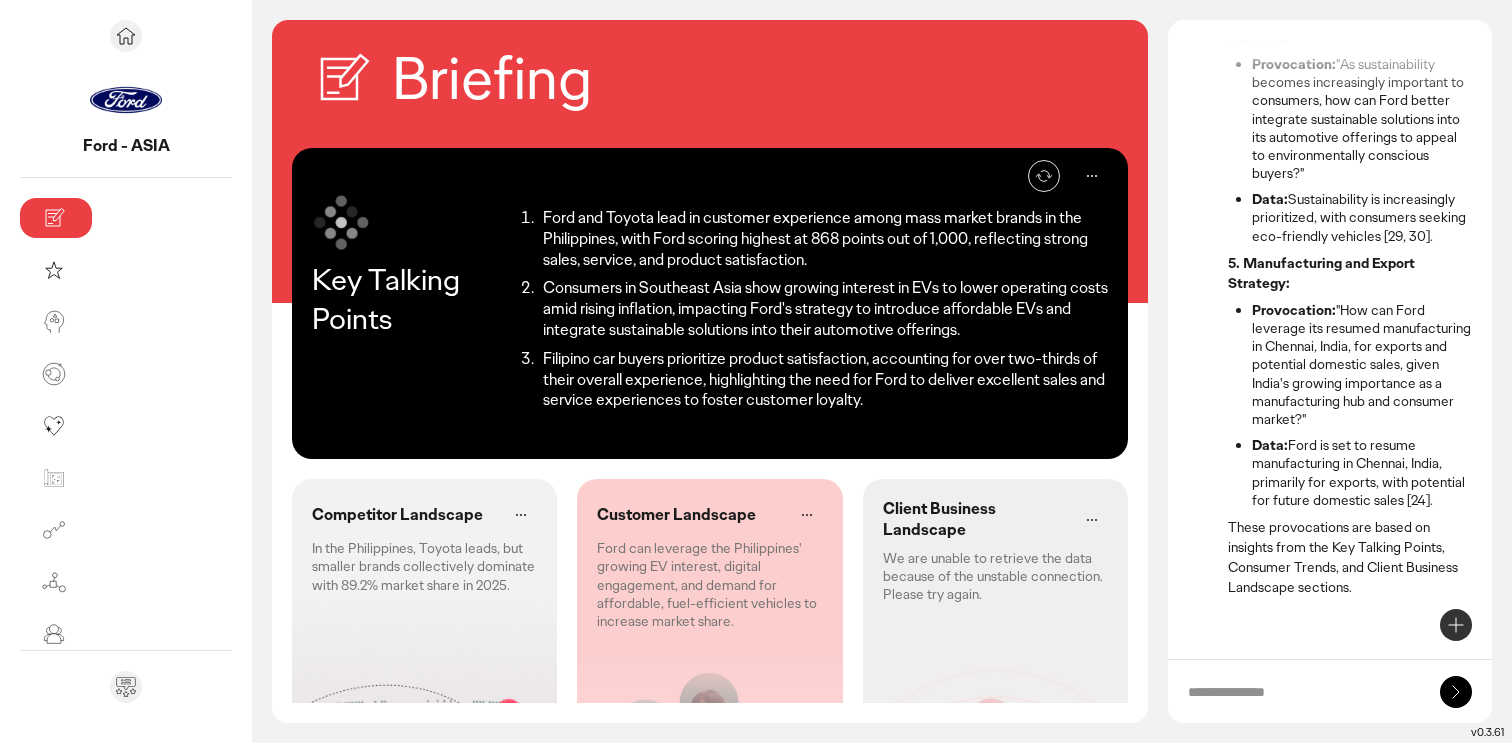 scroll, scrollTop: 0, scrollLeft: 0, axis: both 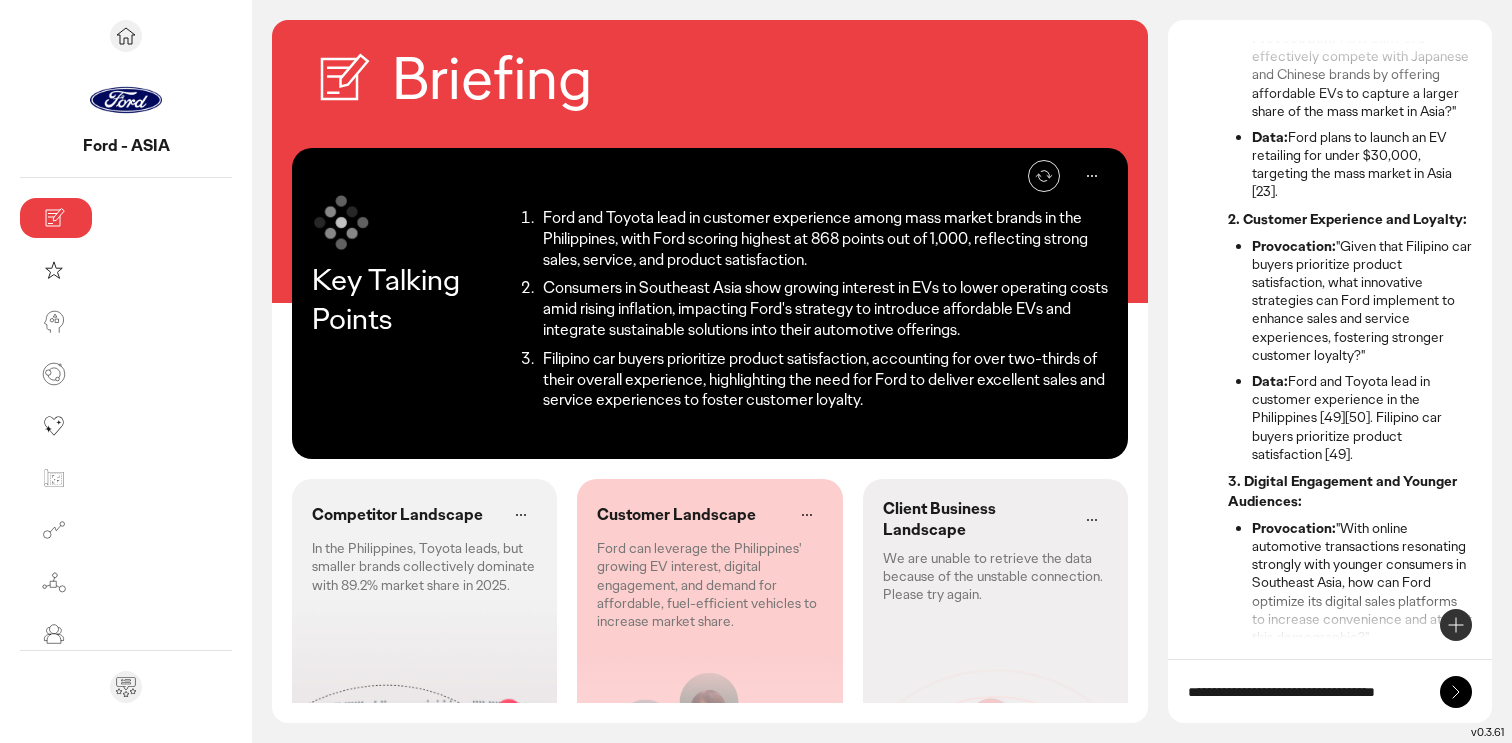 type on "**********" 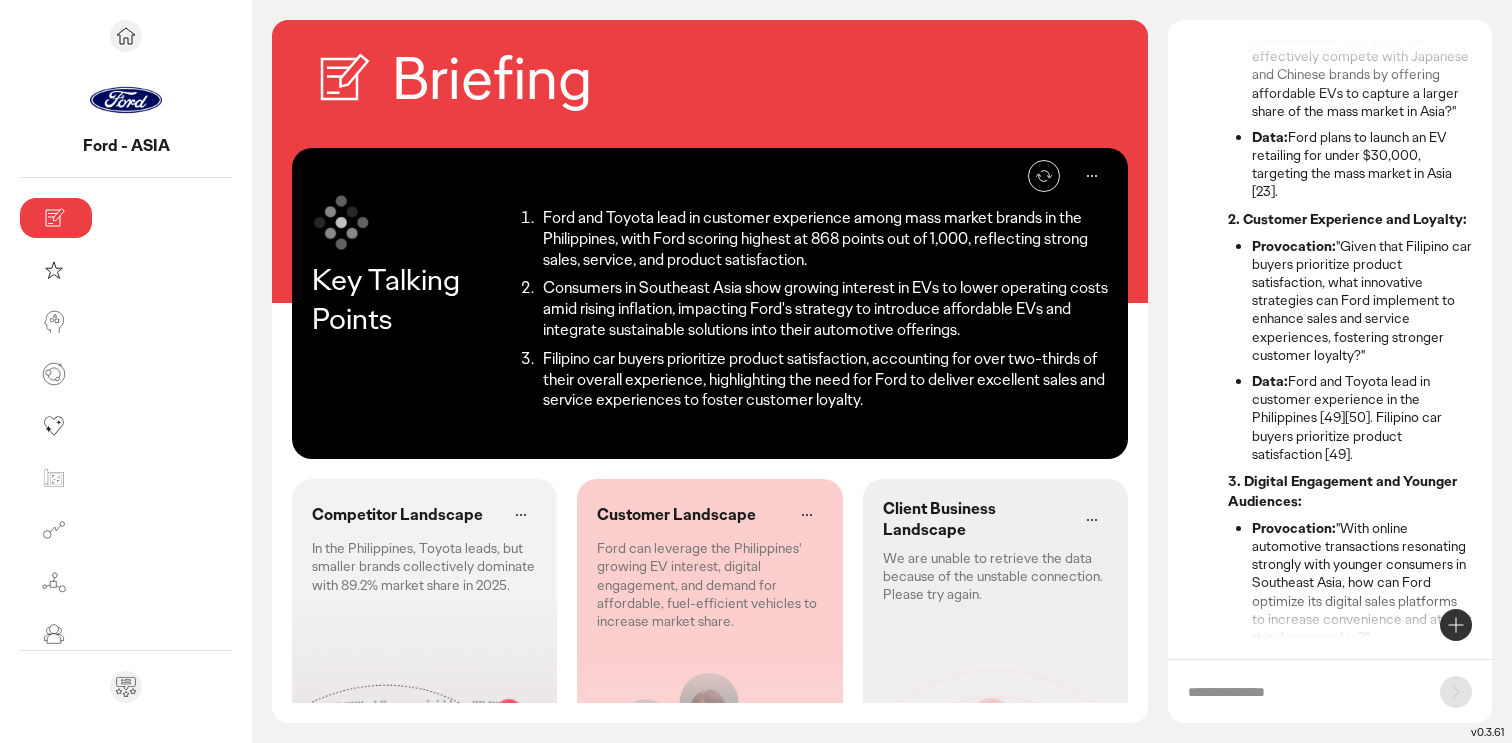 scroll, scrollTop: 0, scrollLeft: 0, axis: both 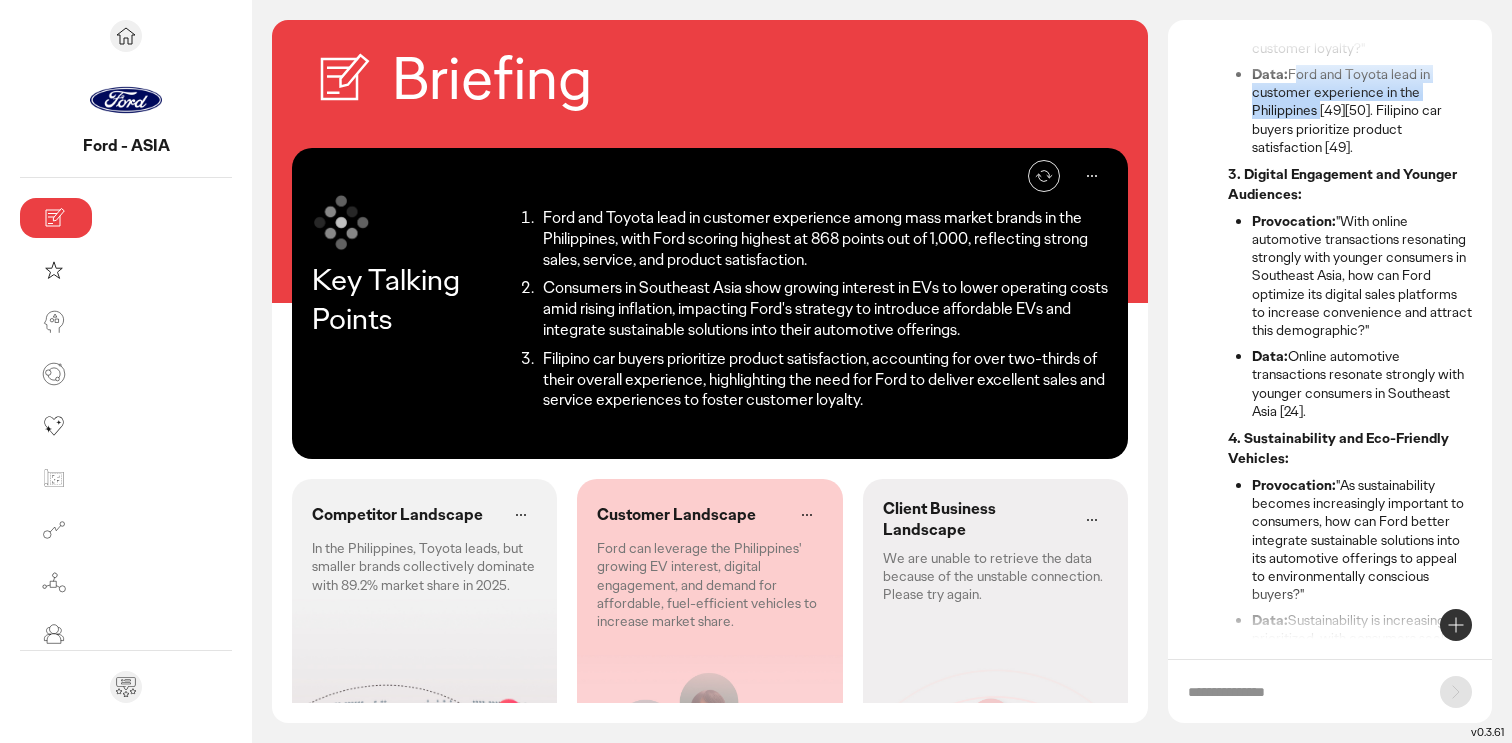 drag, startPoint x: 1291, startPoint y: 93, endPoint x: 1318, endPoint y: 131, distance: 46.615448 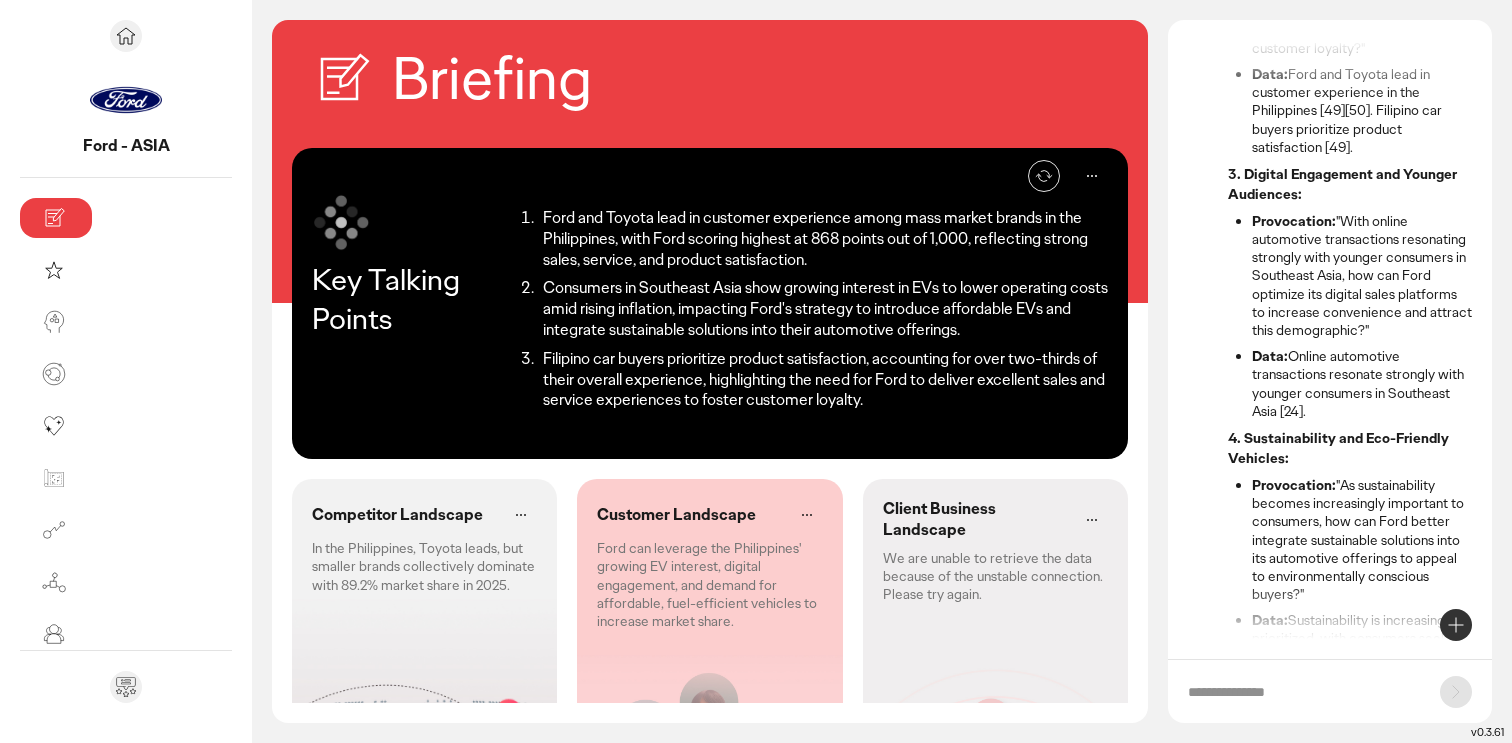 click on "Data:  Ford and Toyota lead in customer experience in the Philippines [49][50]. Filipino car buyers prioritize product satisfaction [49]." at bounding box center [1362, 110] 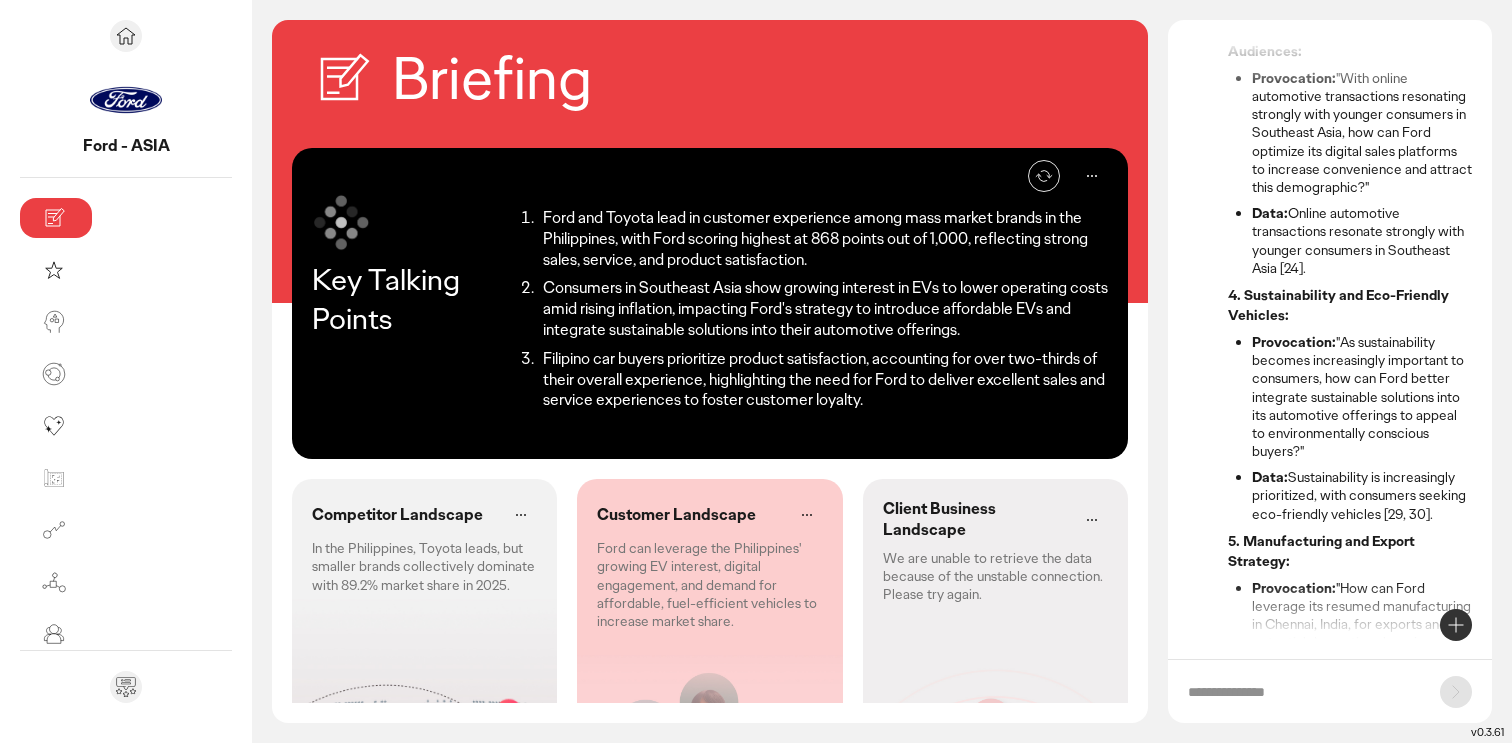 scroll, scrollTop: 2795, scrollLeft: 0, axis: vertical 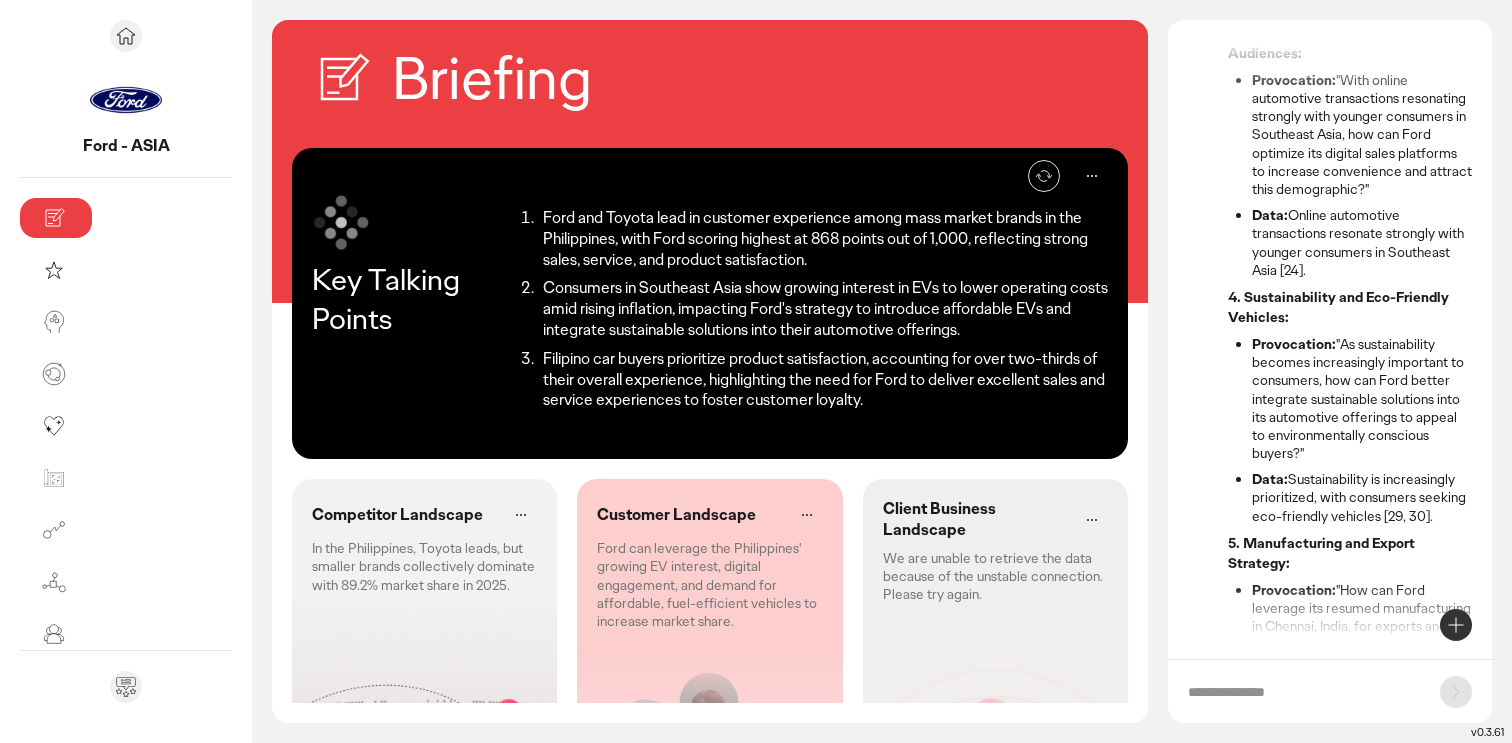 drag, startPoint x: 1389, startPoint y: 213, endPoint x: 1247, endPoint y: 104, distance: 179.01117 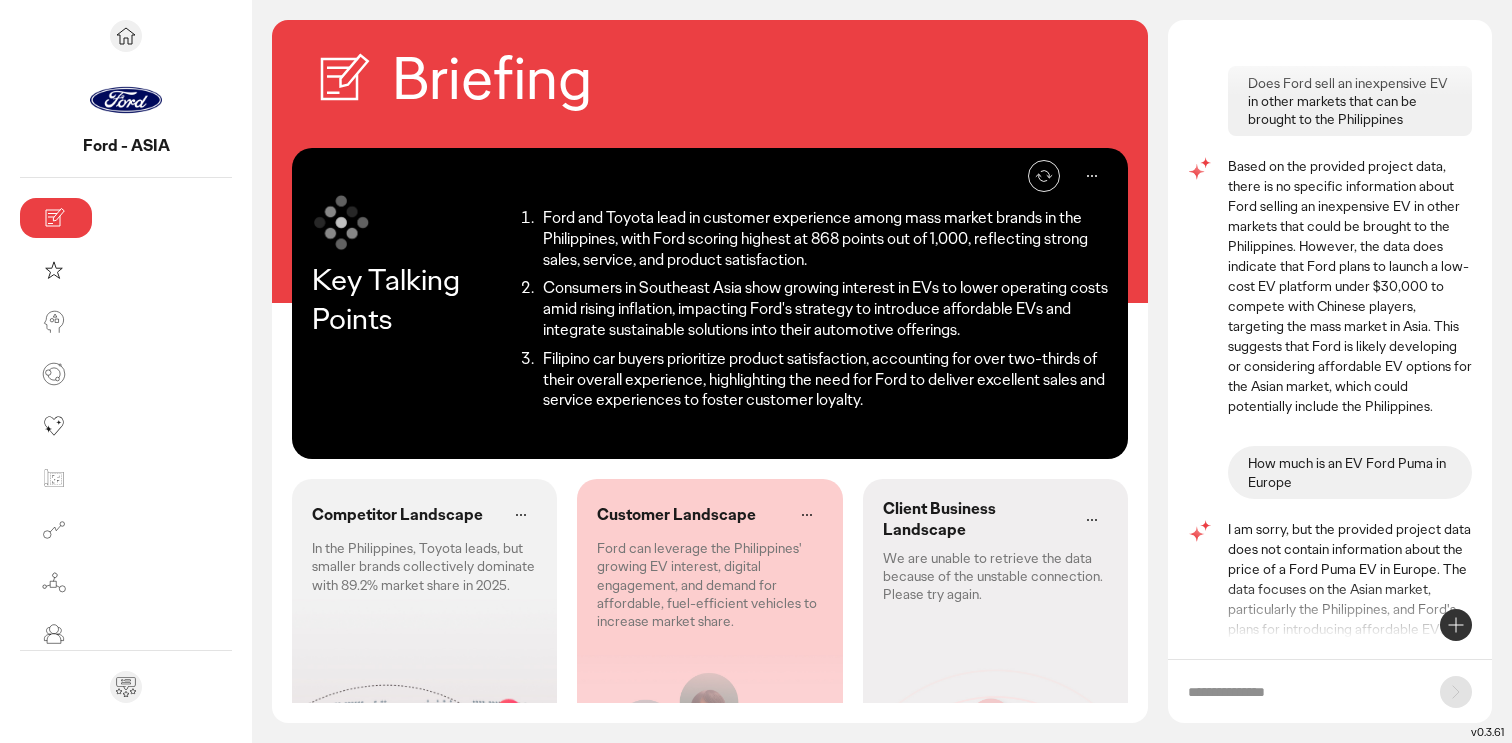 scroll, scrollTop: 3717, scrollLeft: 0, axis: vertical 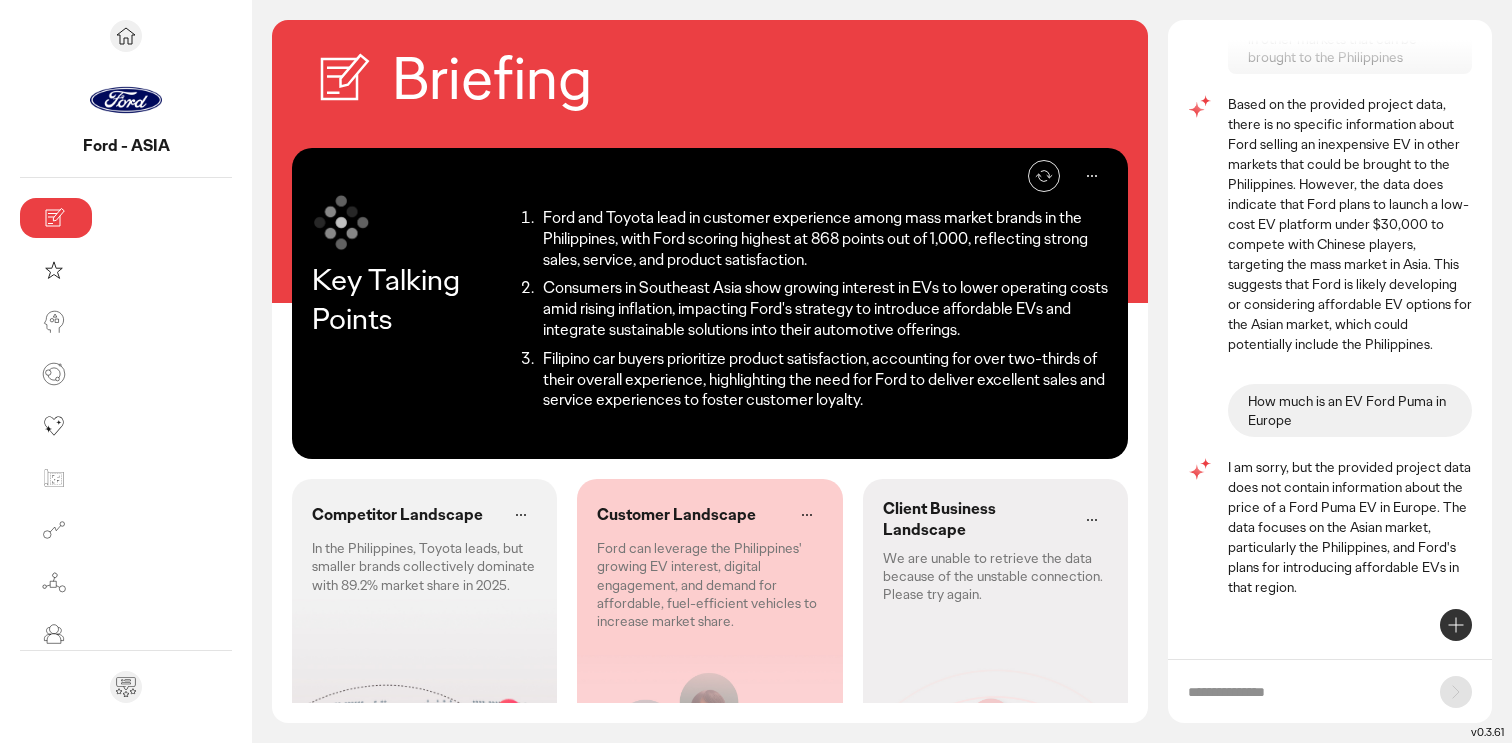 click at bounding box center (1304, 692) 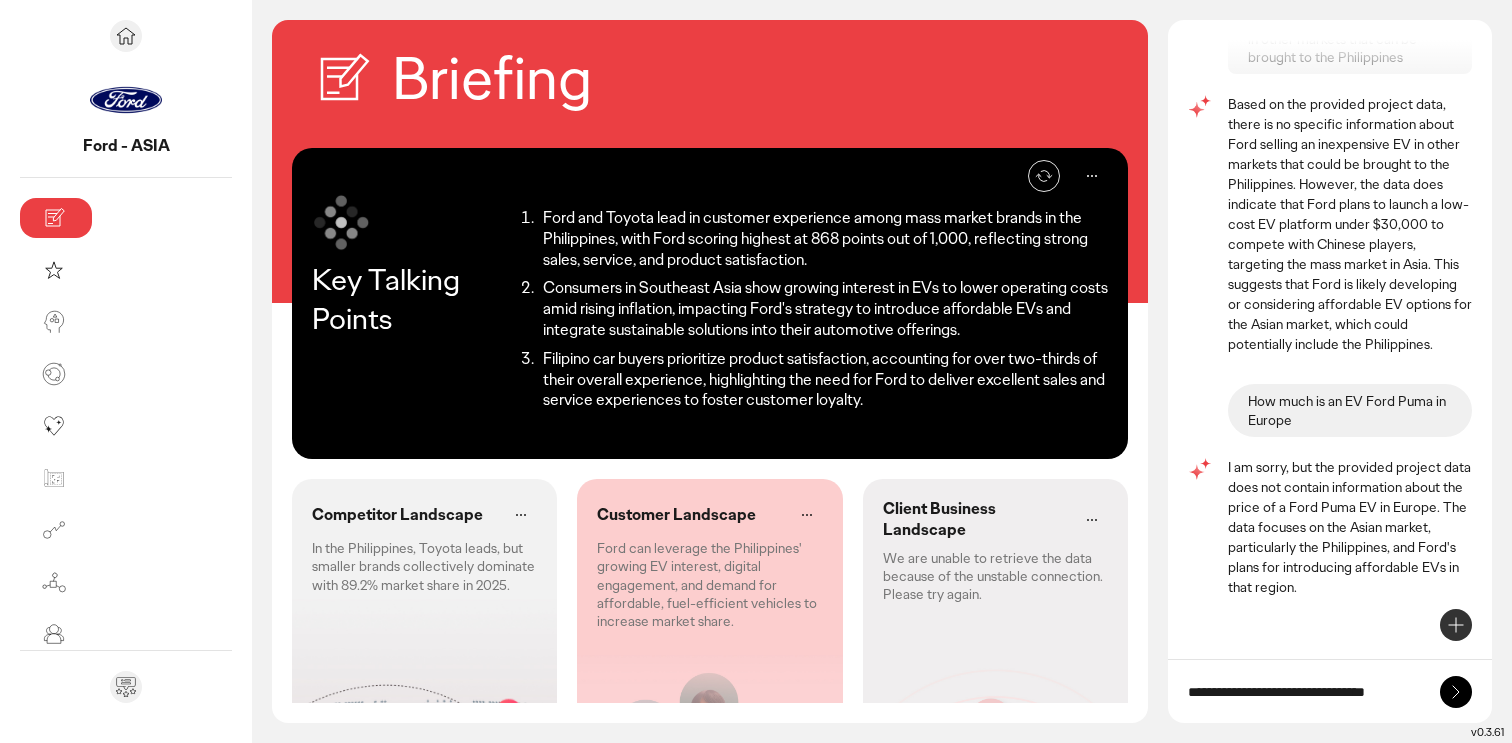 type on "**********" 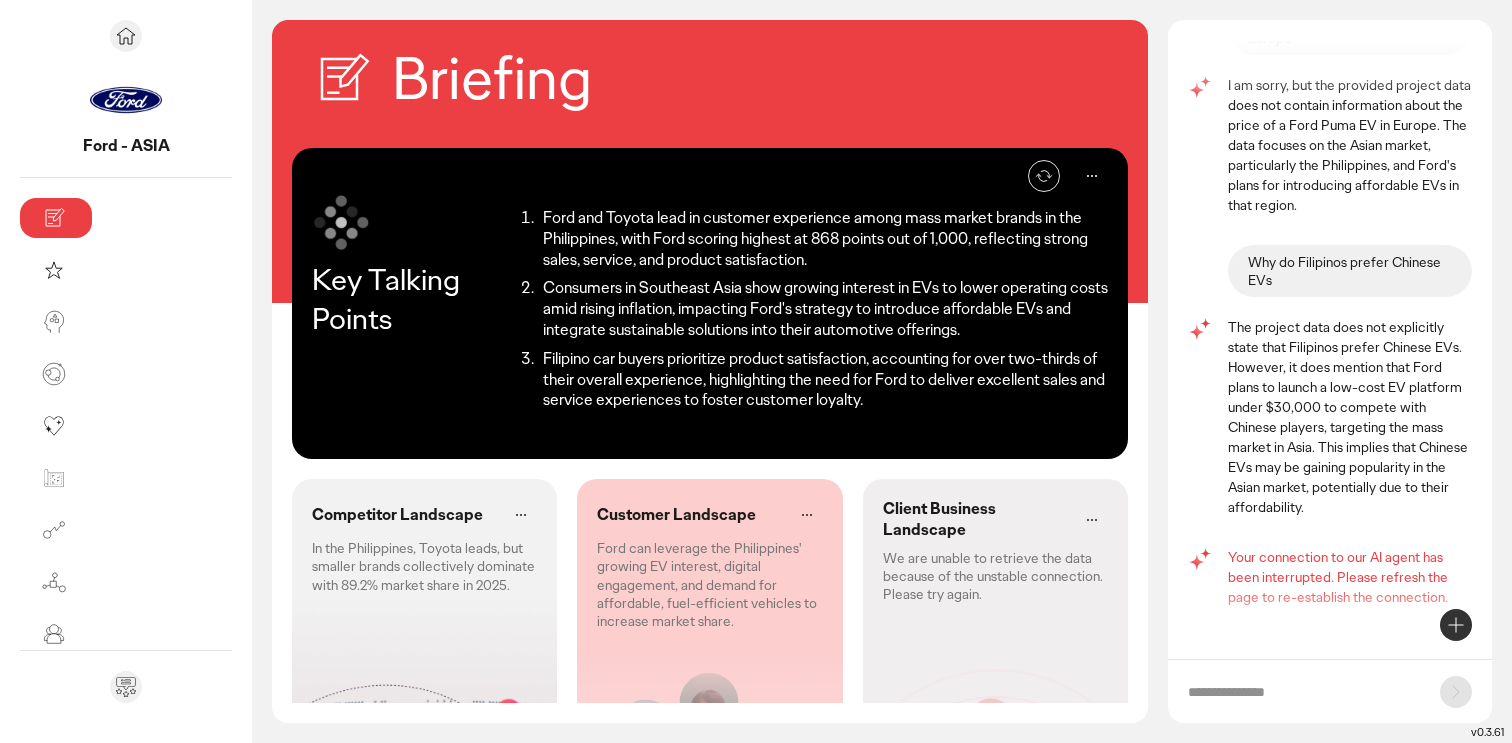 scroll, scrollTop: 4099, scrollLeft: 0, axis: vertical 